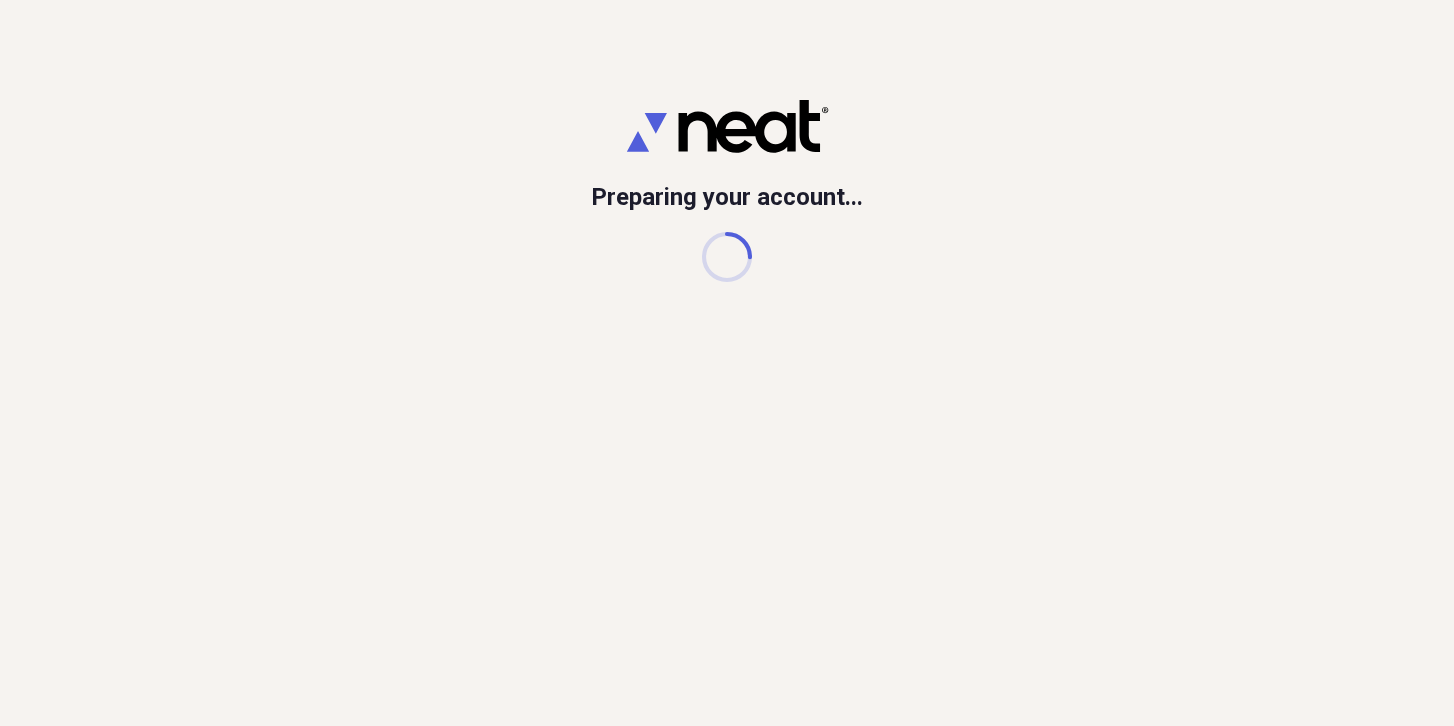 scroll, scrollTop: 0, scrollLeft: 0, axis: both 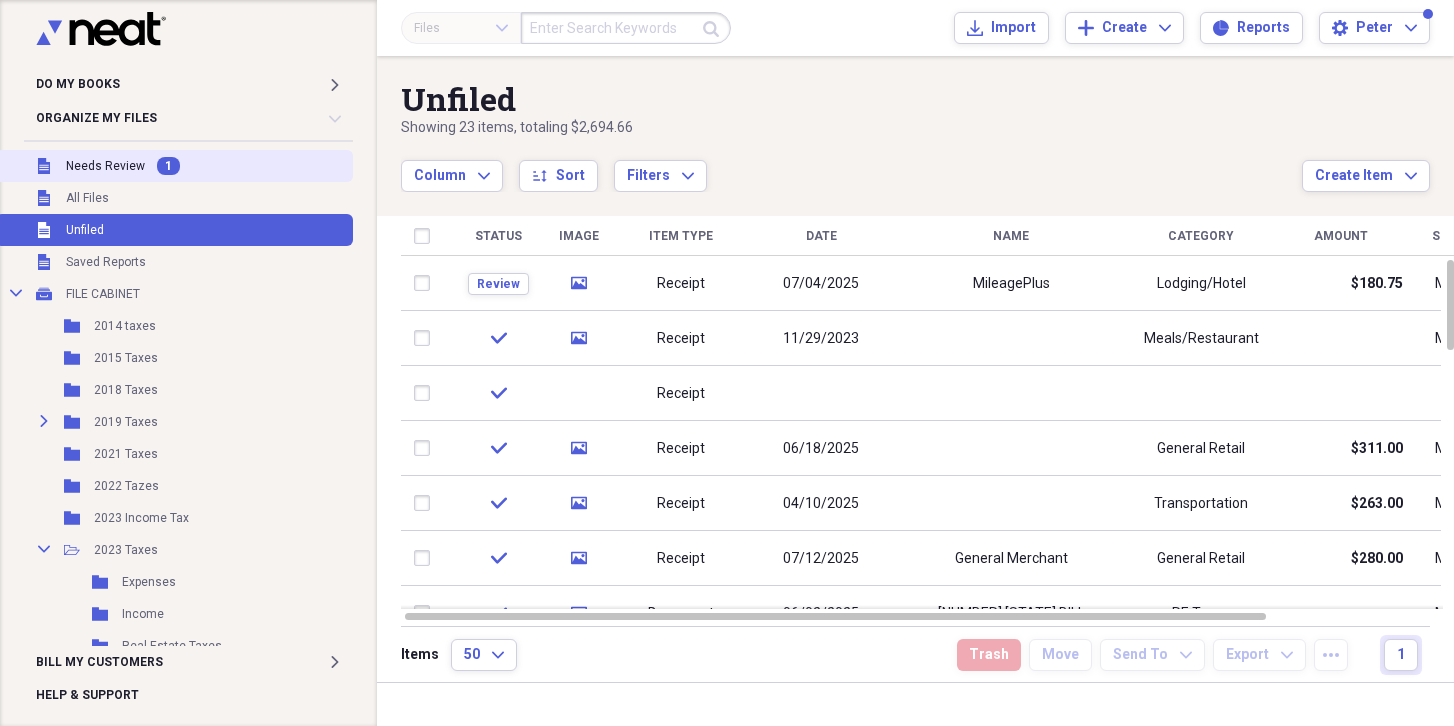 click on "Needs Review" at bounding box center [105, 166] 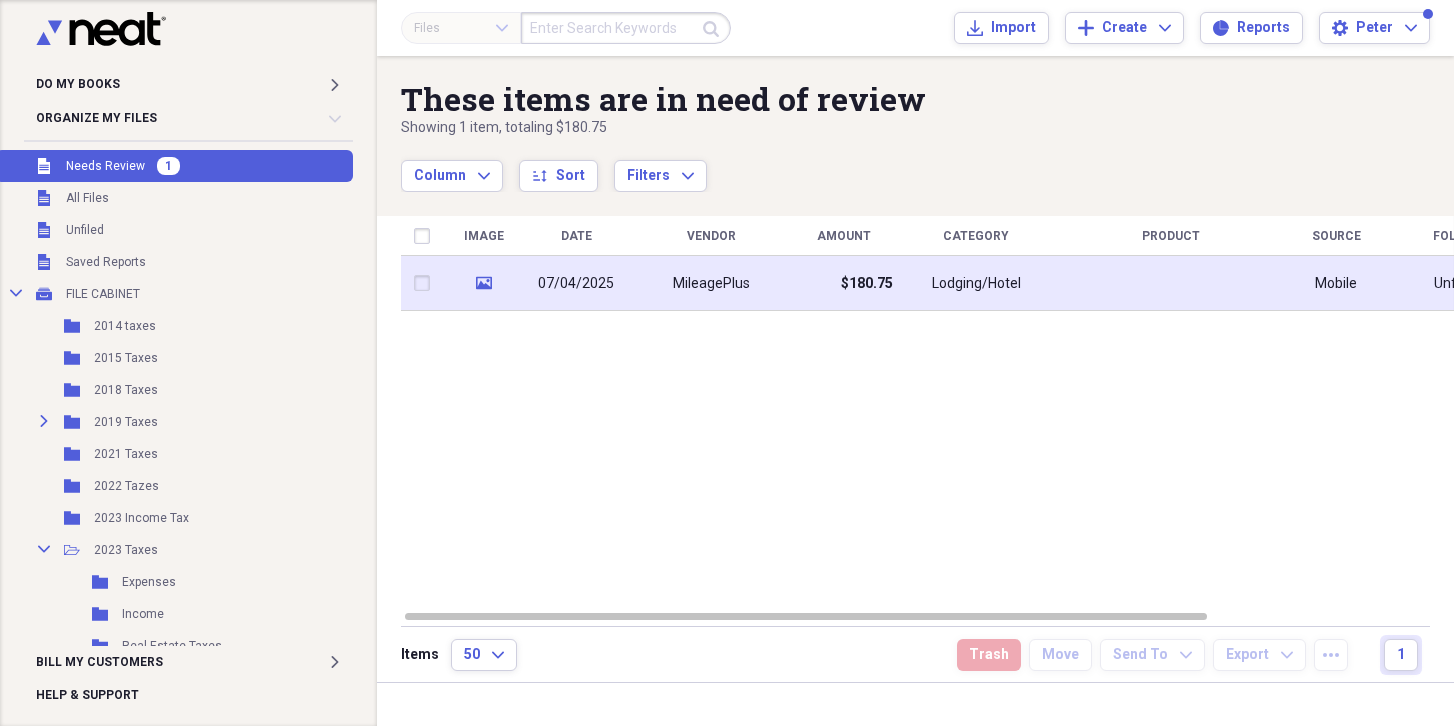 click on "07/04/2025" at bounding box center [576, 284] 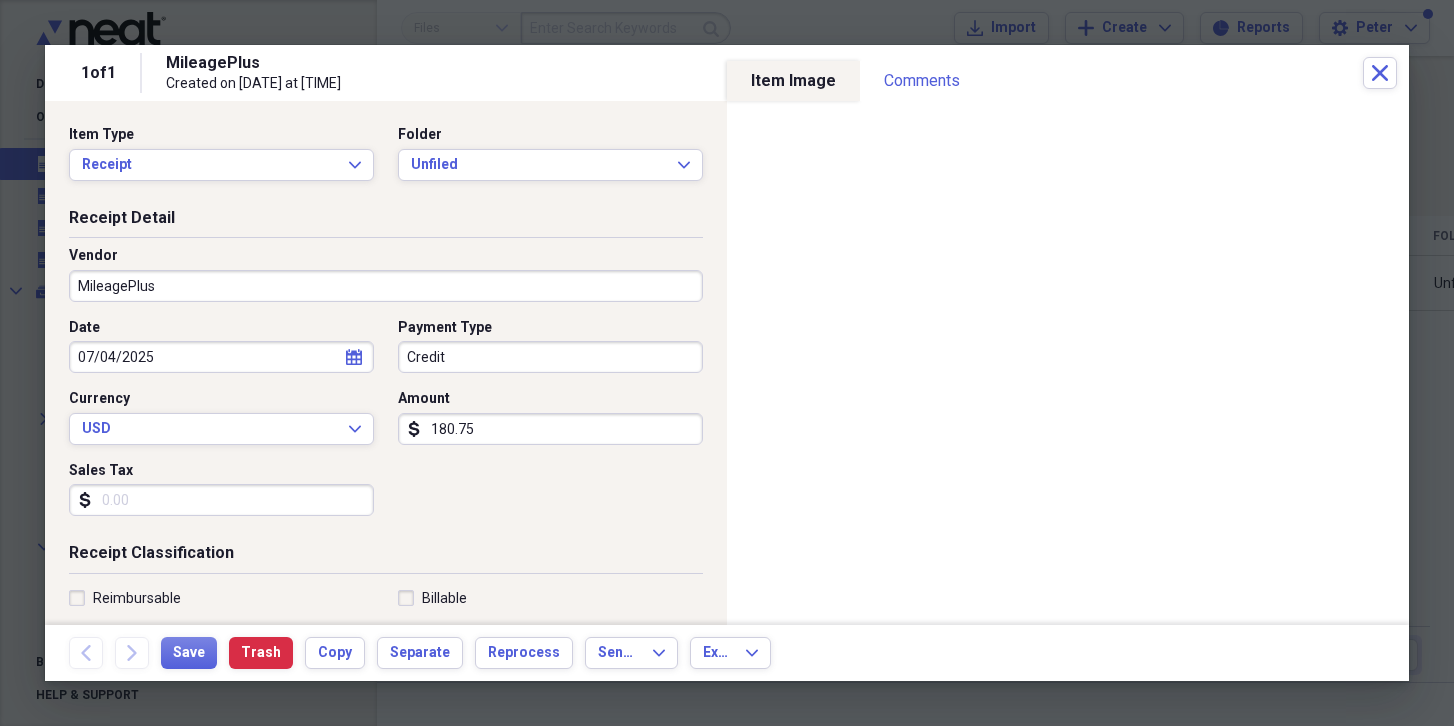 click on "180.75" at bounding box center (550, 429) 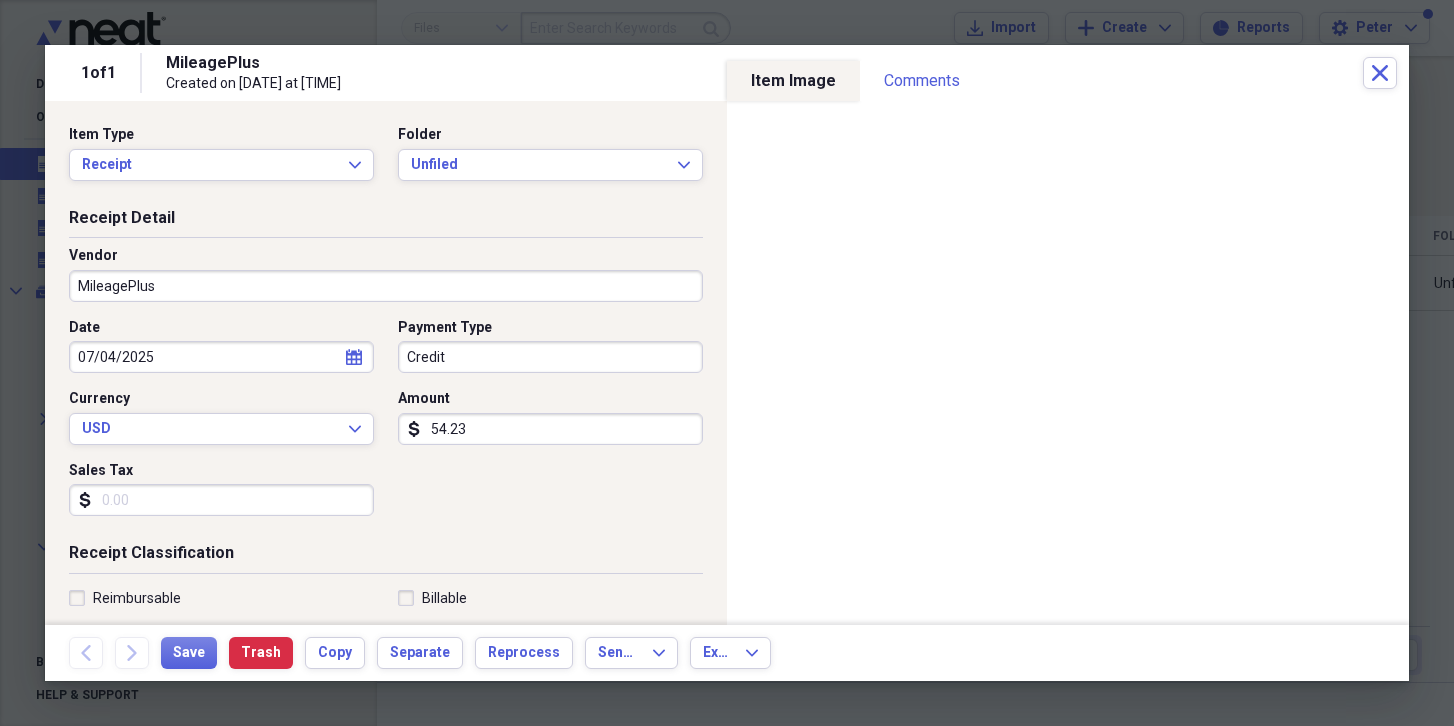 type on "54.23" 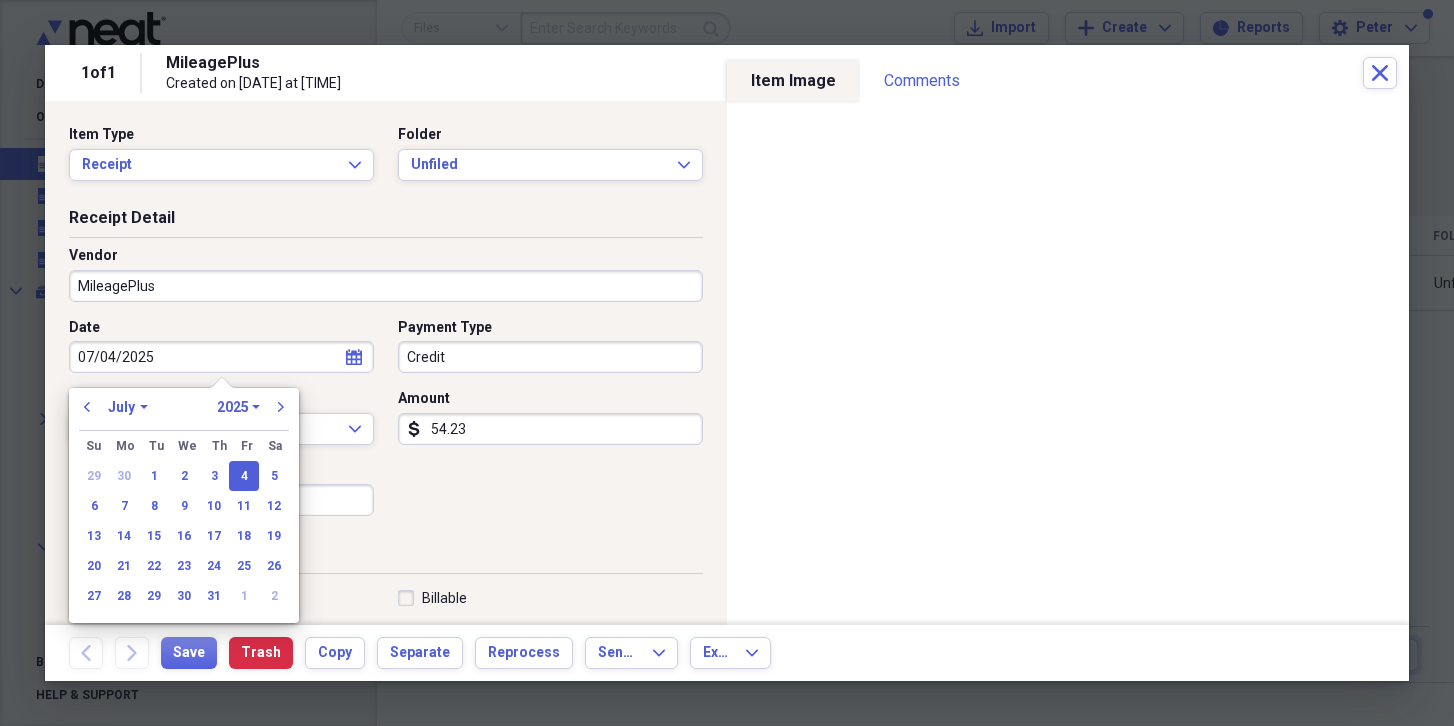 click on "Date 07/04/2025 calendar Calendar" at bounding box center (227, 346) 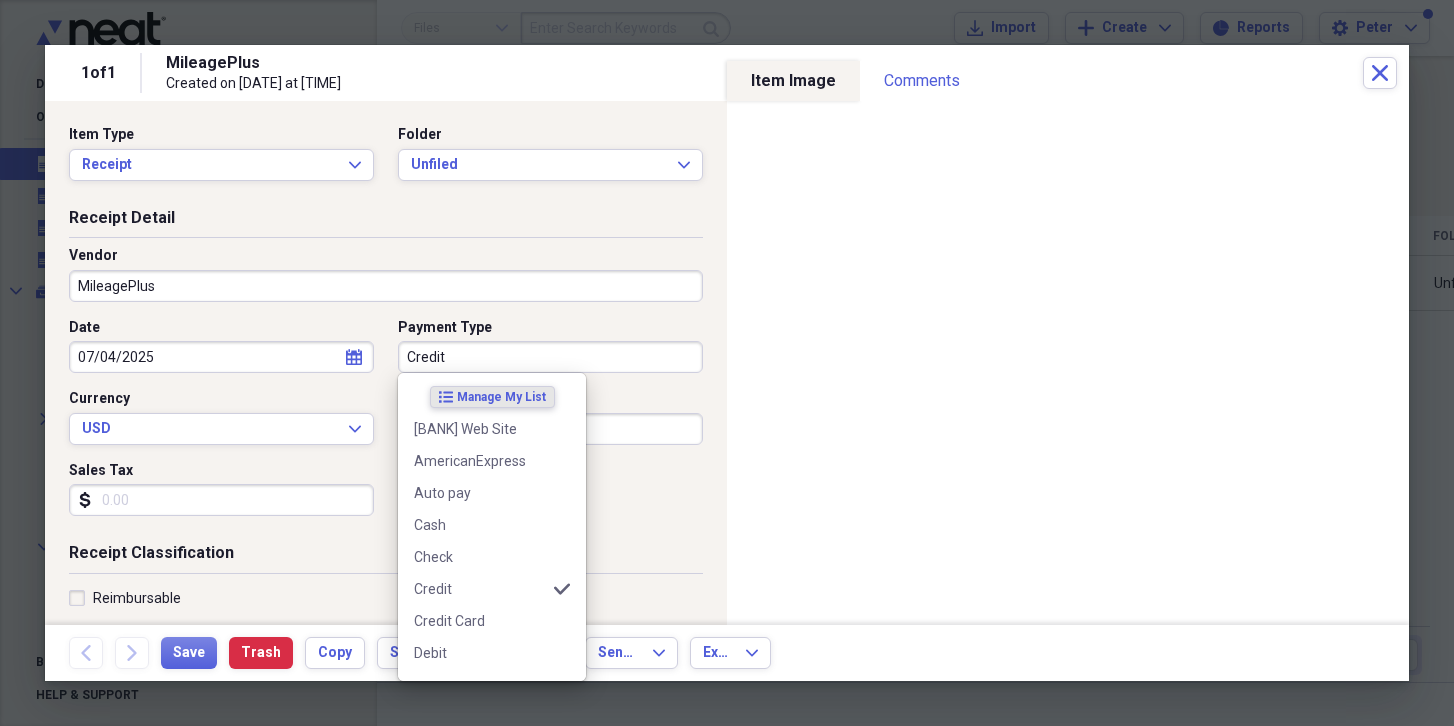 click on "Credit" at bounding box center [550, 357] 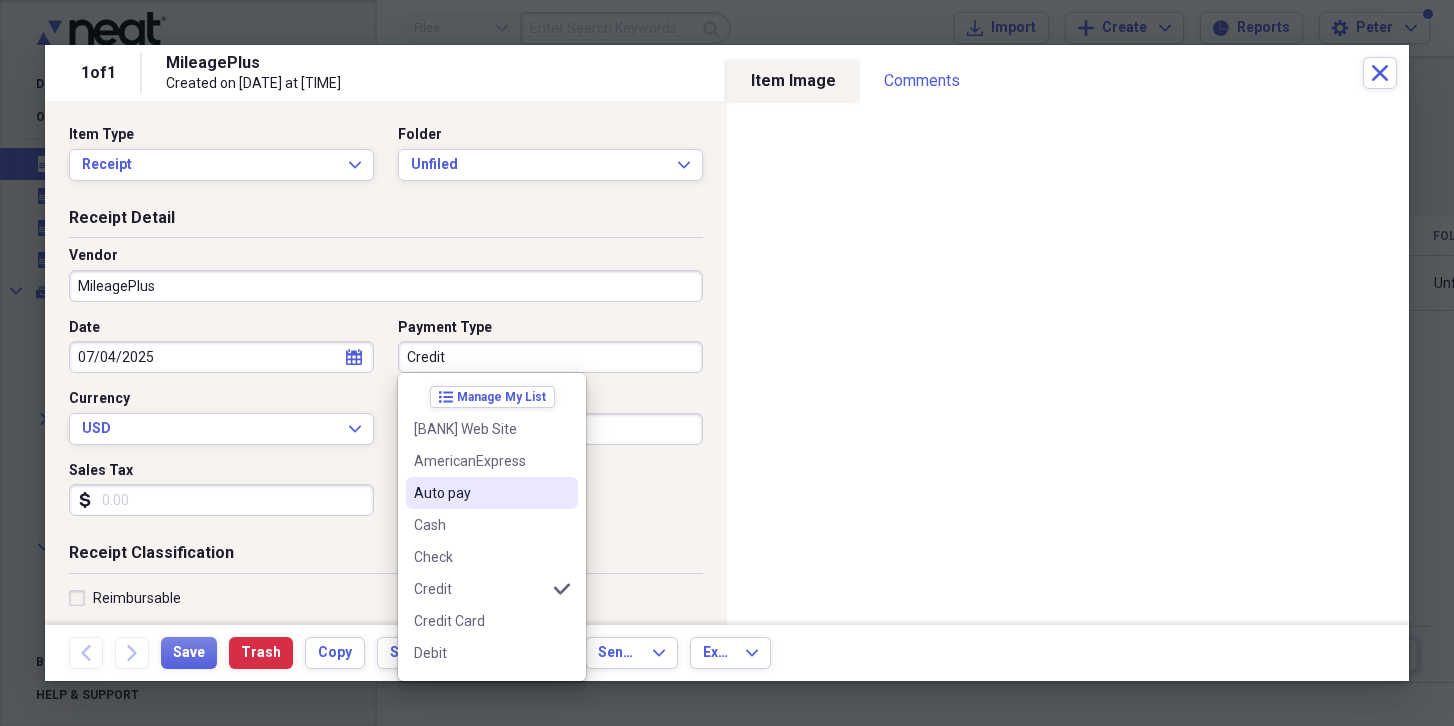 click on "Auto pay" at bounding box center (480, 493) 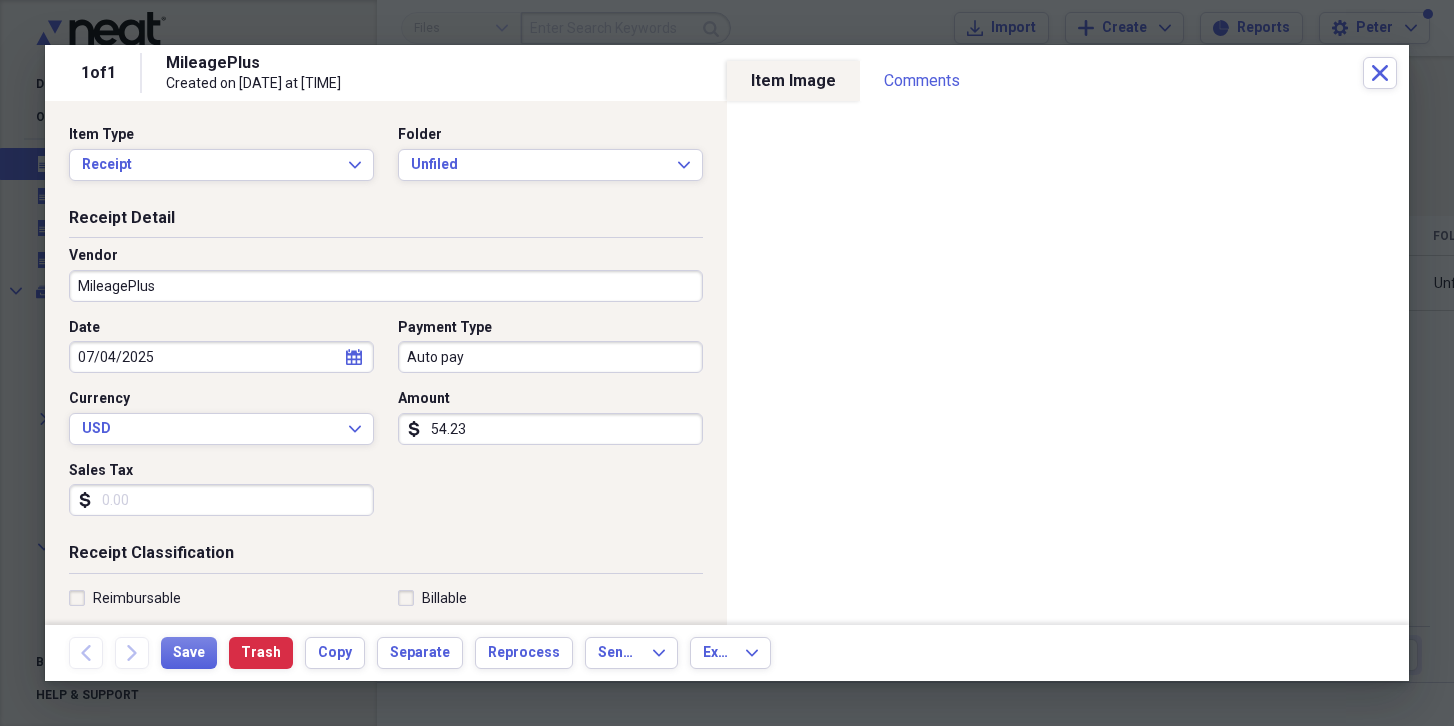 click on "07/04/2025" at bounding box center (221, 357) 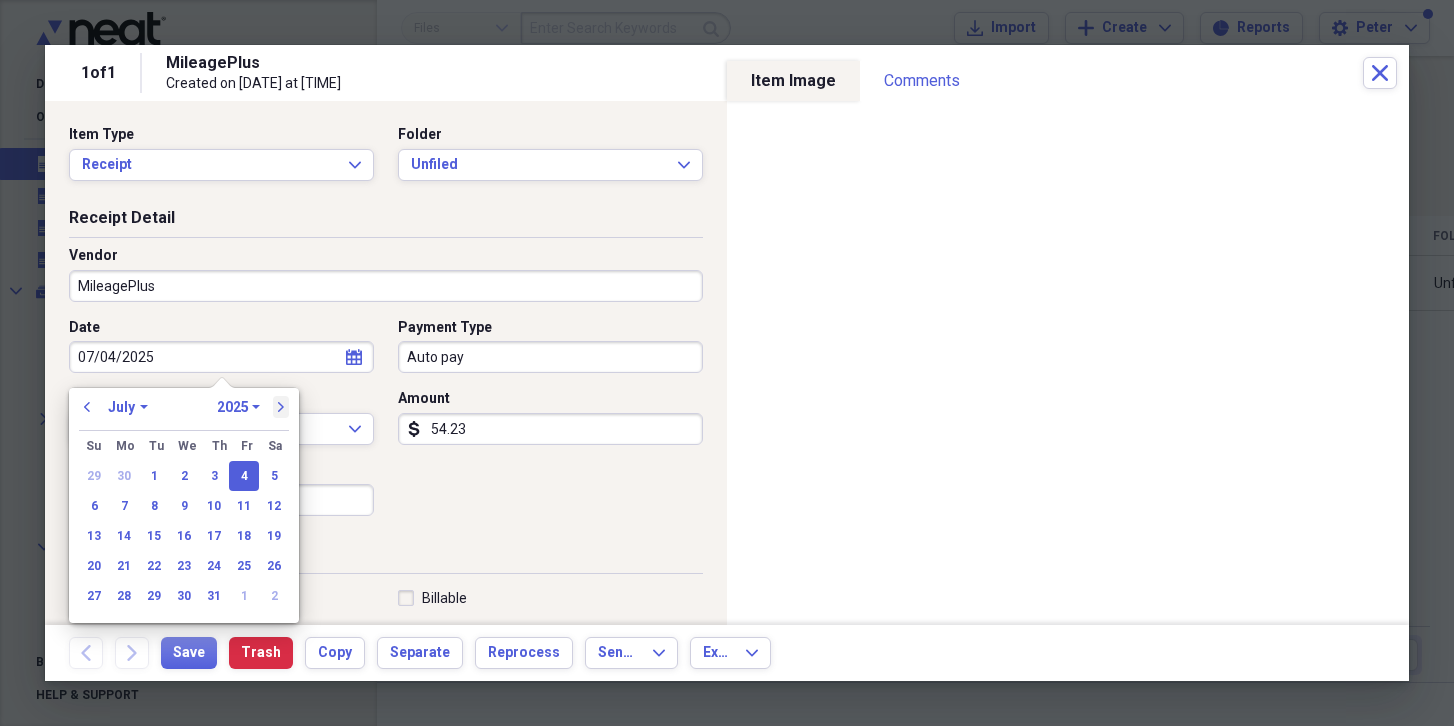 click on "next" at bounding box center (281, 407) 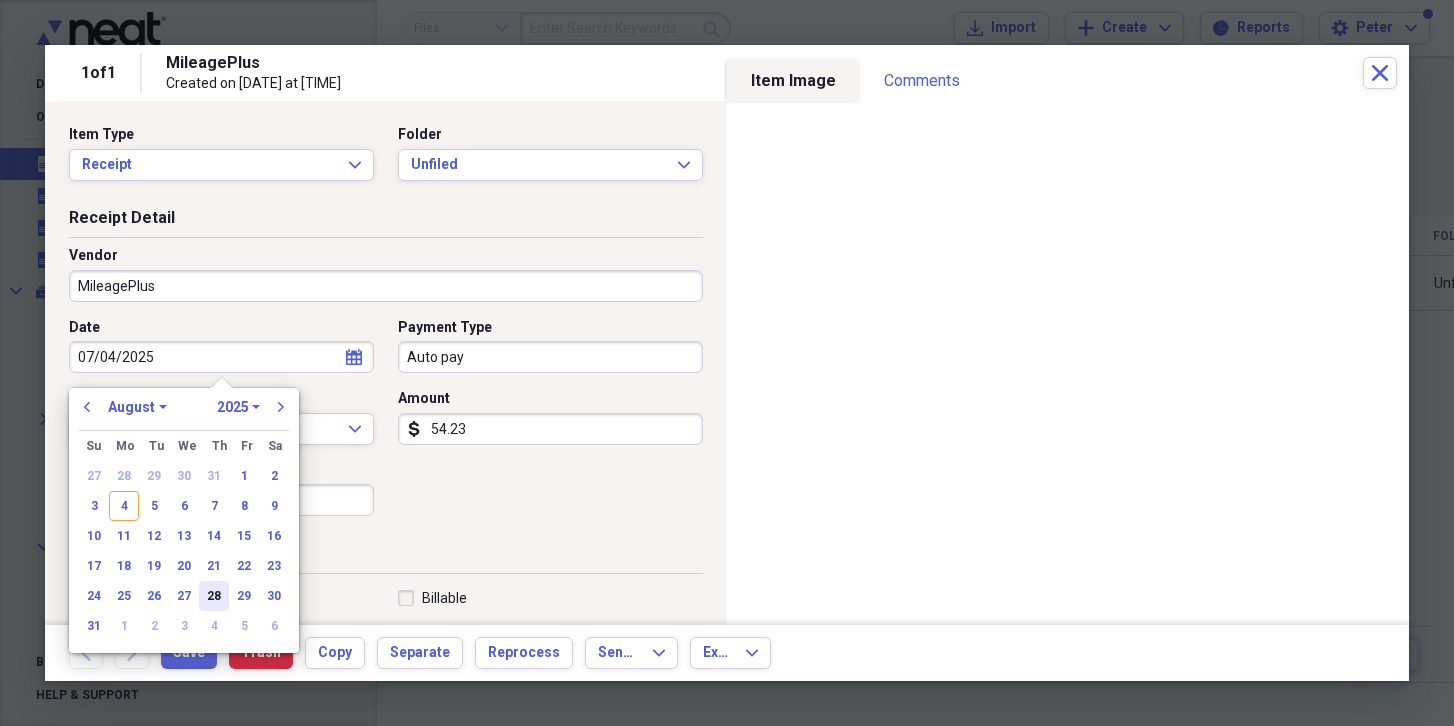 click on "28" at bounding box center [214, 596] 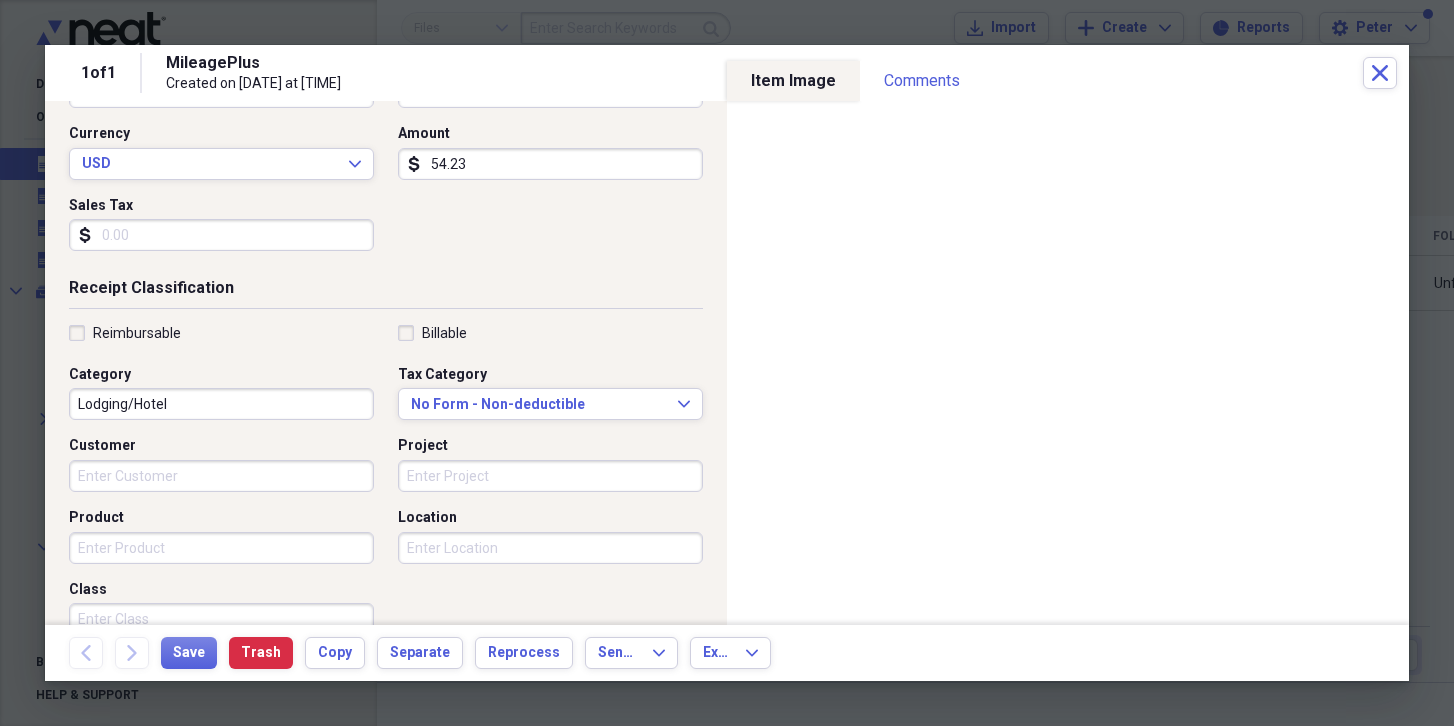 scroll, scrollTop: 268, scrollLeft: 0, axis: vertical 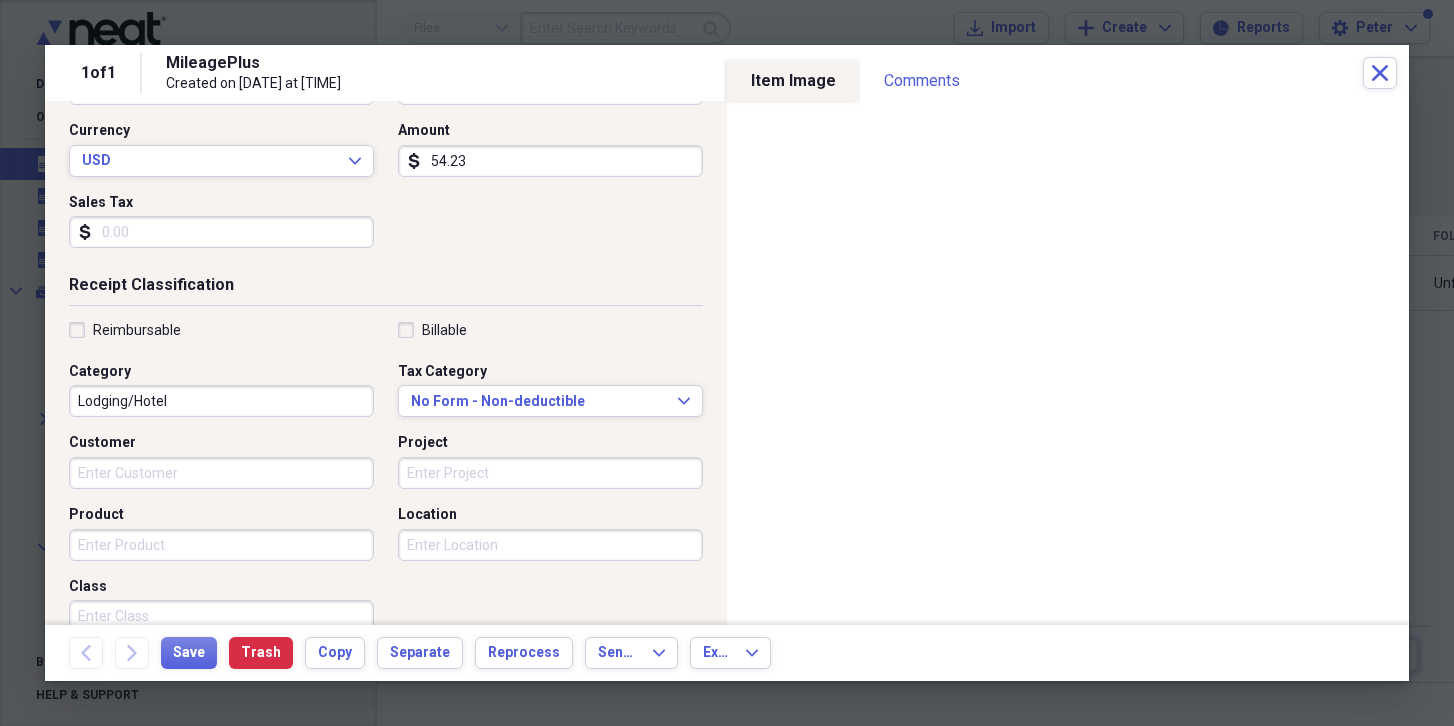 click on "Lodging/Hotel" at bounding box center (221, 401) 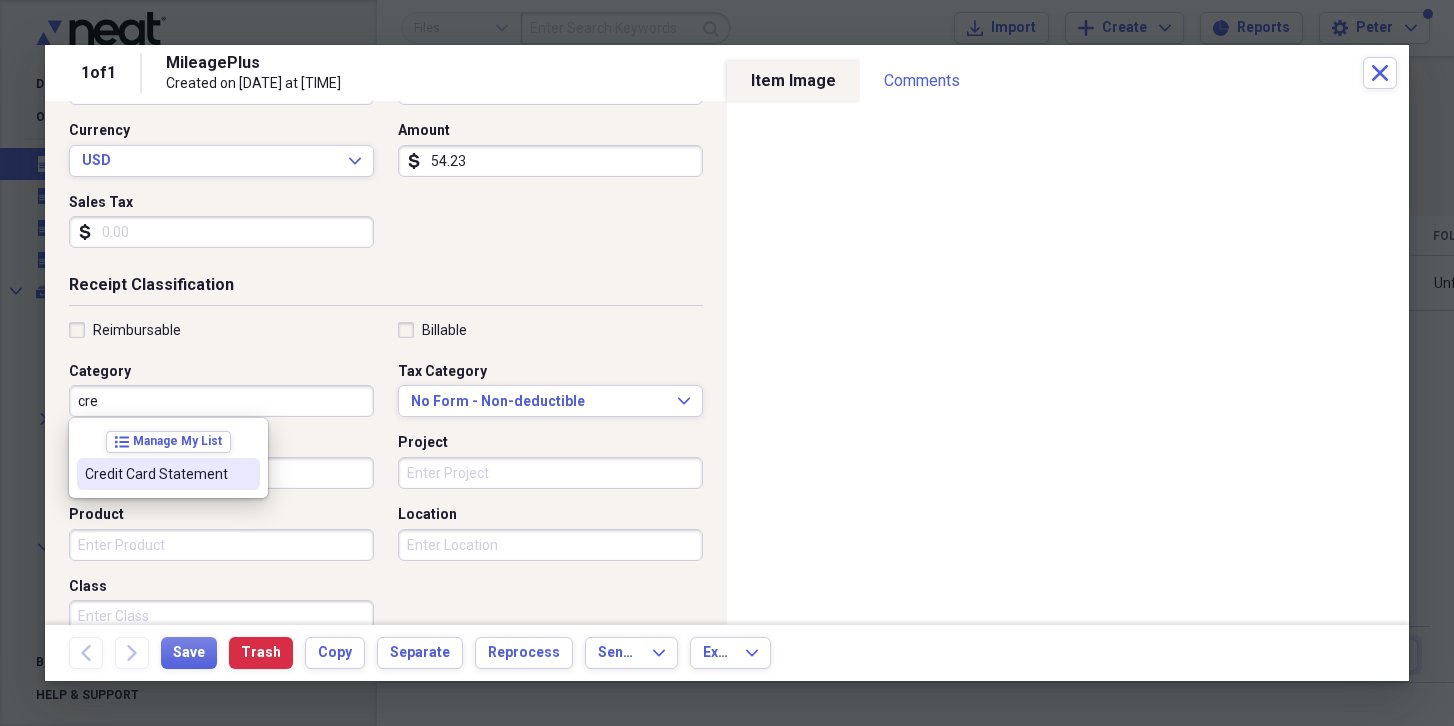 click on "Credit Card Statement" at bounding box center (156, 474) 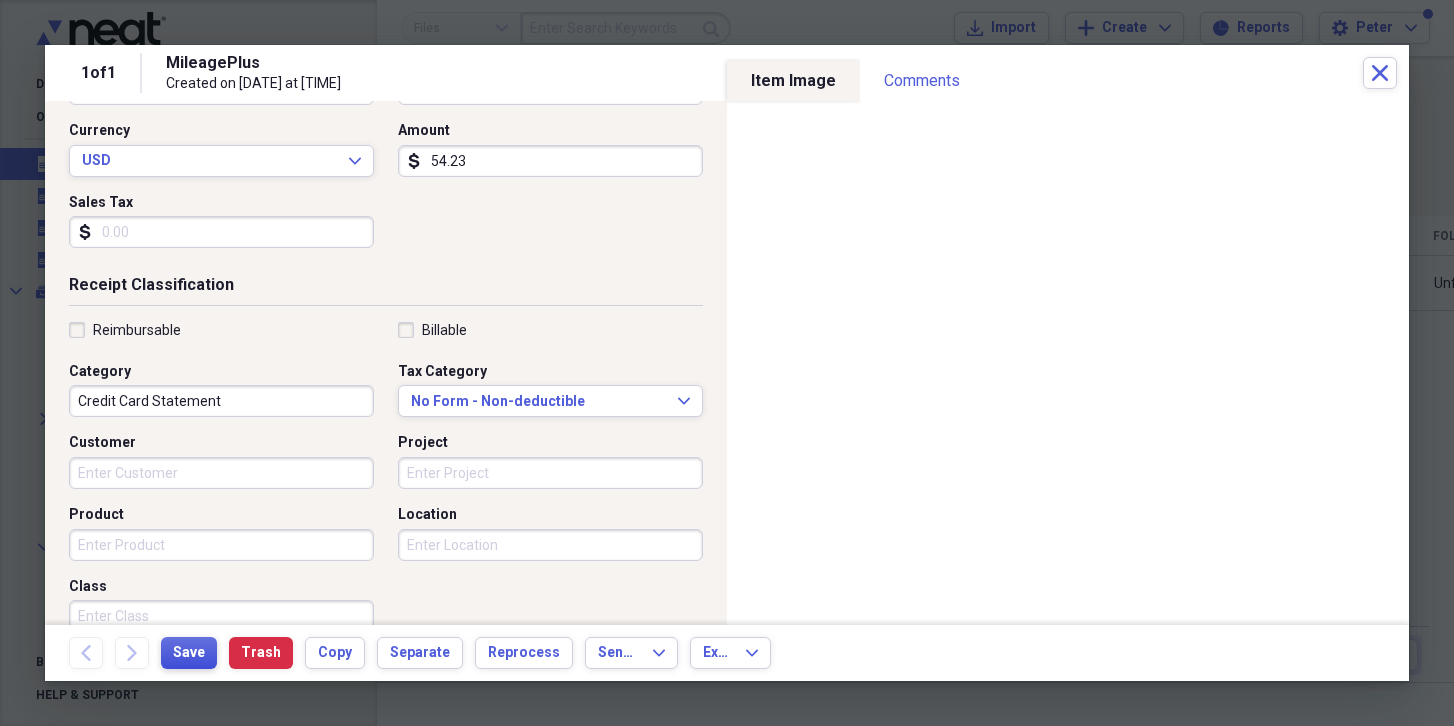 click on "Save" at bounding box center (189, 653) 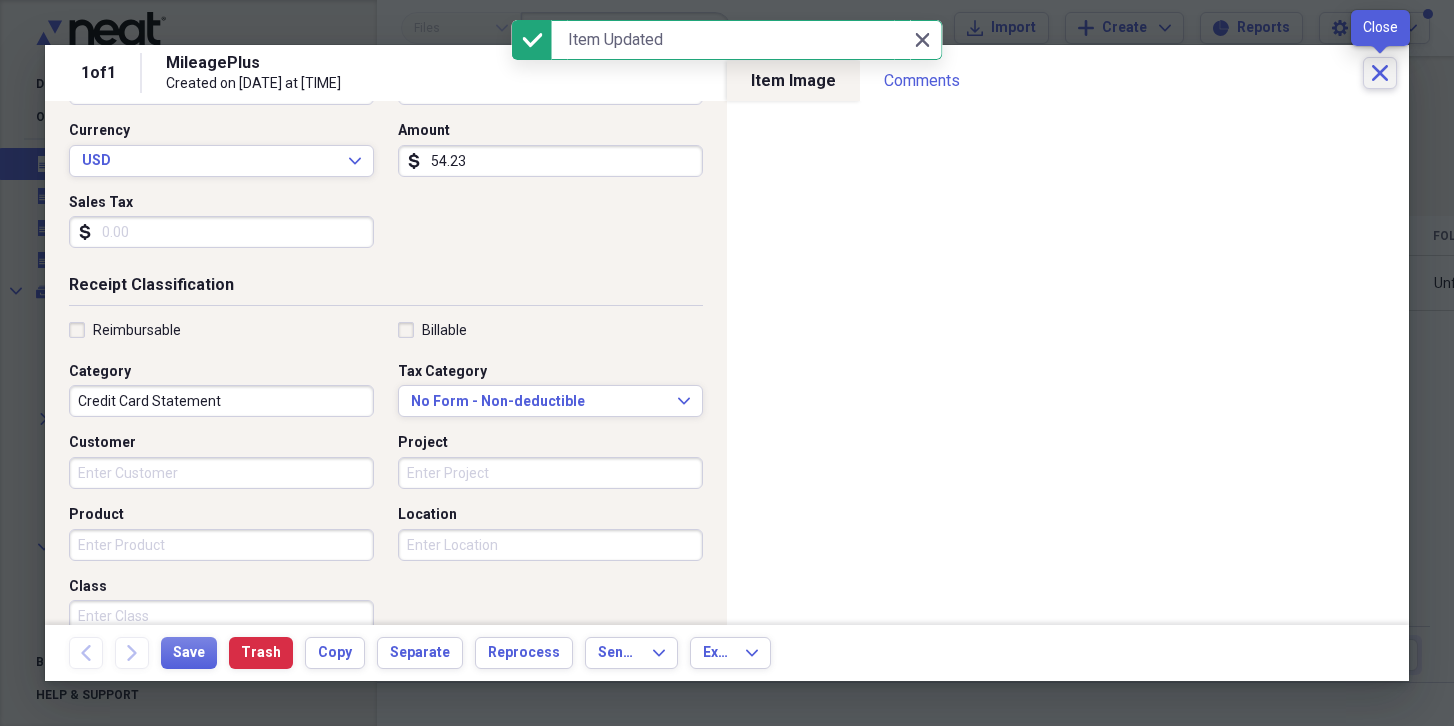 click on "Close" 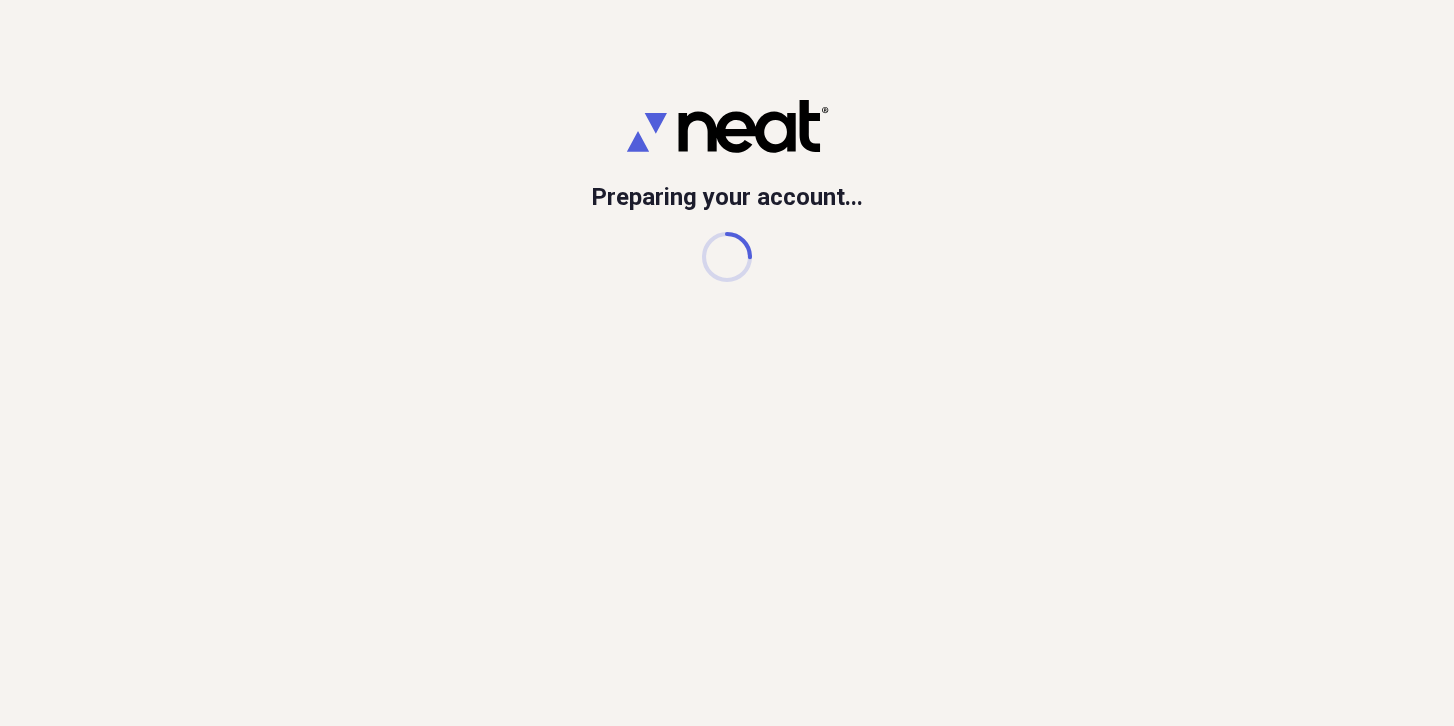 scroll, scrollTop: 0, scrollLeft: 0, axis: both 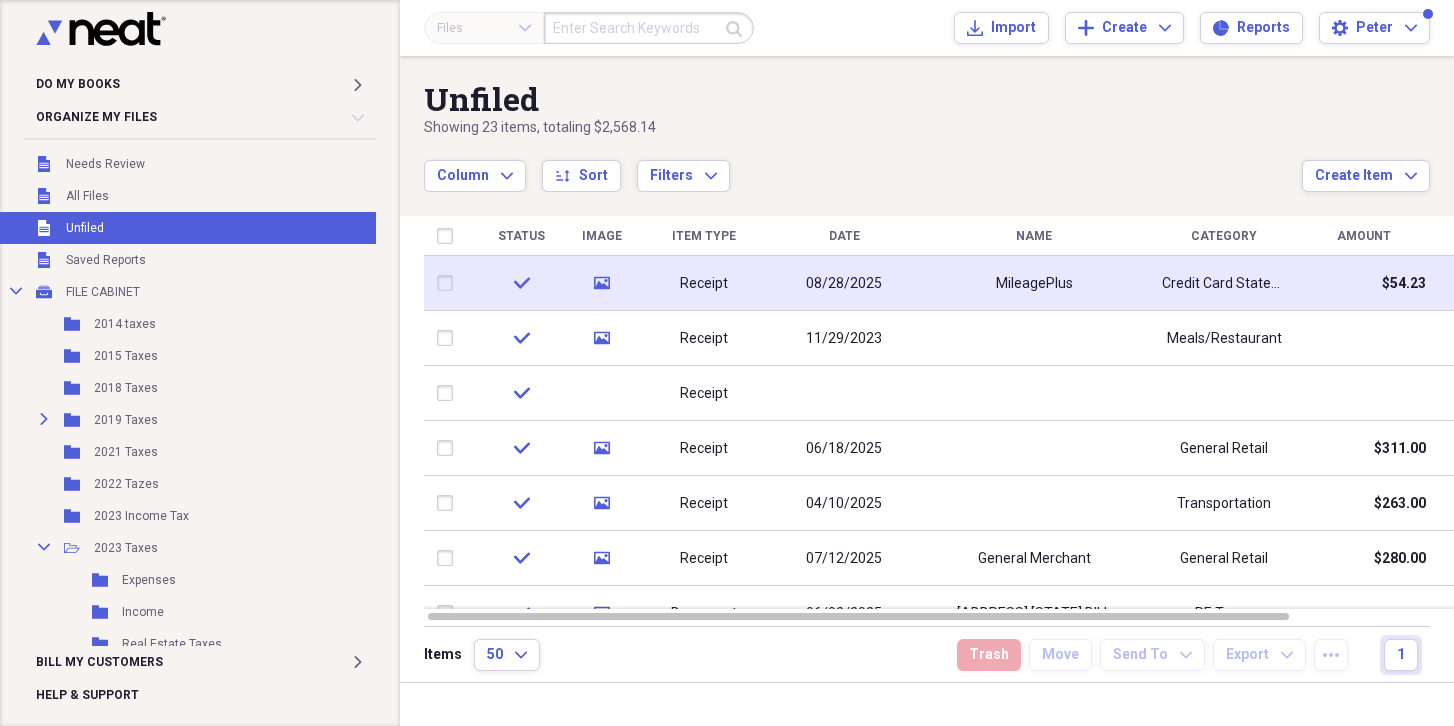 click on "Receipt" at bounding box center [704, 283] 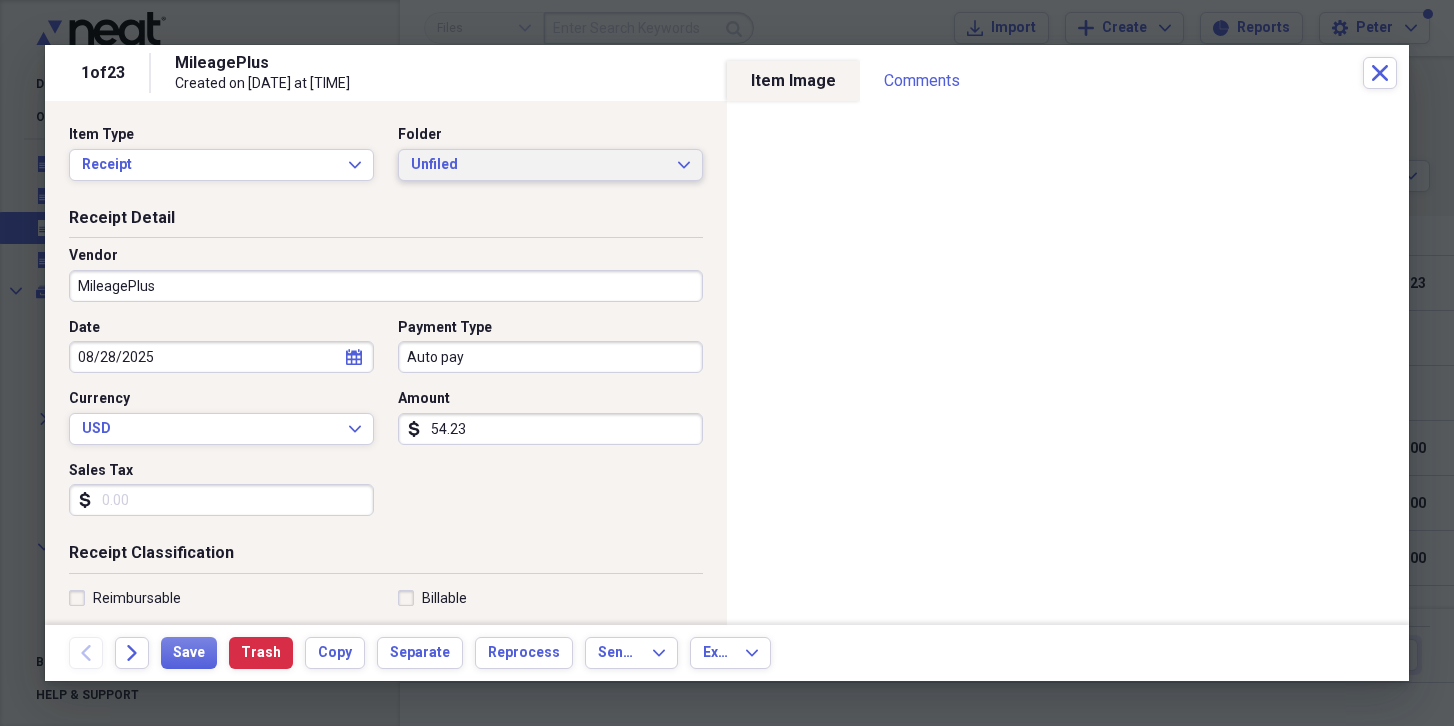 click on "Unfiled" at bounding box center [538, 165] 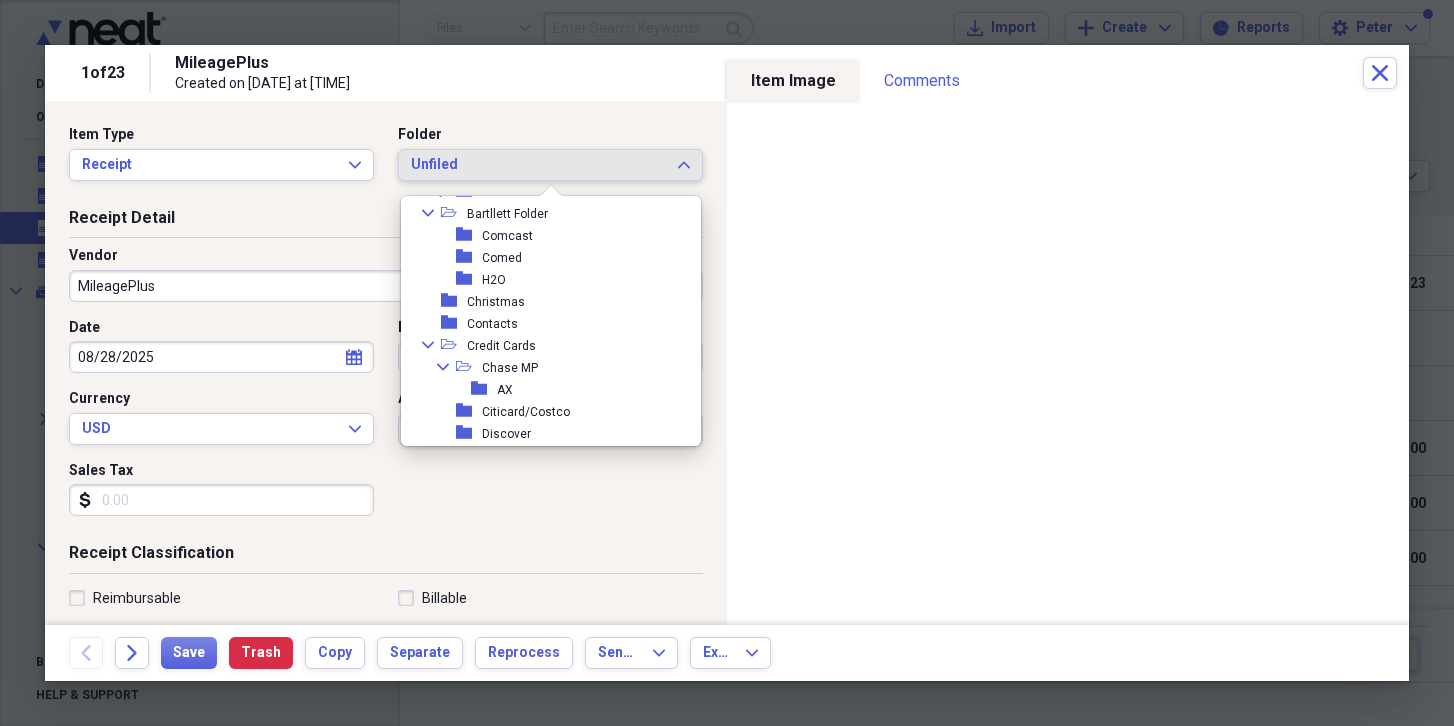 scroll, scrollTop: 535, scrollLeft: 0, axis: vertical 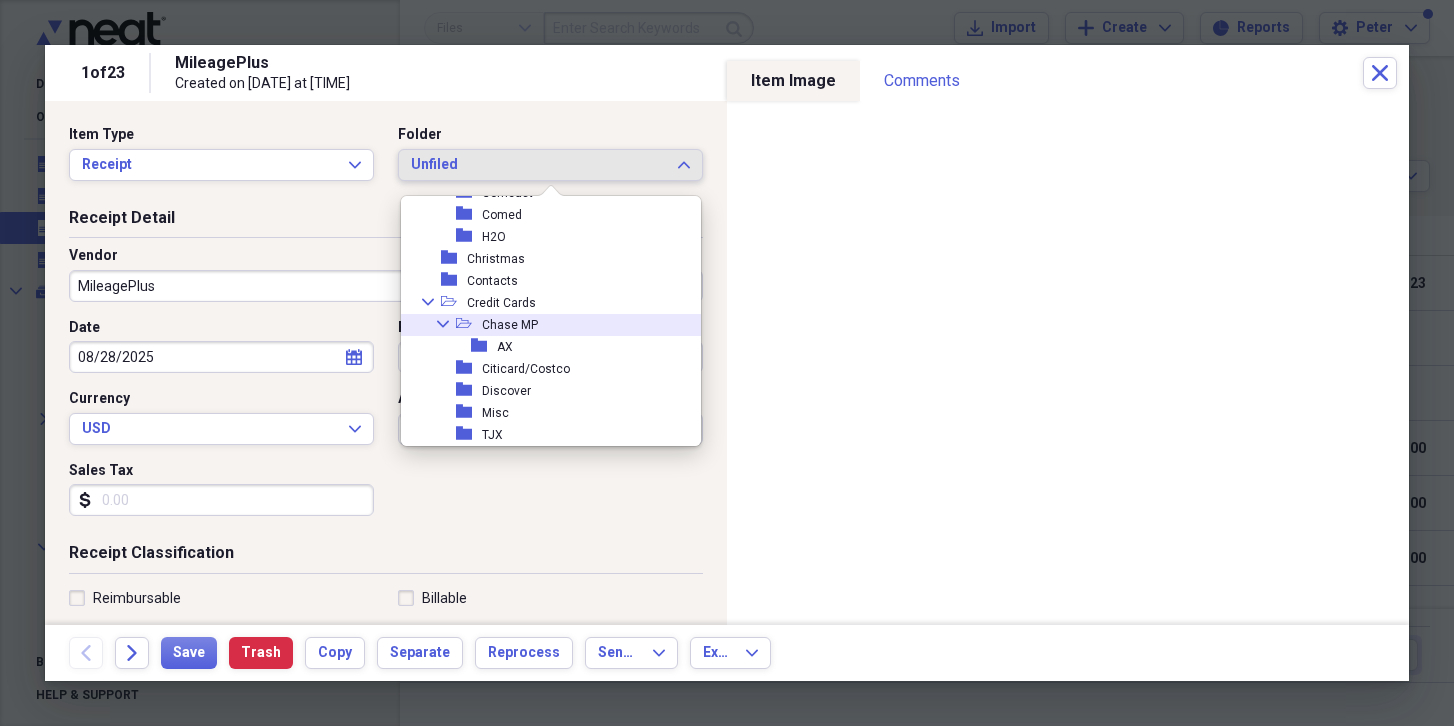 click on "Chase MP" at bounding box center [510, 325] 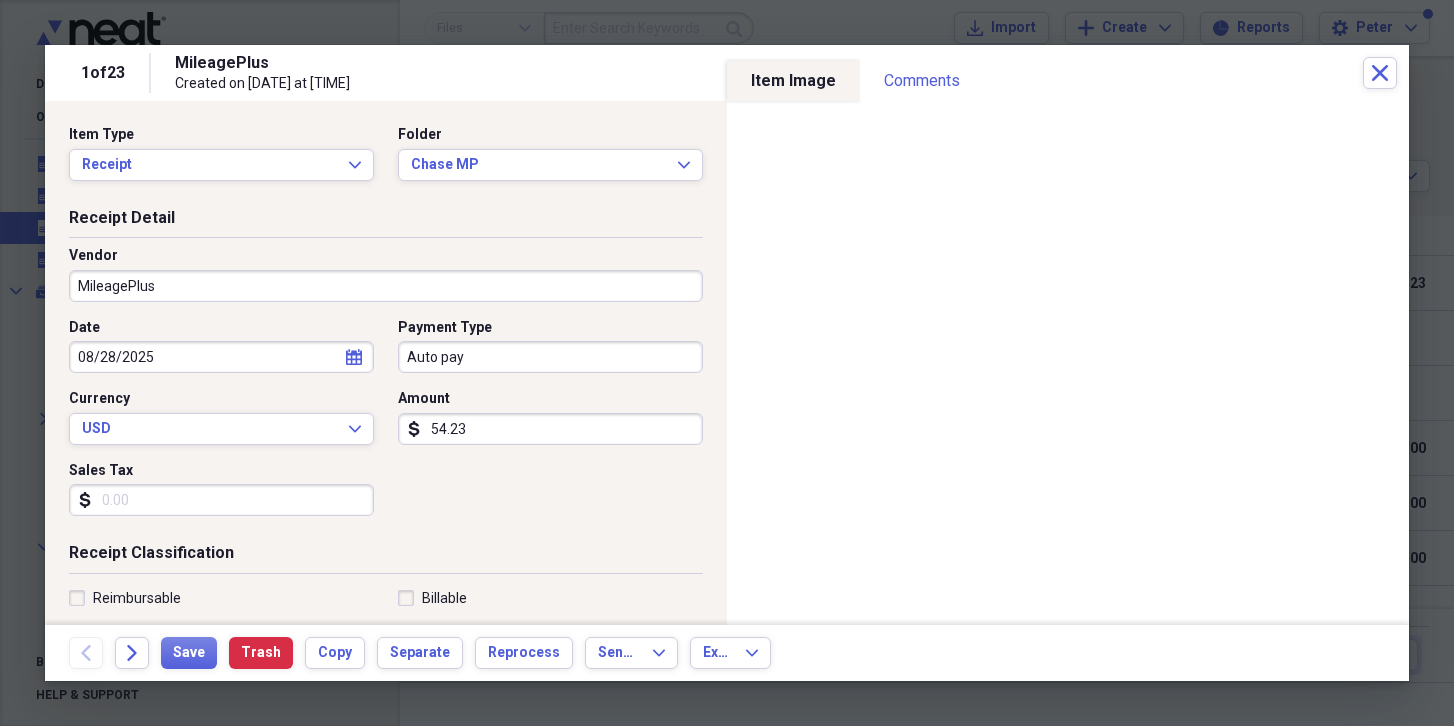 click on "MileagePlus" at bounding box center (386, 286) 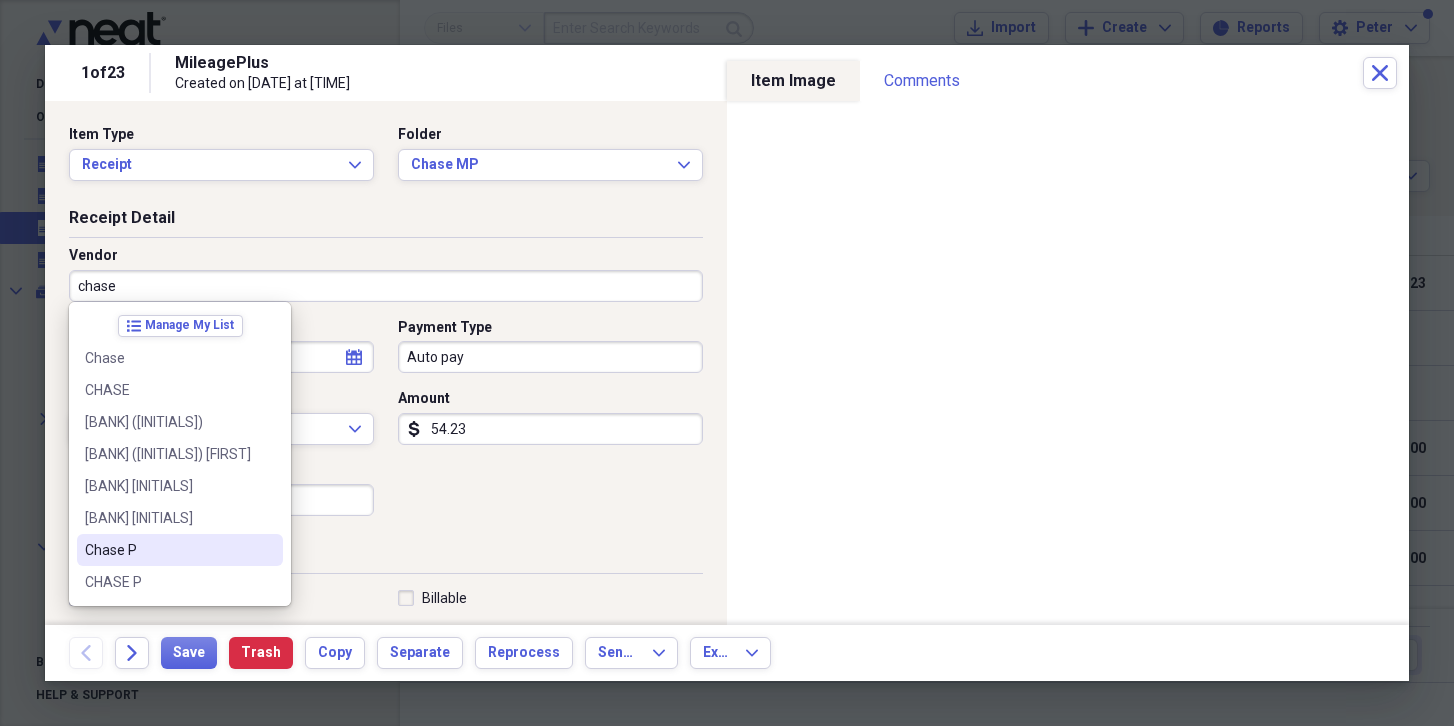 click on "Chase P" at bounding box center (168, 550) 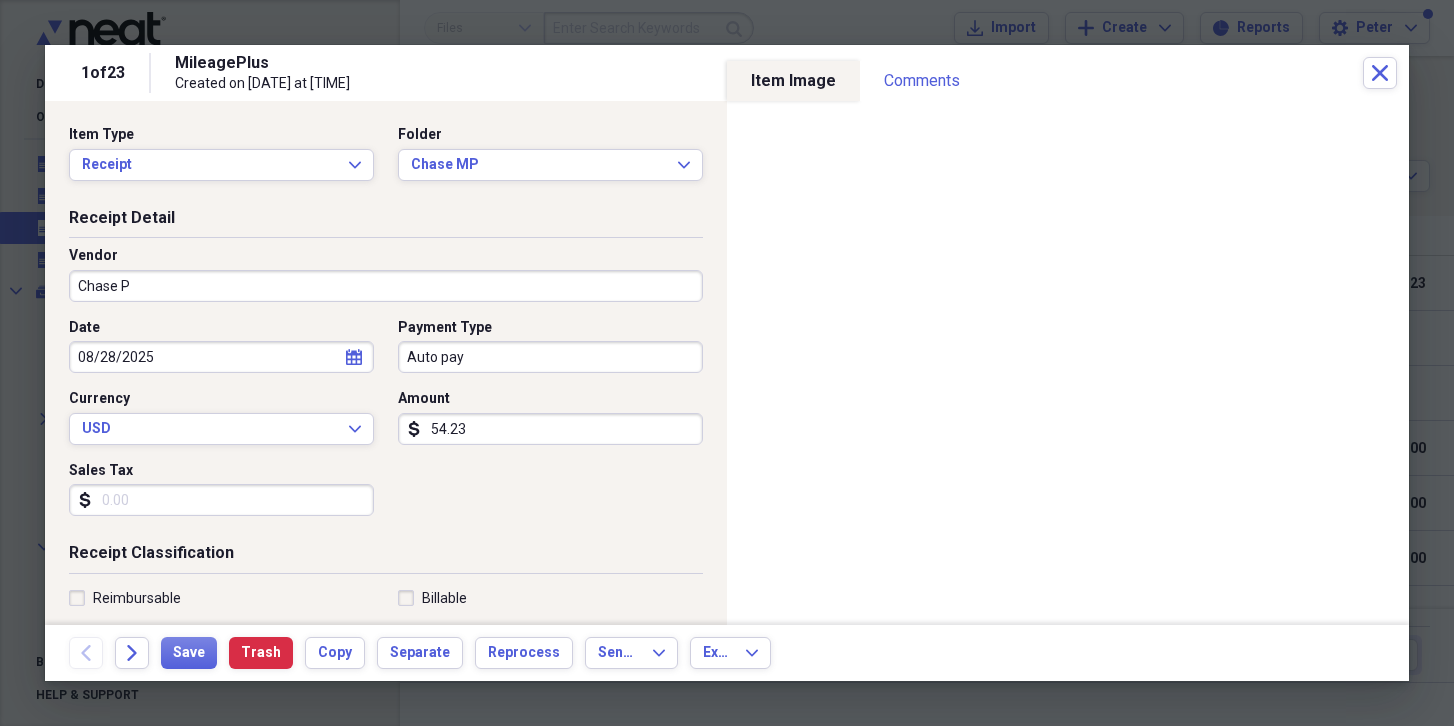 type on "Miscellaneous" 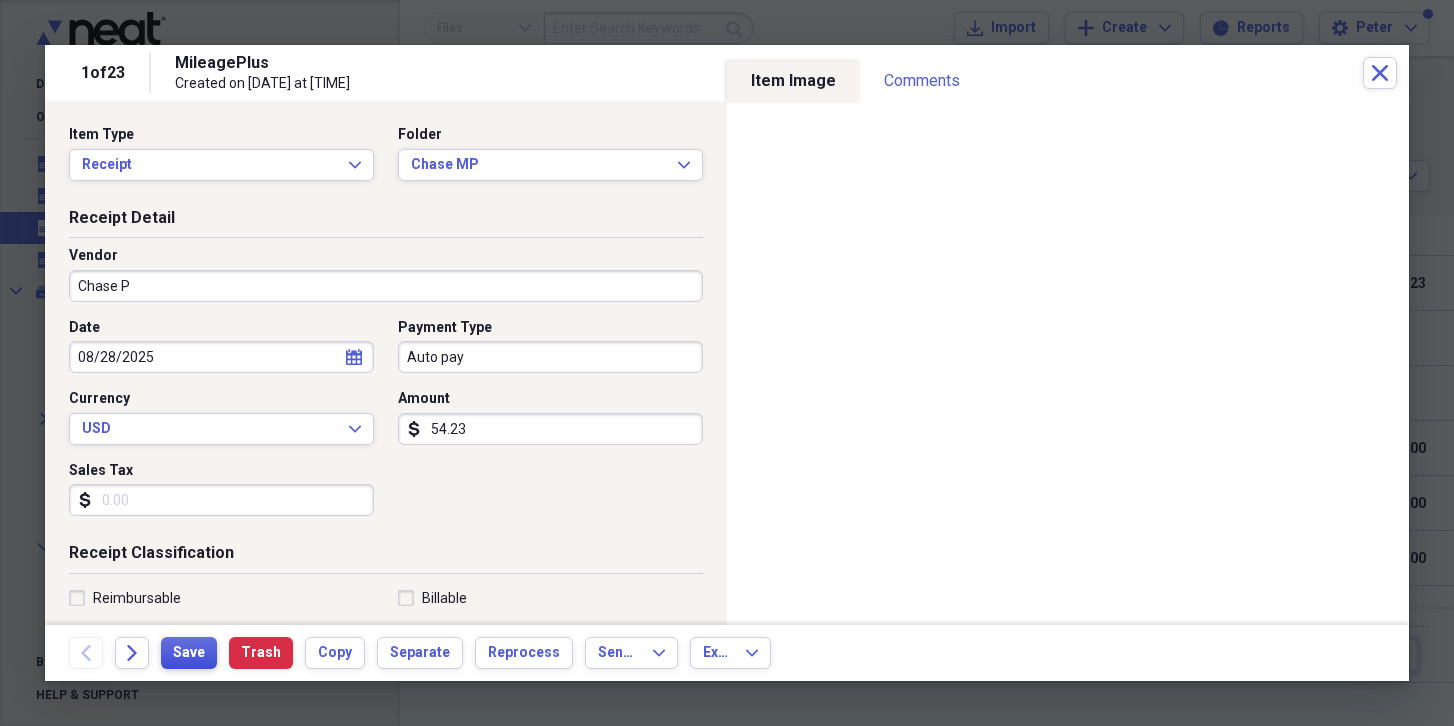 click on "Save" at bounding box center (189, 653) 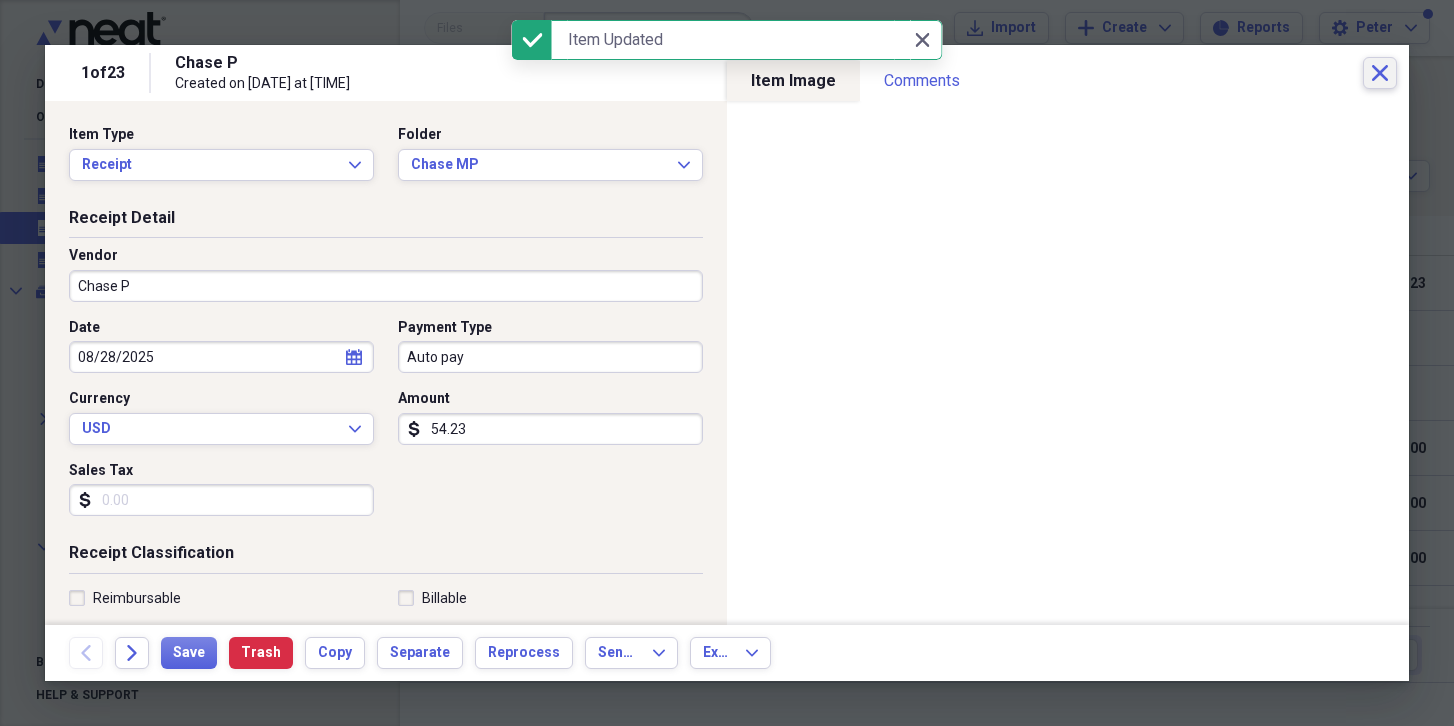 click on "Close" 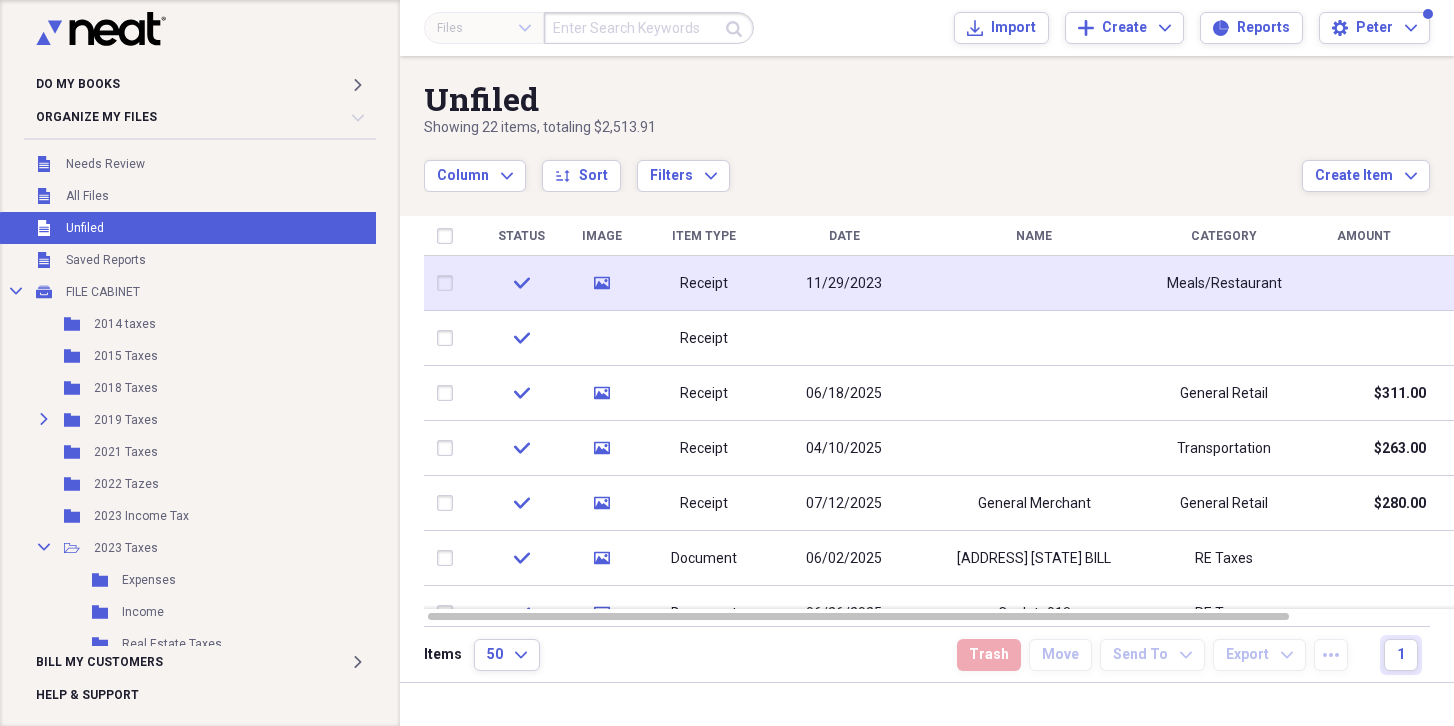 click on "Receipt" at bounding box center (704, 283) 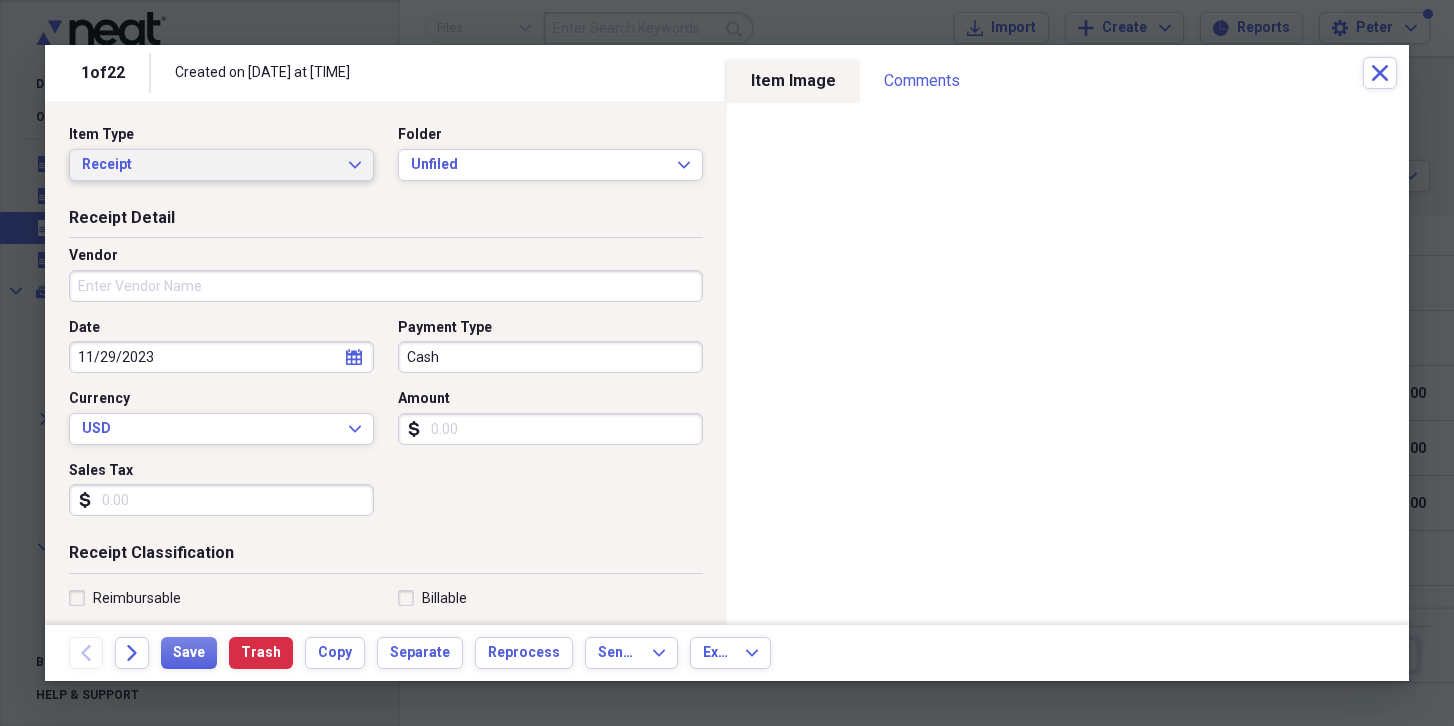 click on "Receipt Expand" at bounding box center (221, 165) 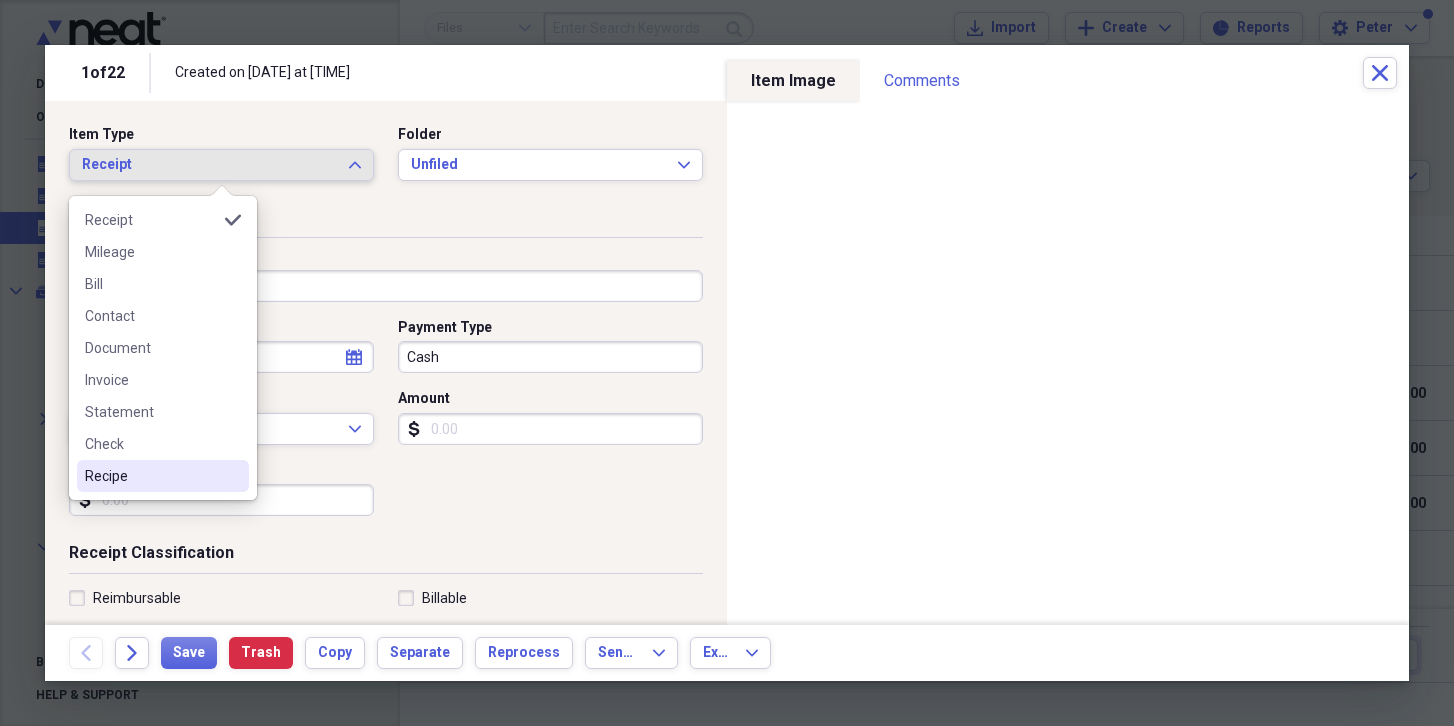 click on "Recipe" at bounding box center [151, 476] 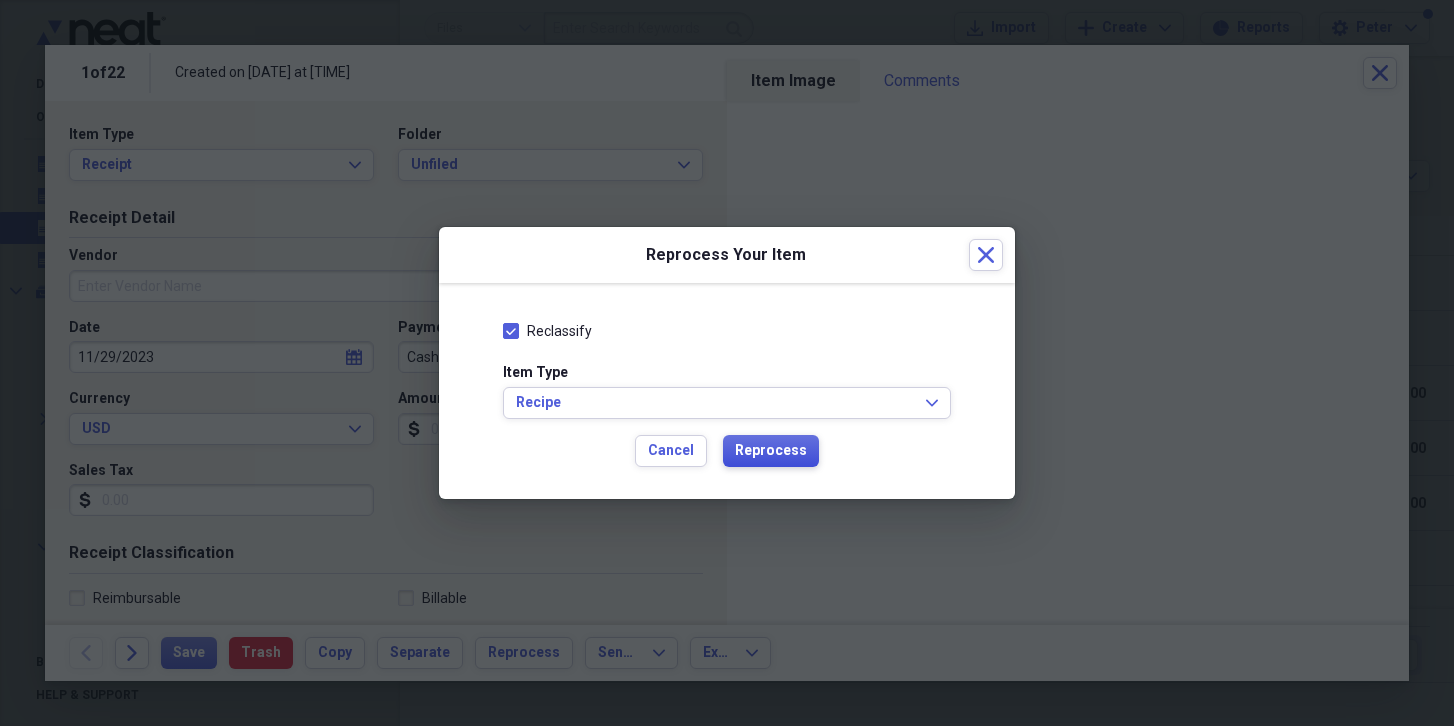 click on "Reprocess" at bounding box center (771, 451) 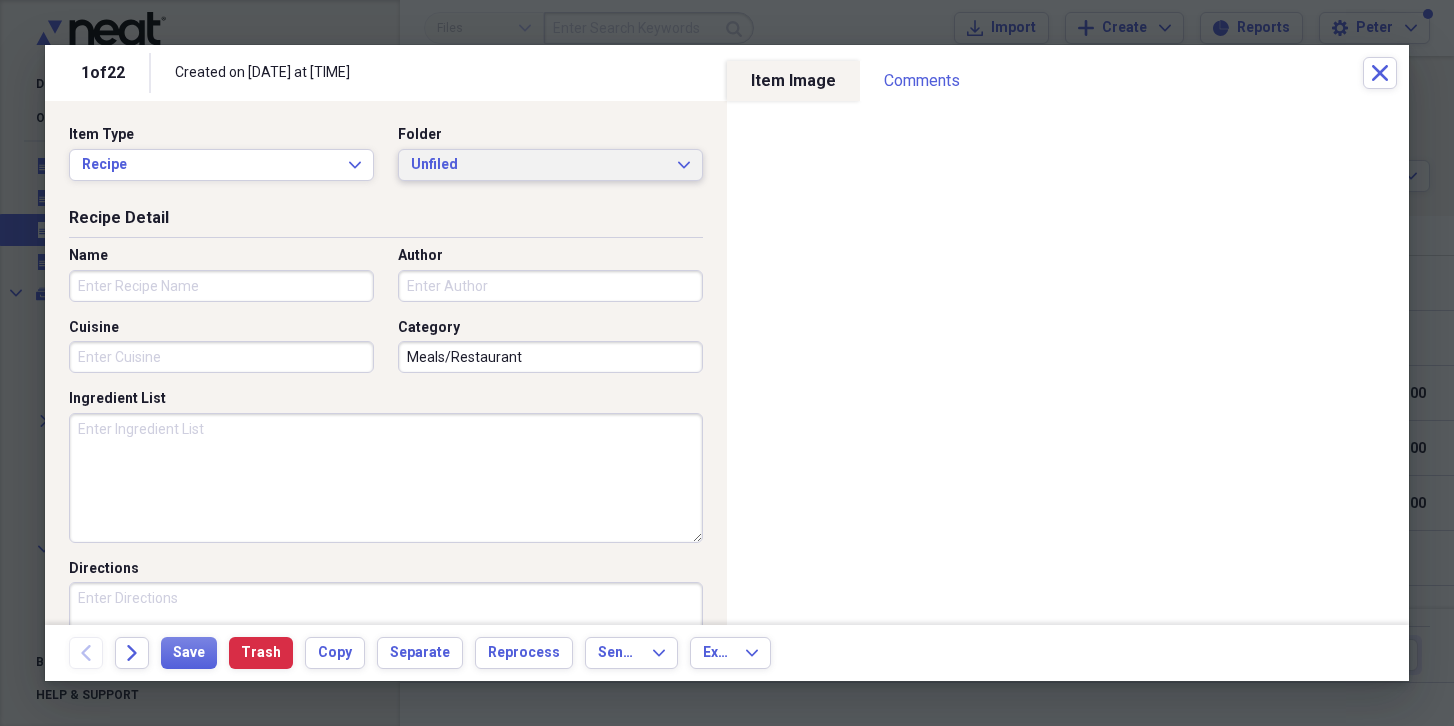 click on "Unfiled" at bounding box center (538, 165) 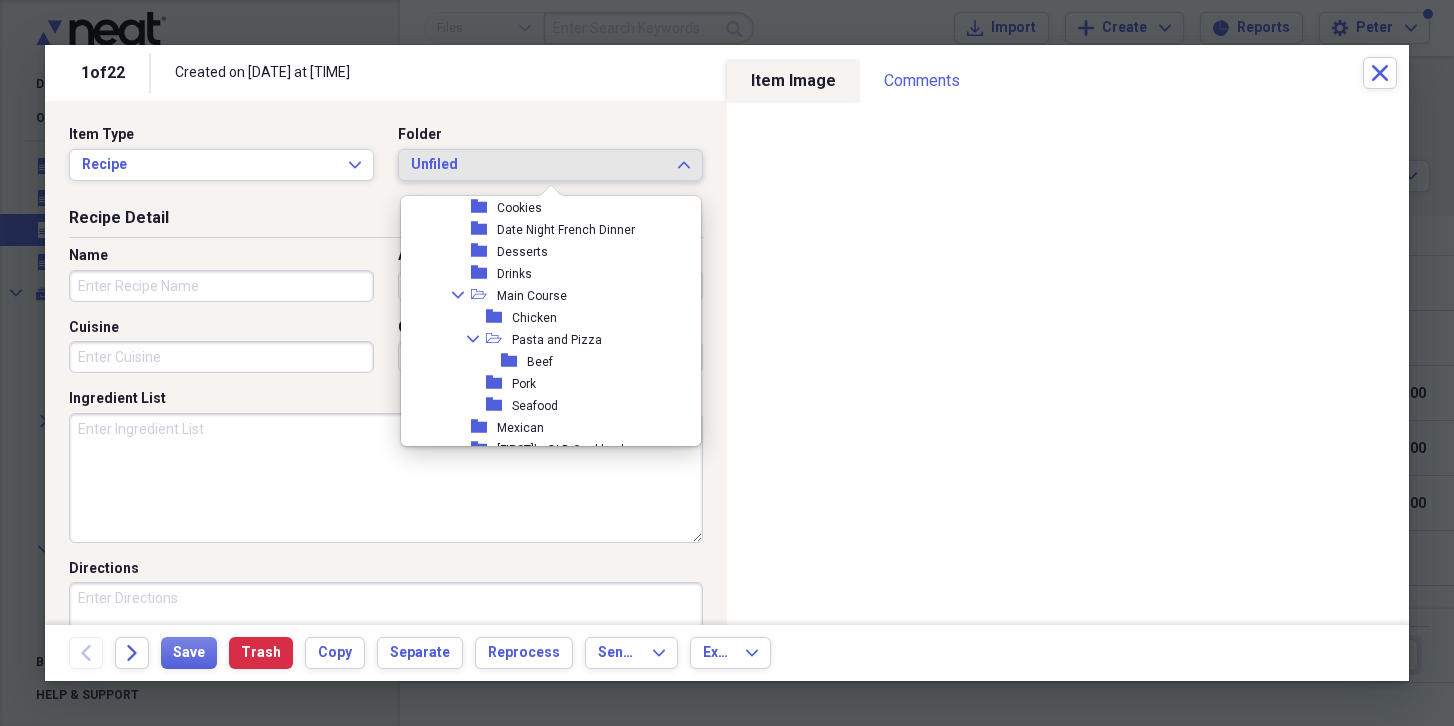scroll, scrollTop: 1723, scrollLeft: 0, axis: vertical 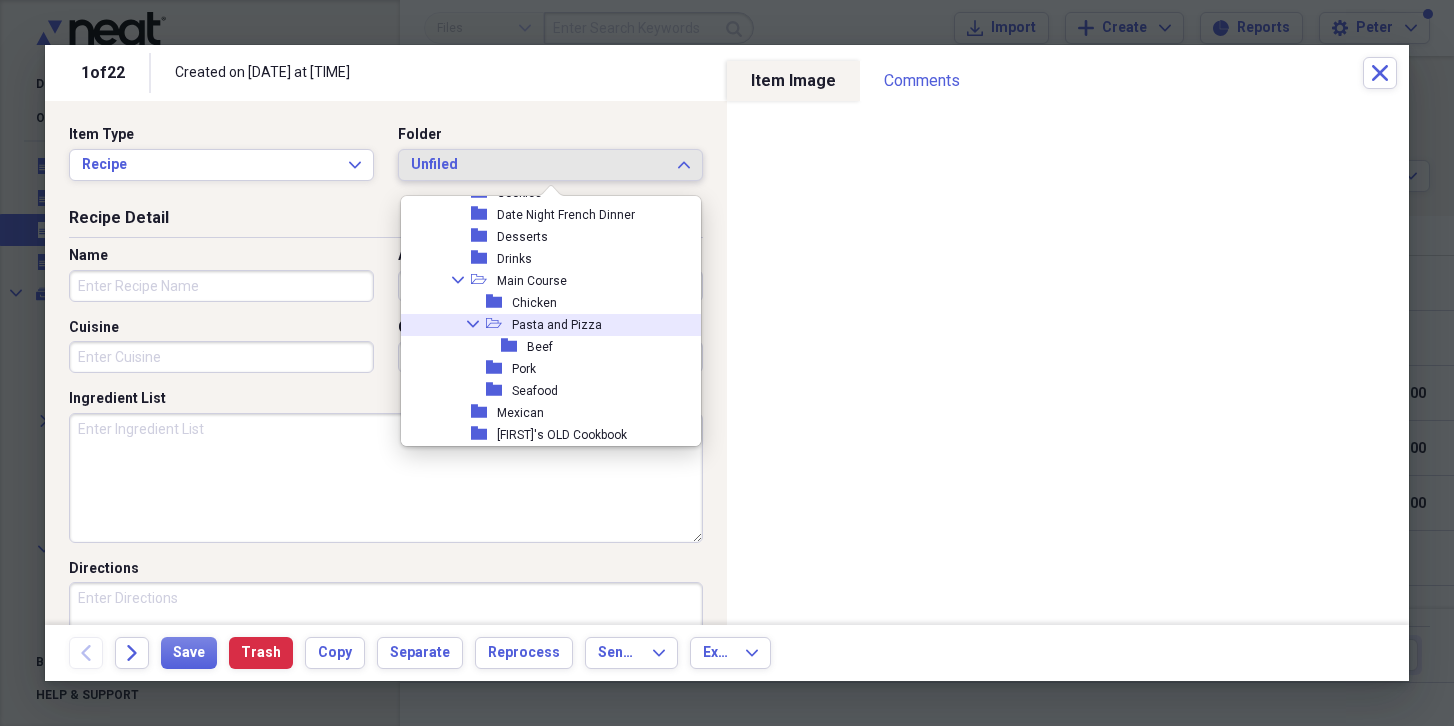 click on "Pasta and Pizza" at bounding box center [557, 325] 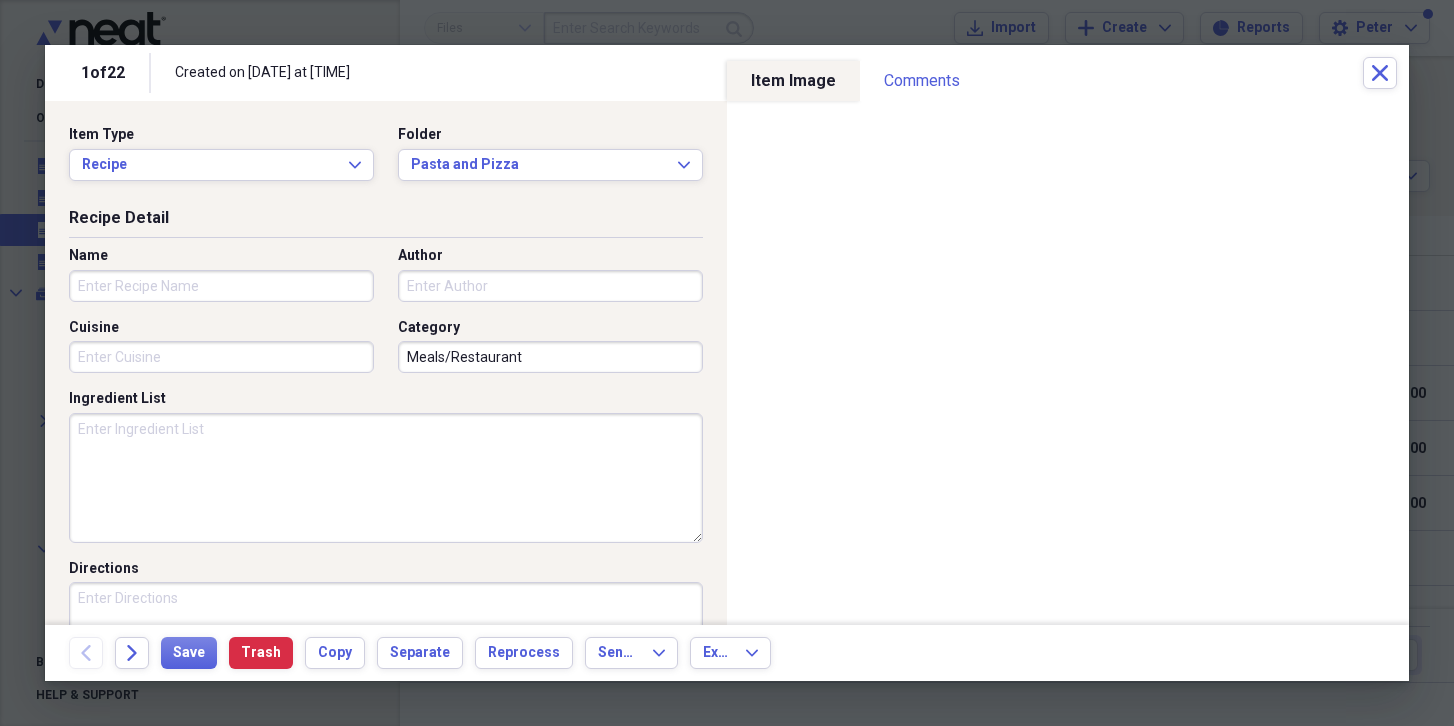click on "Name" at bounding box center [221, 286] 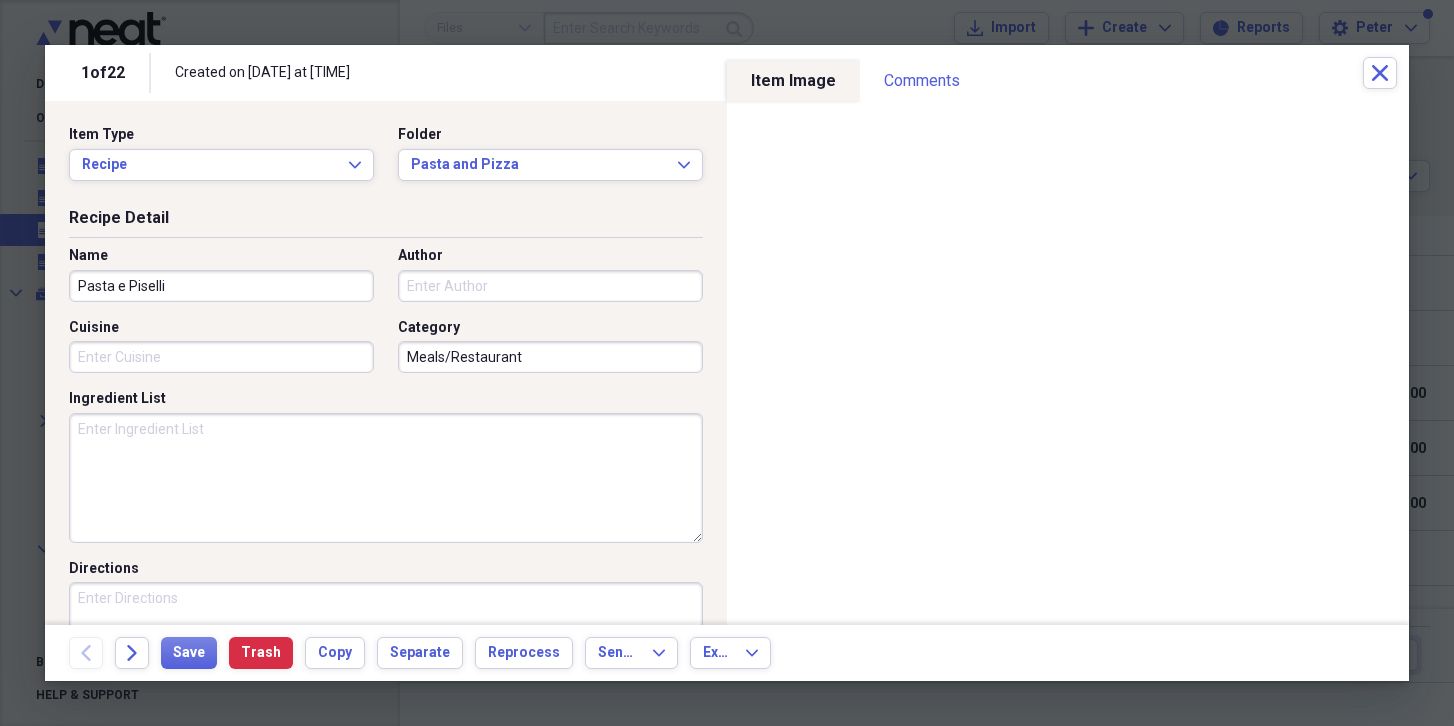 type on "Pasta e Piselli" 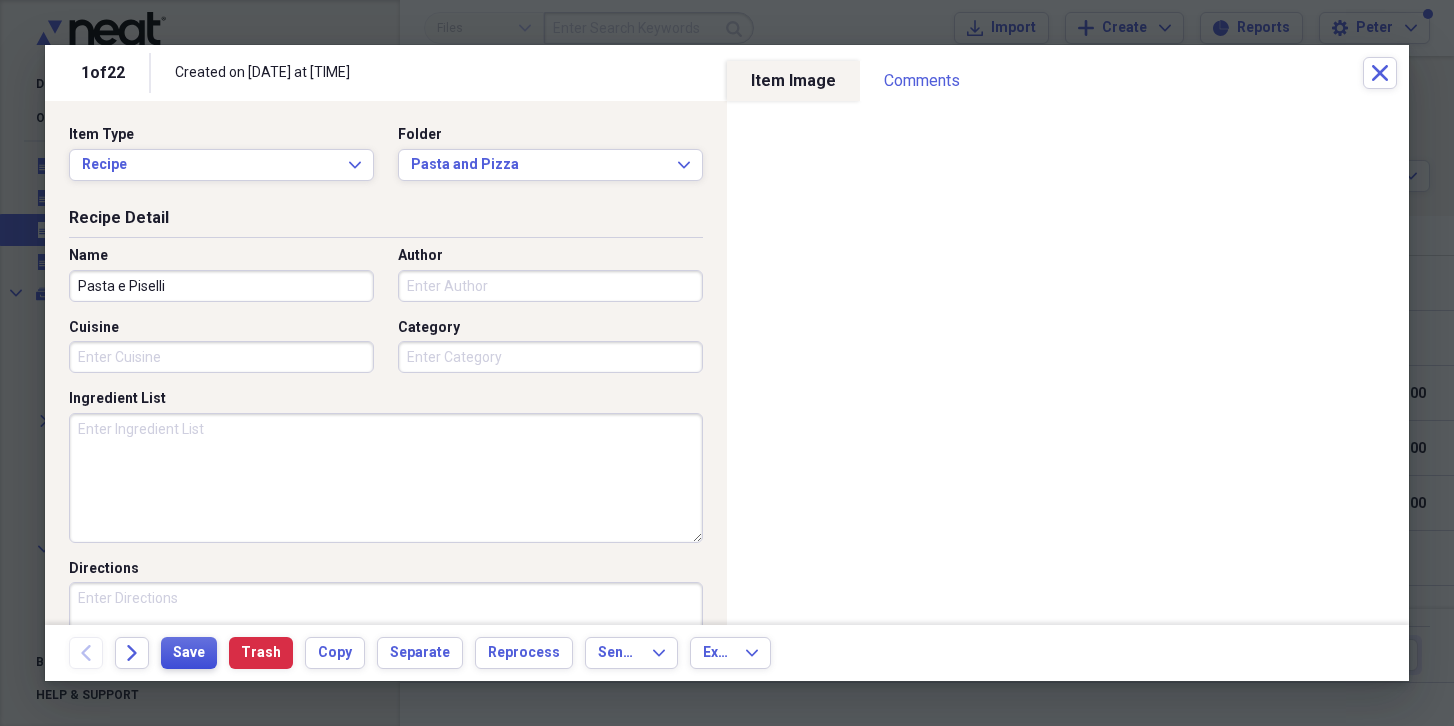 type 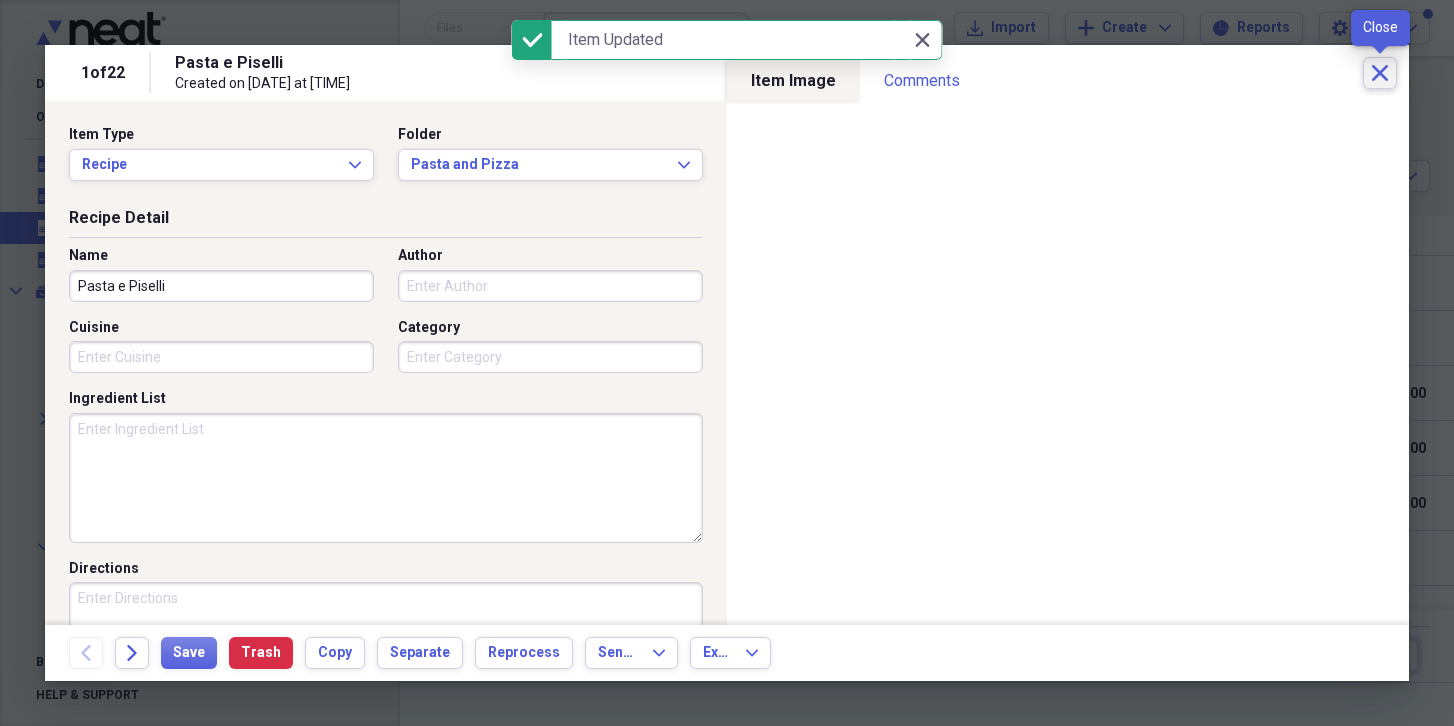 click on "Close" 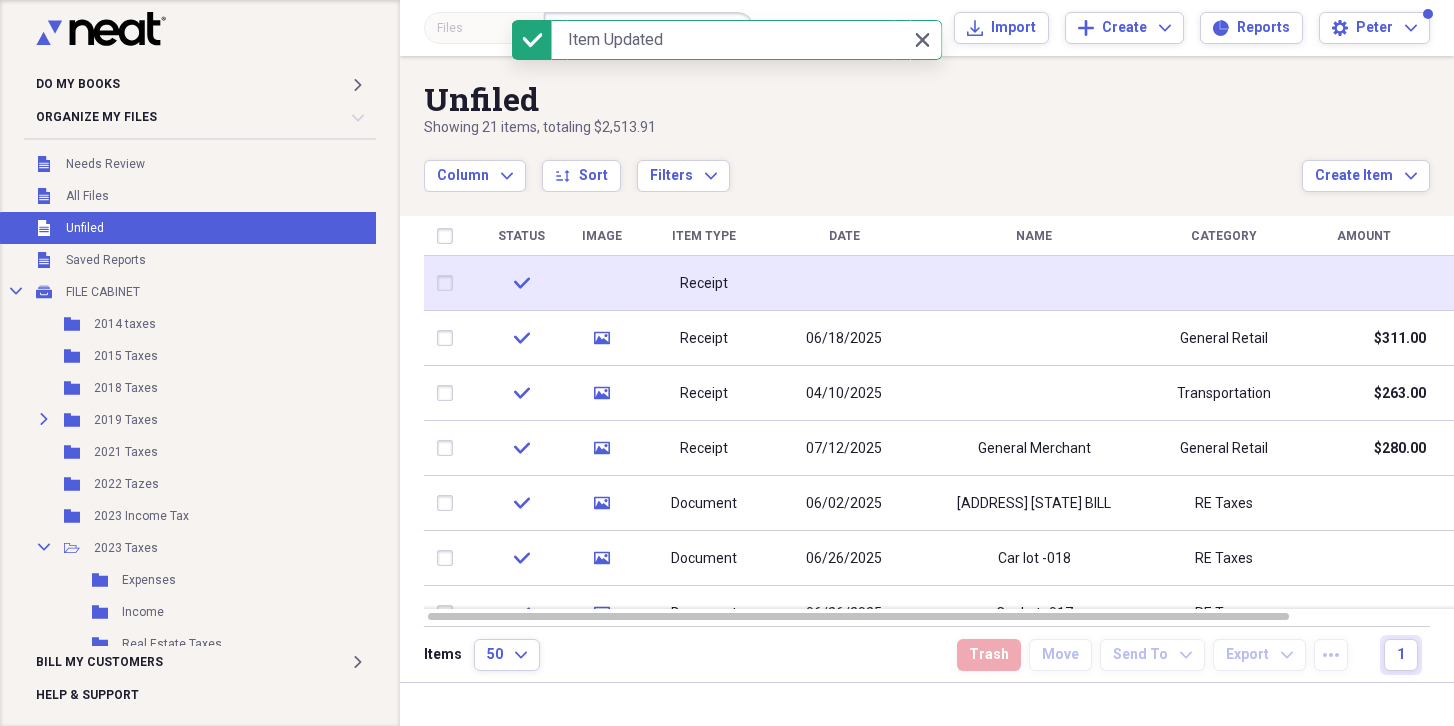 click on "Receipt" at bounding box center [704, 283] 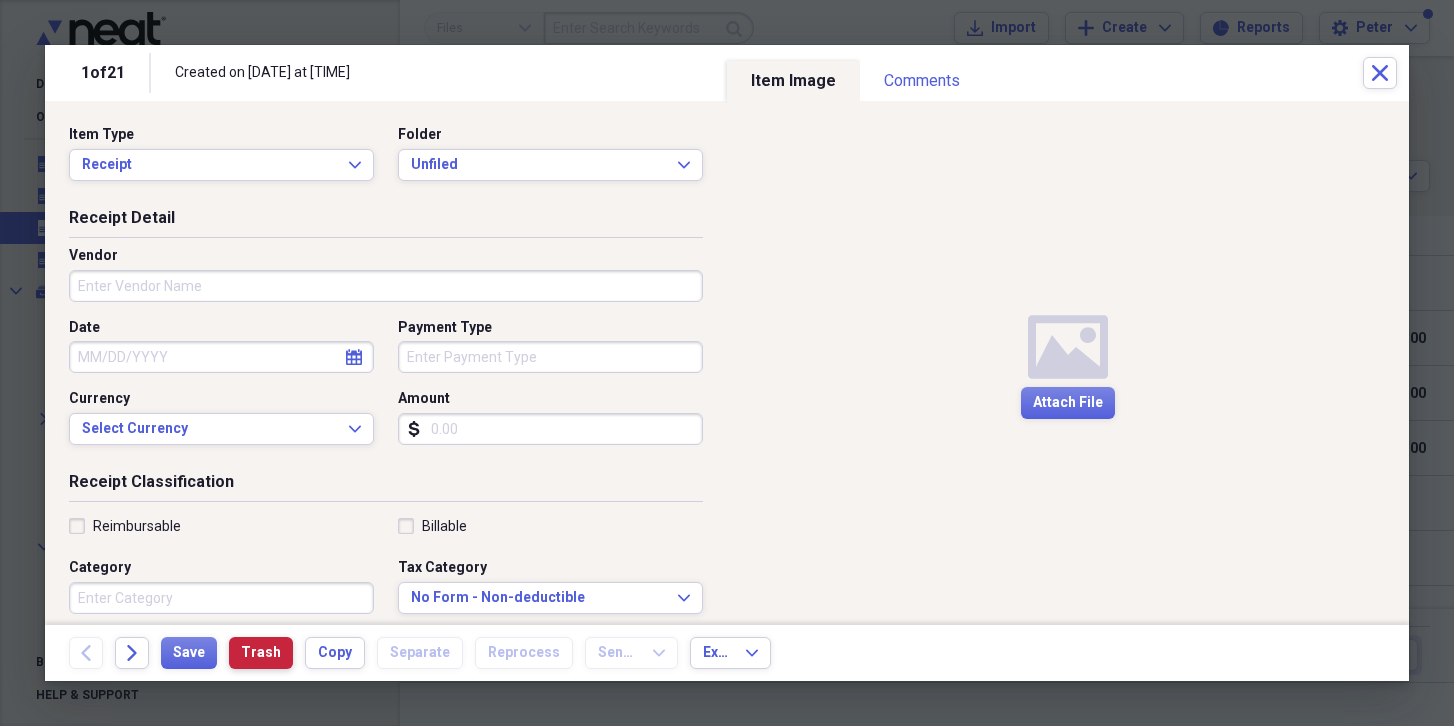 click on "Trash" at bounding box center [261, 653] 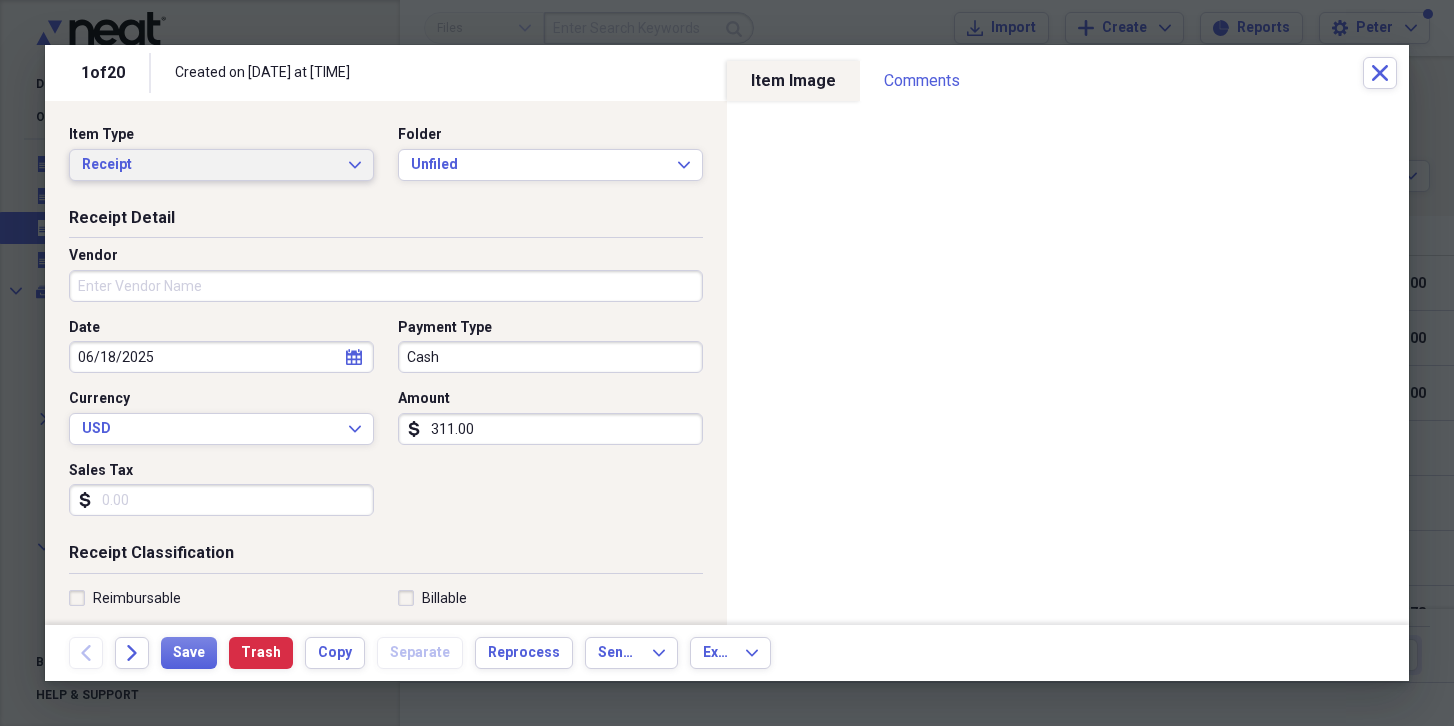 click on "Expand" 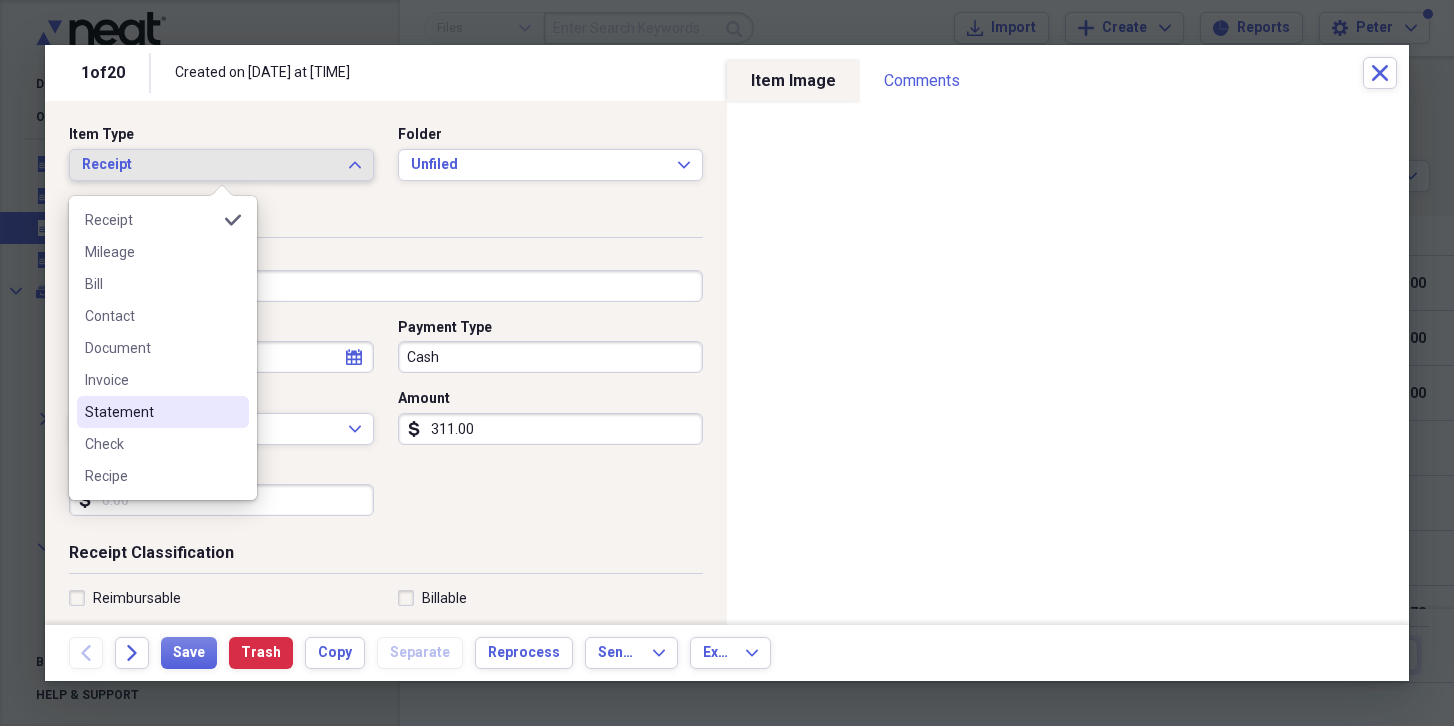 click on "Statement" at bounding box center [151, 412] 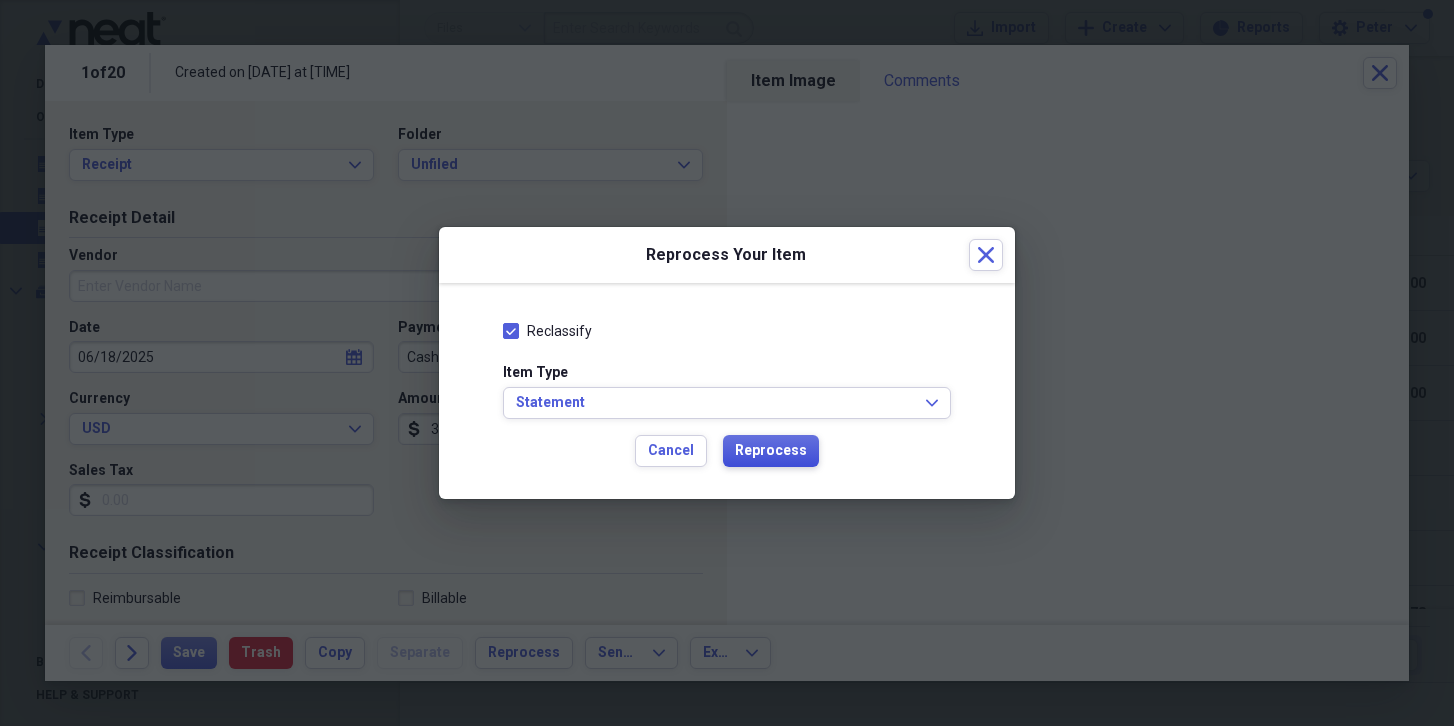 click on "Reprocess" at bounding box center [771, 451] 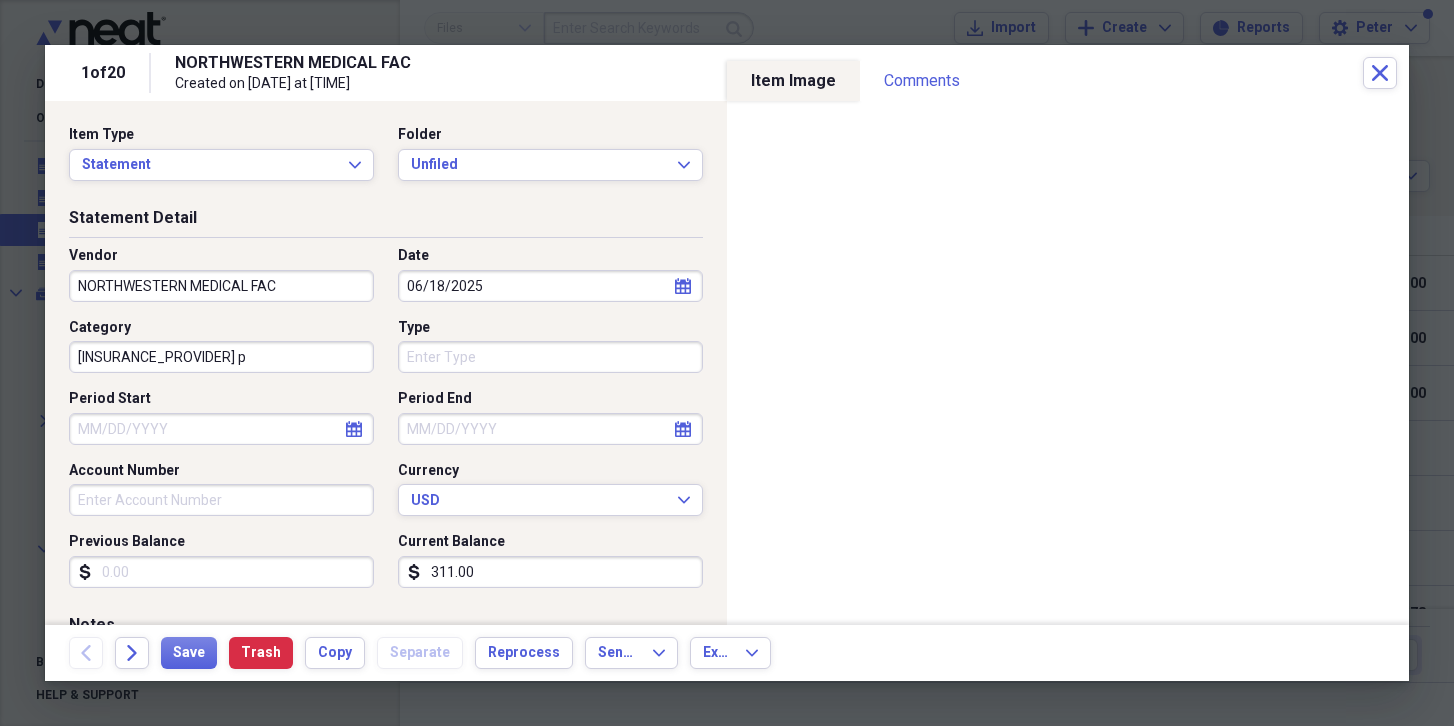 type on "NORTHWESTERN MEDICAL FAC" 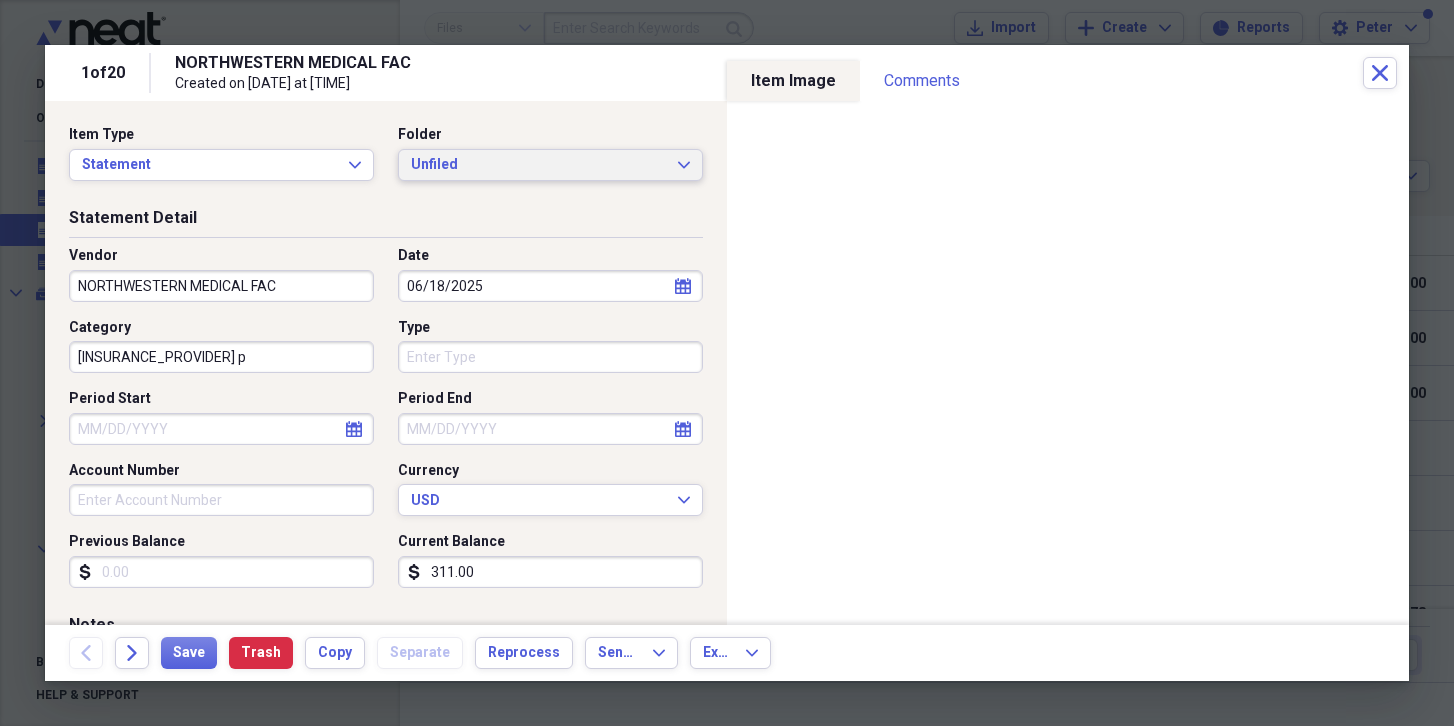 click on "Unfiled" at bounding box center [538, 165] 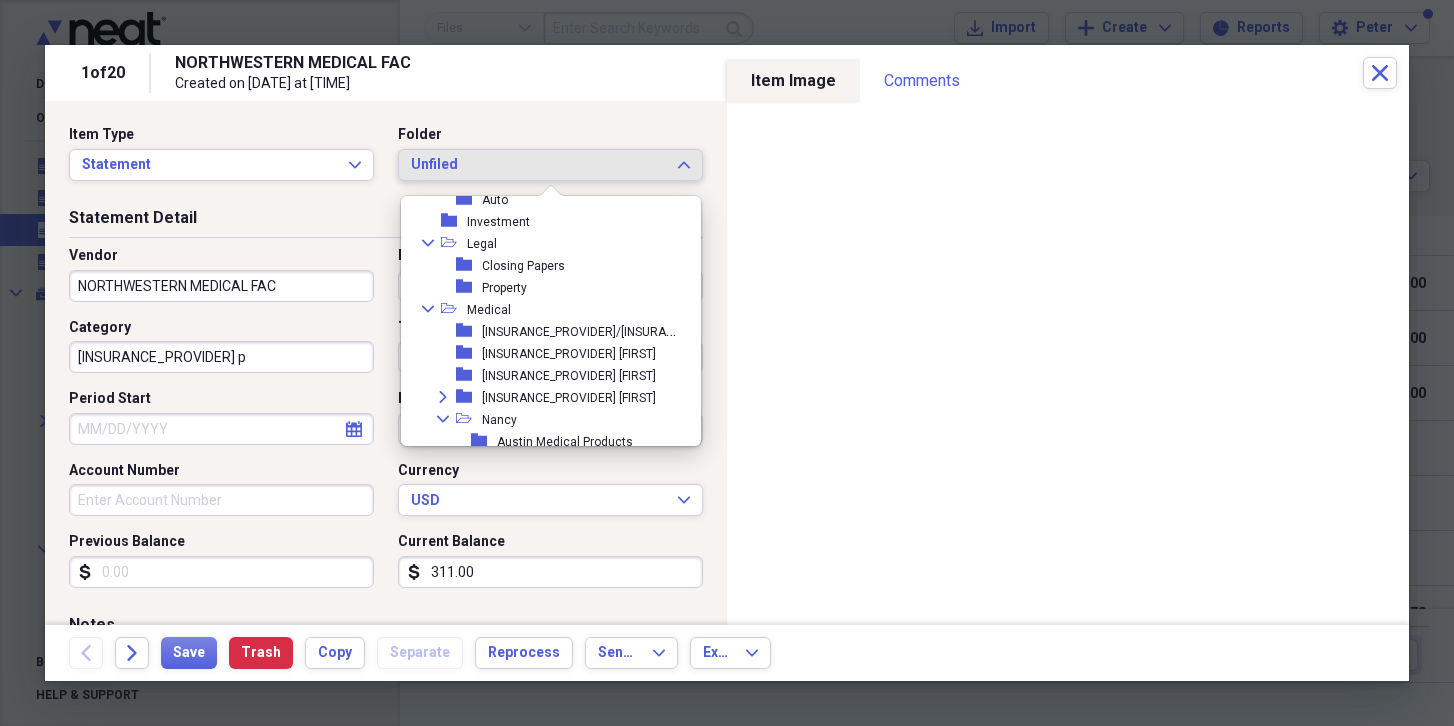 scroll, scrollTop: 1101, scrollLeft: 0, axis: vertical 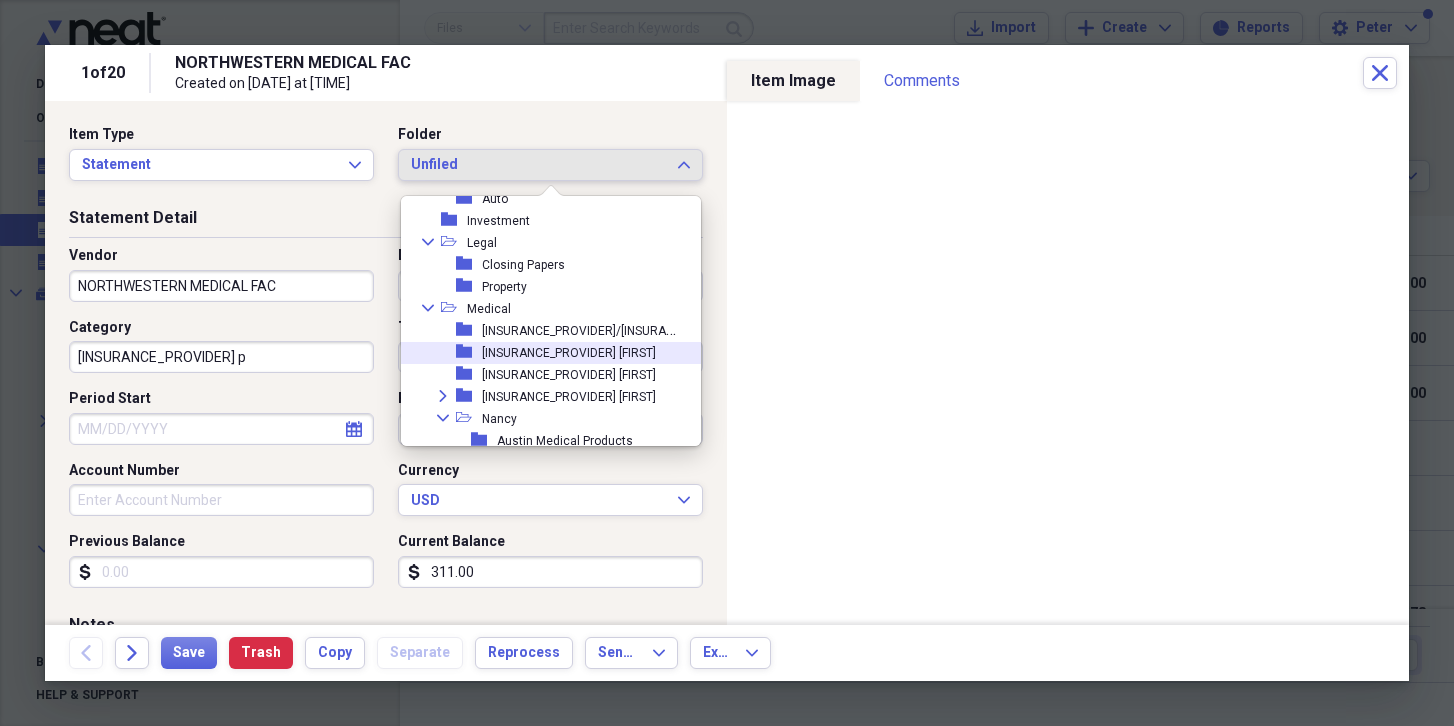 click on "[INSURANCE_PROVIDER] [FIRST]" at bounding box center [569, 353] 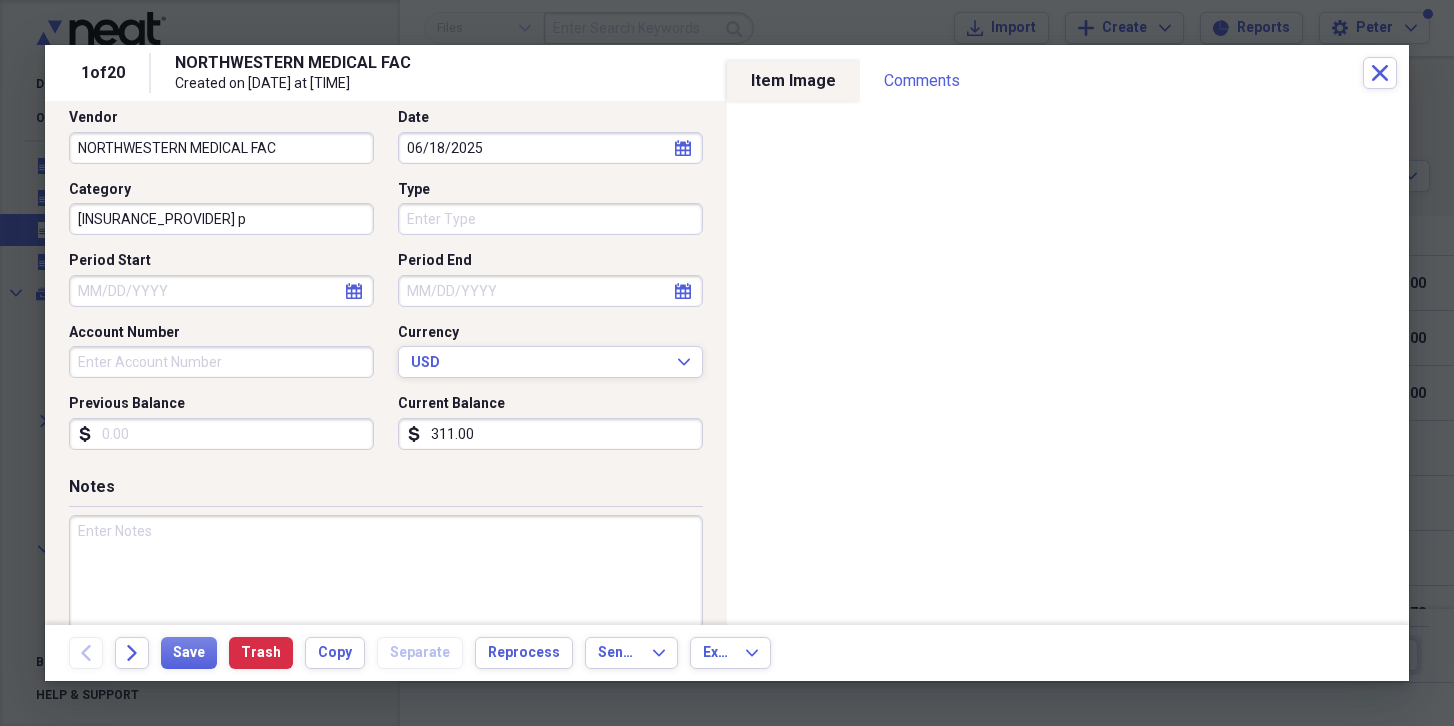 scroll, scrollTop: 184, scrollLeft: 0, axis: vertical 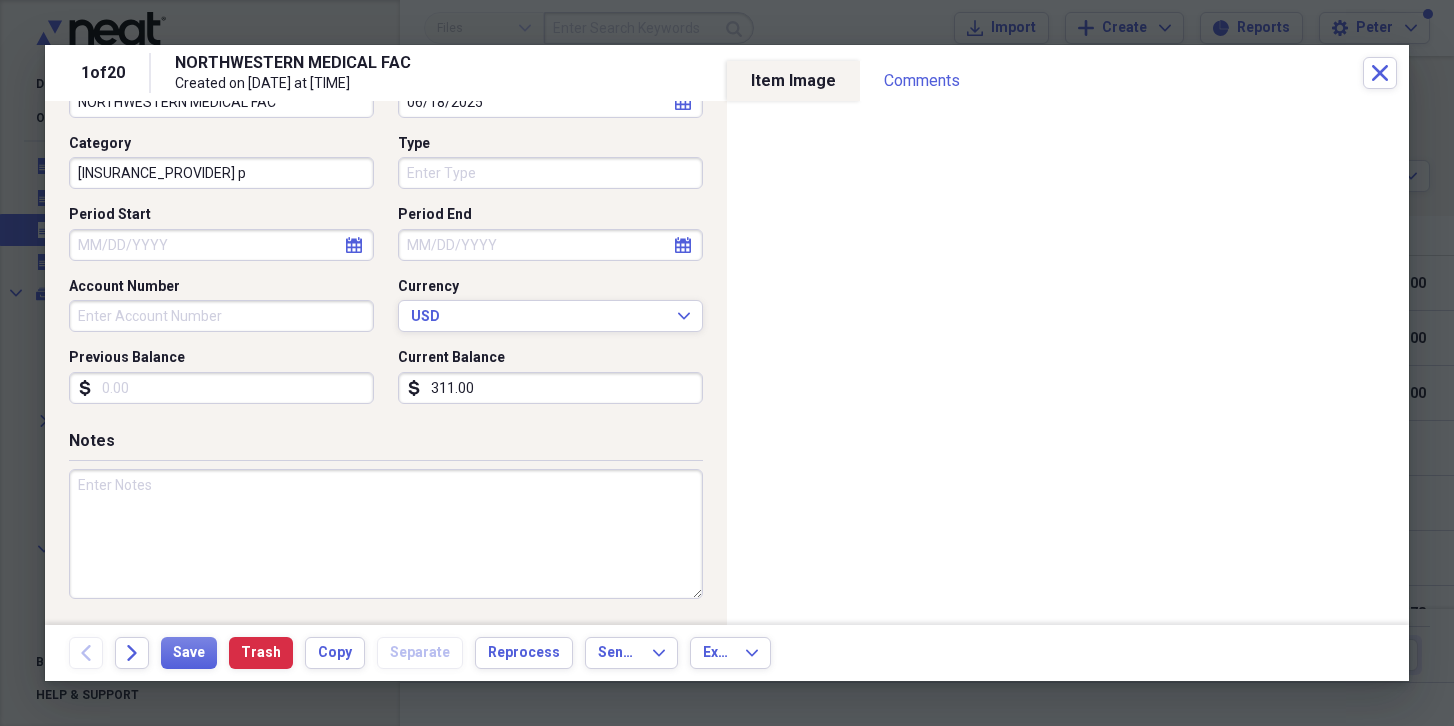 click at bounding box center (386, 534) 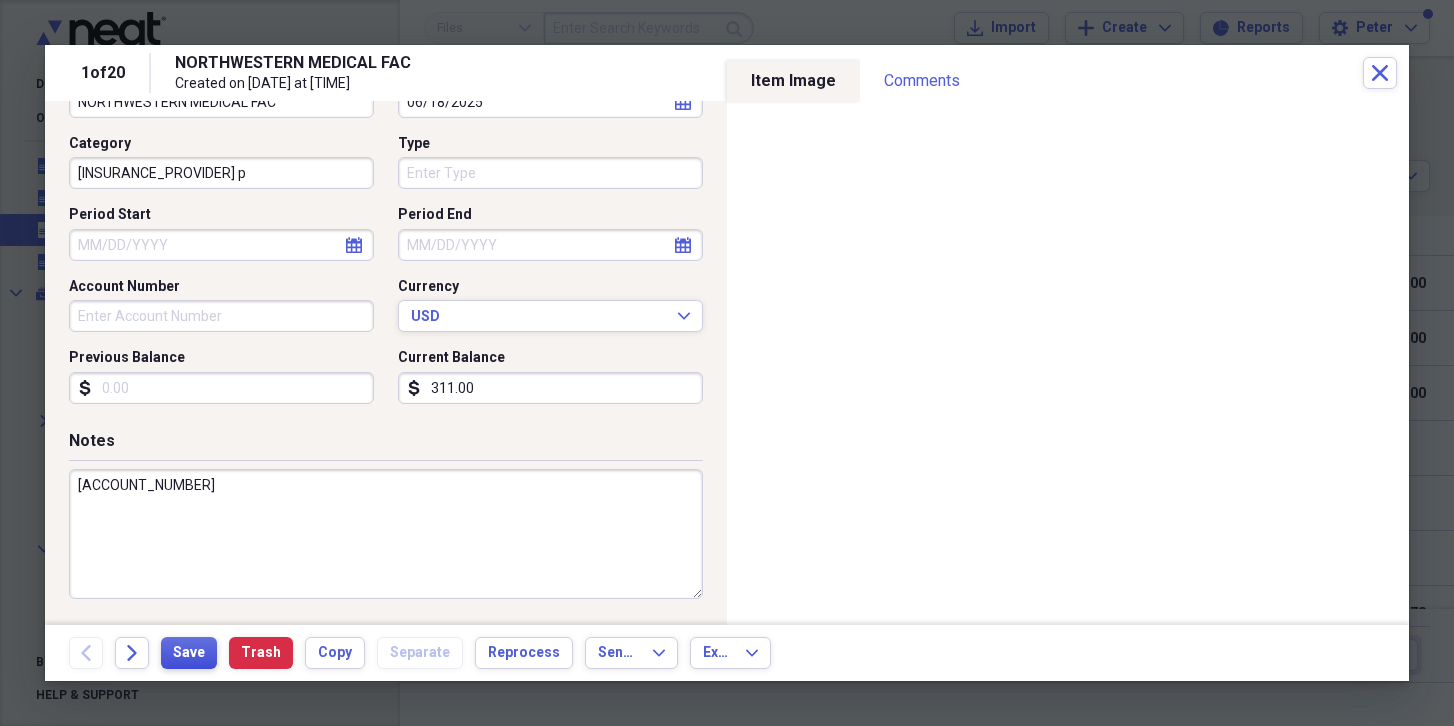 type on "[ACCOUNT_NUMBER]" 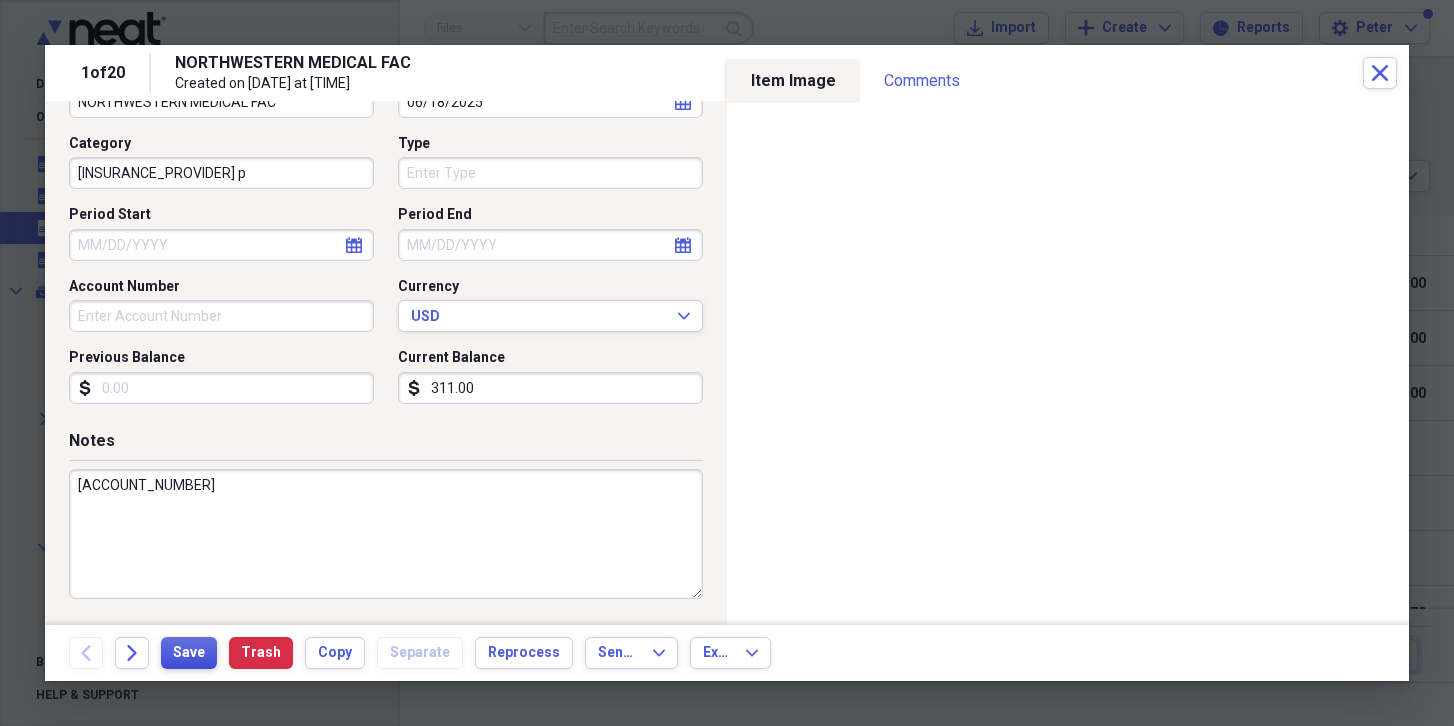 click on "Save" at bounding box center (189, 653) 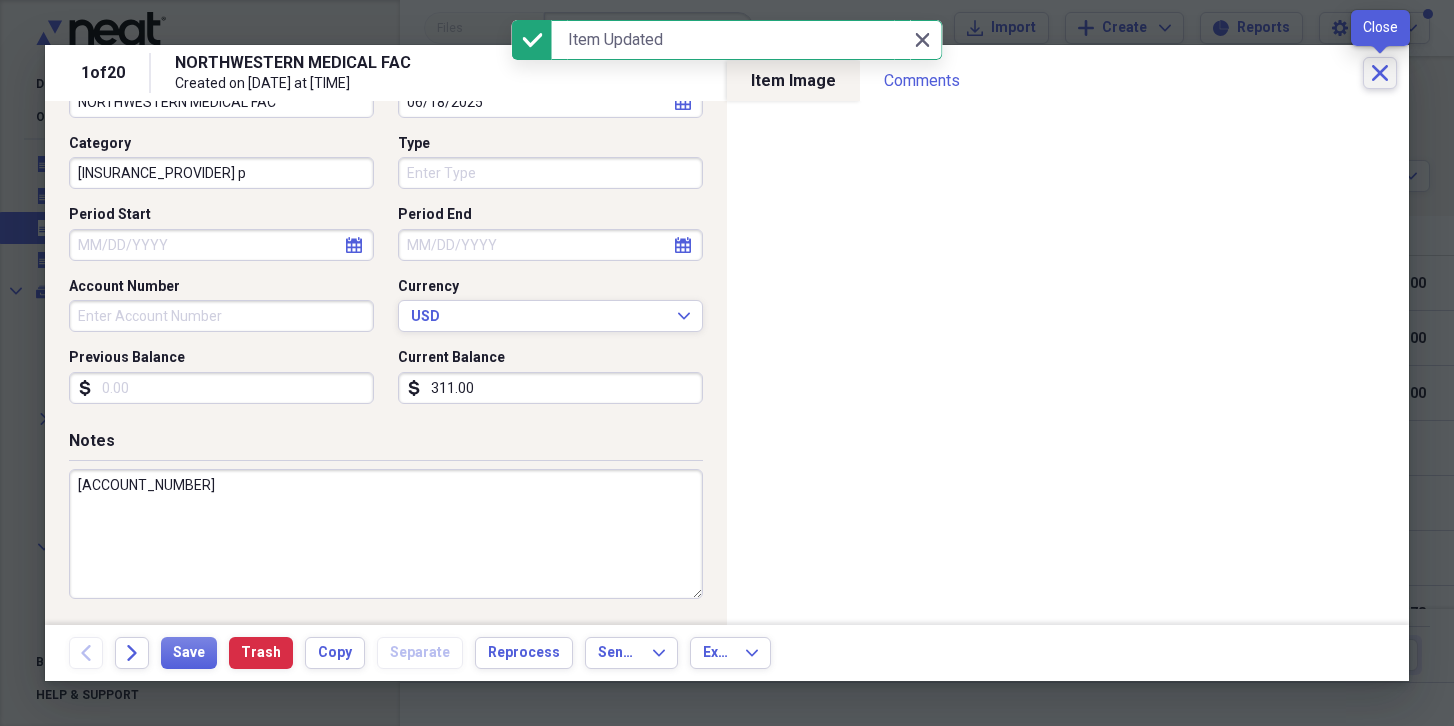 click 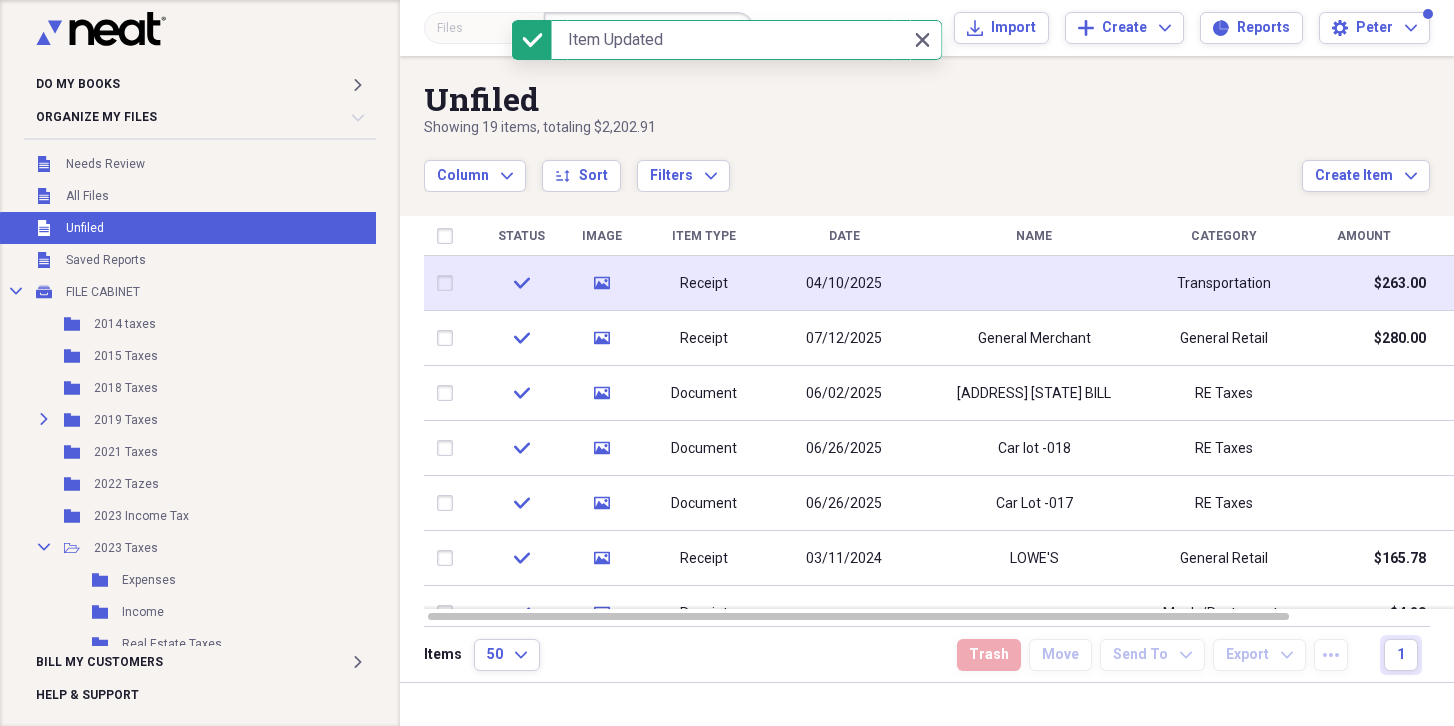 click on "04/10/2025" at bounding box center (844, 284) 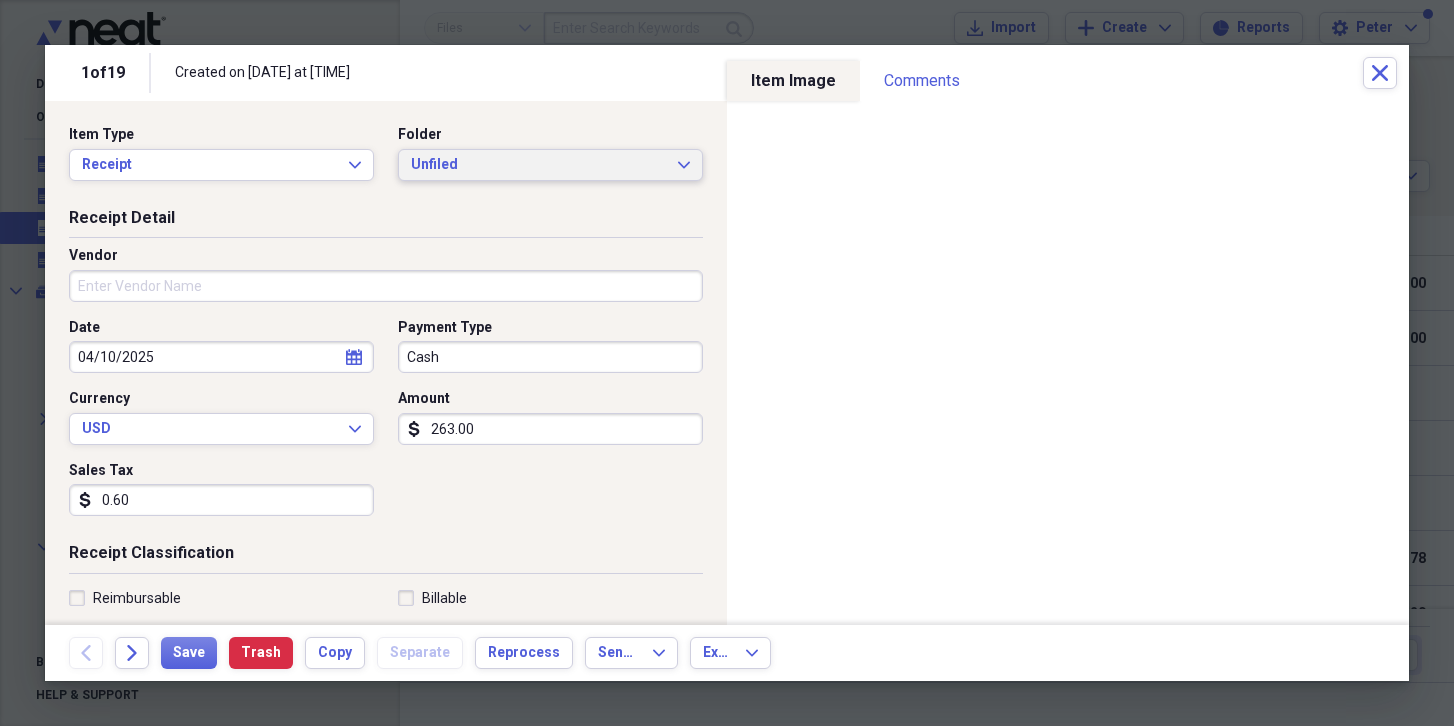 click on "Unfiled" at bounding box center [538, 165] 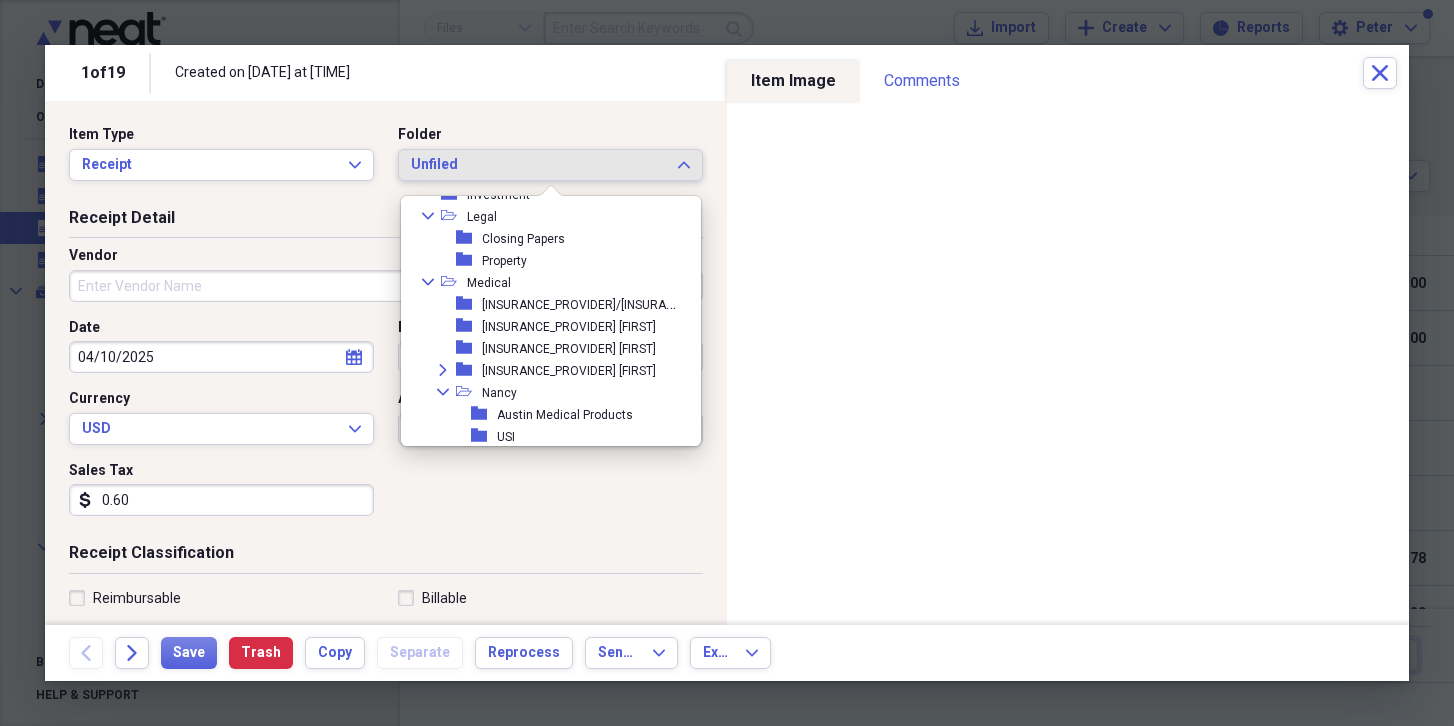 scroll, scrollTop: 1133, scrollLeft: 0, axis: vertical 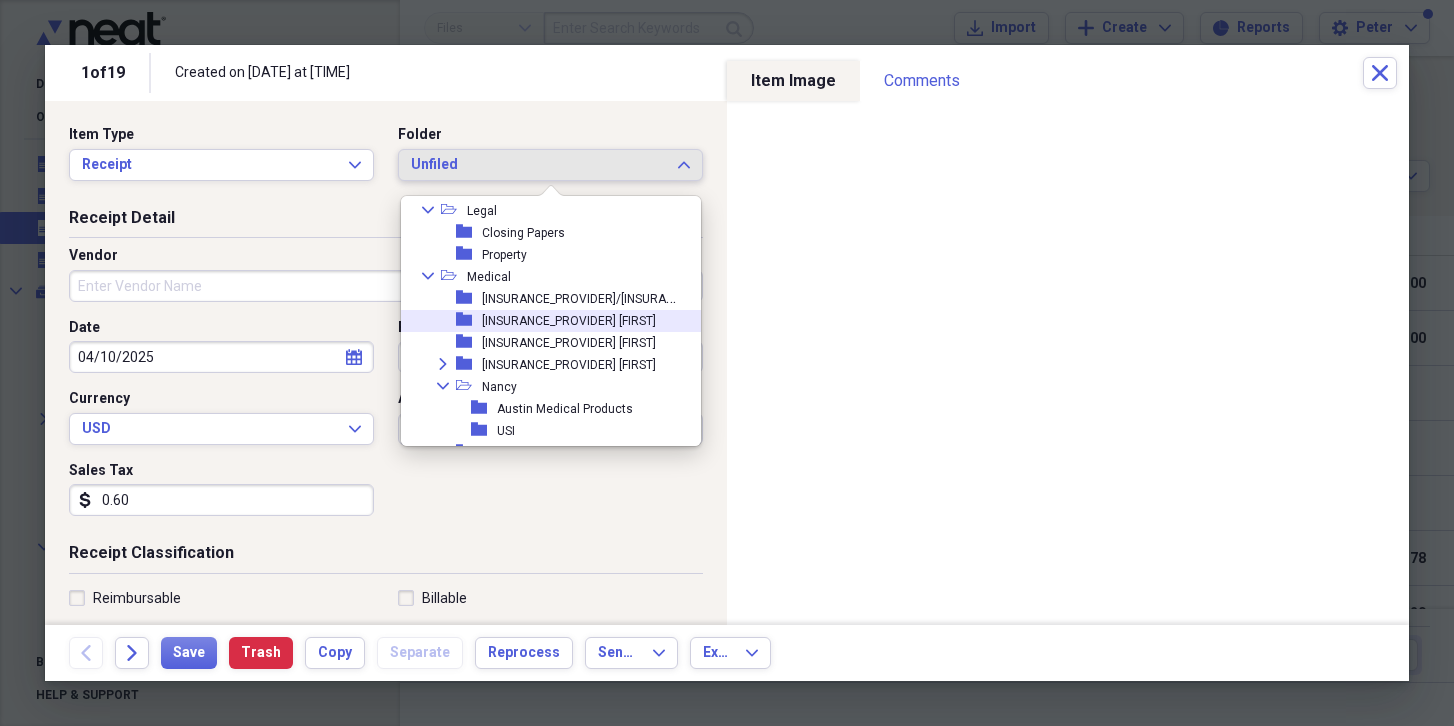 click on "[INSURANCE_PROVIDER] [FIRST]" at bounding box center (569, 321) 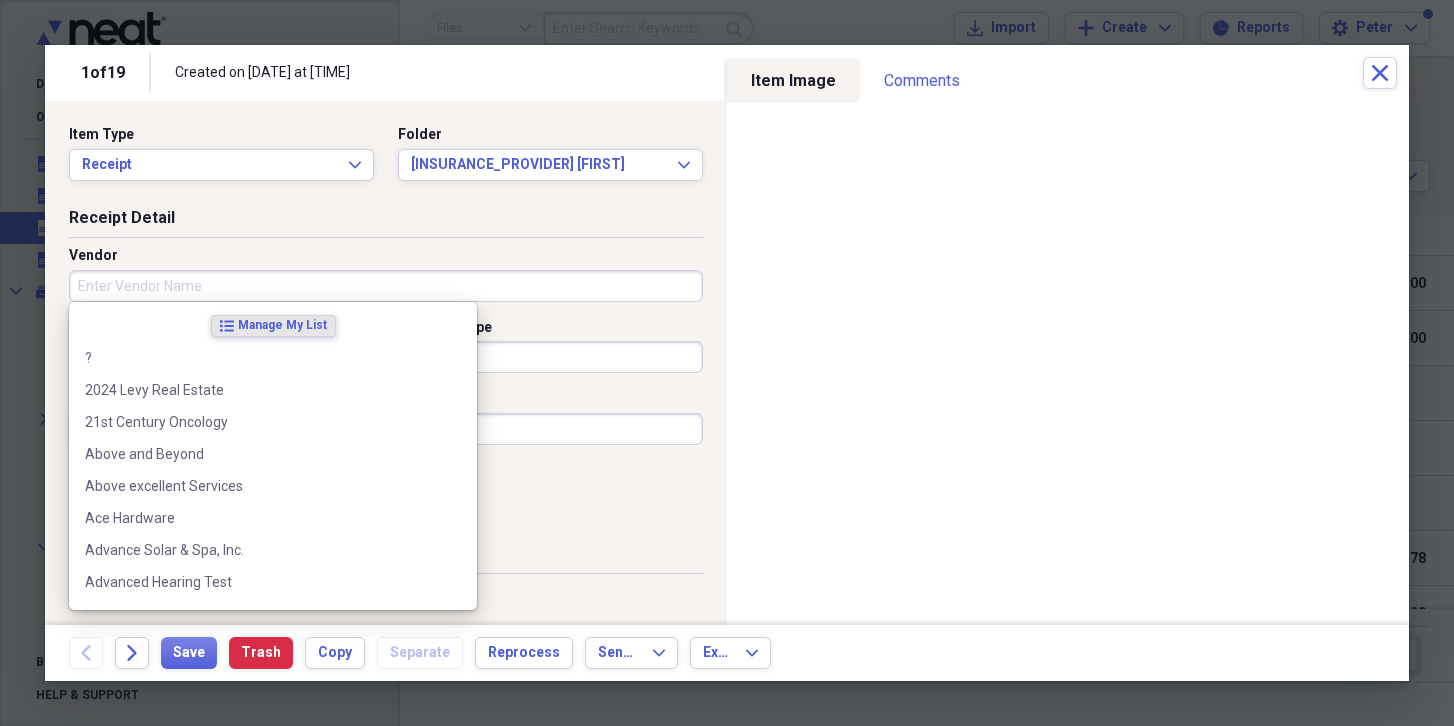 click on "Vendor" at bounding box center [386, 286] 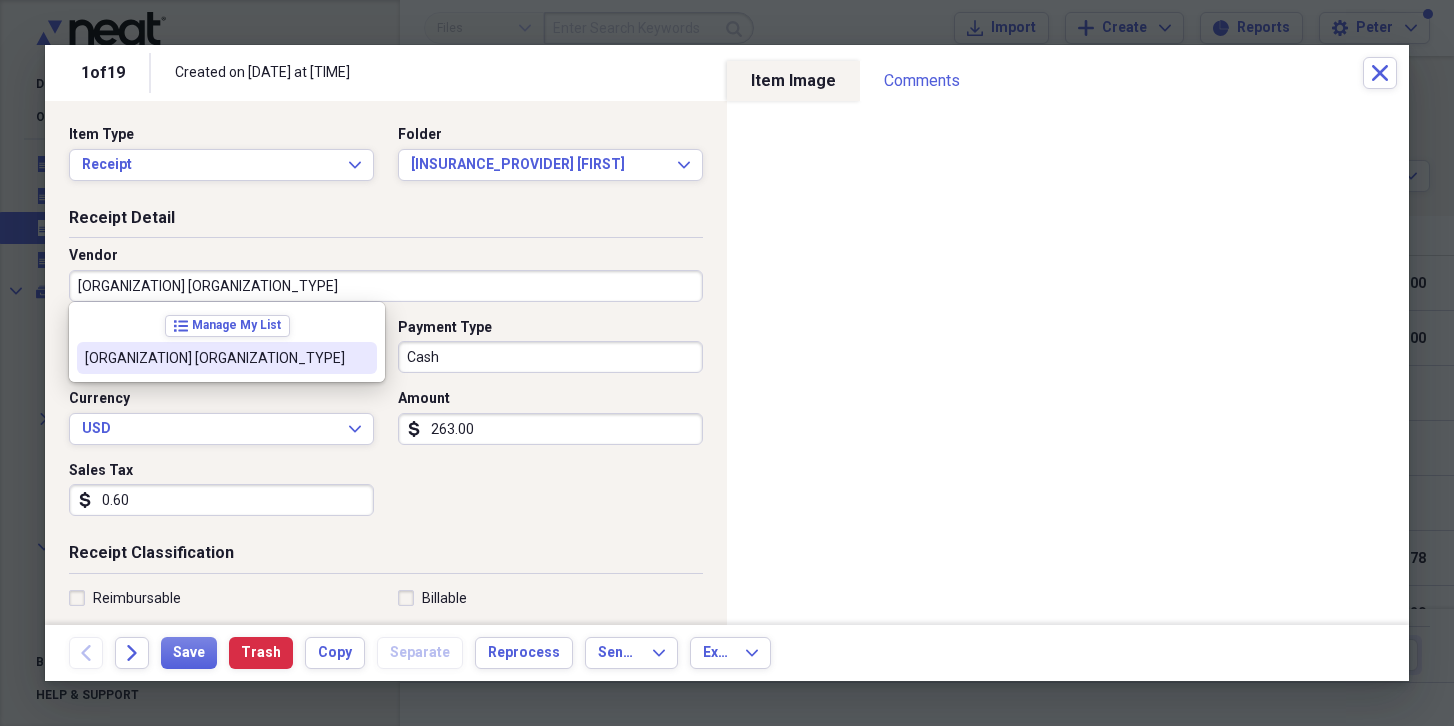 click on "[ORGANIZATION] [ORGANIZATION_TYPE]" at bounding box center (215, 358) 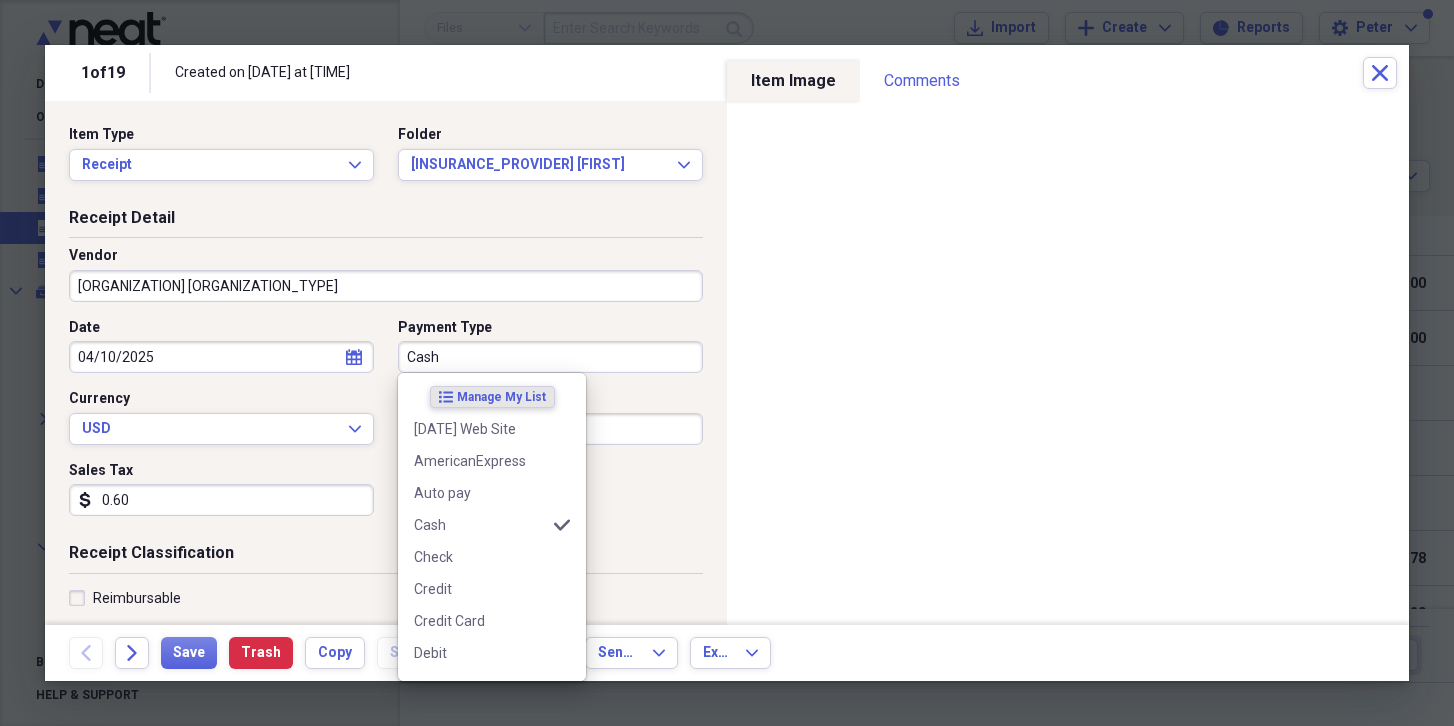 click on "Cash" at bounding box center [550, 357] 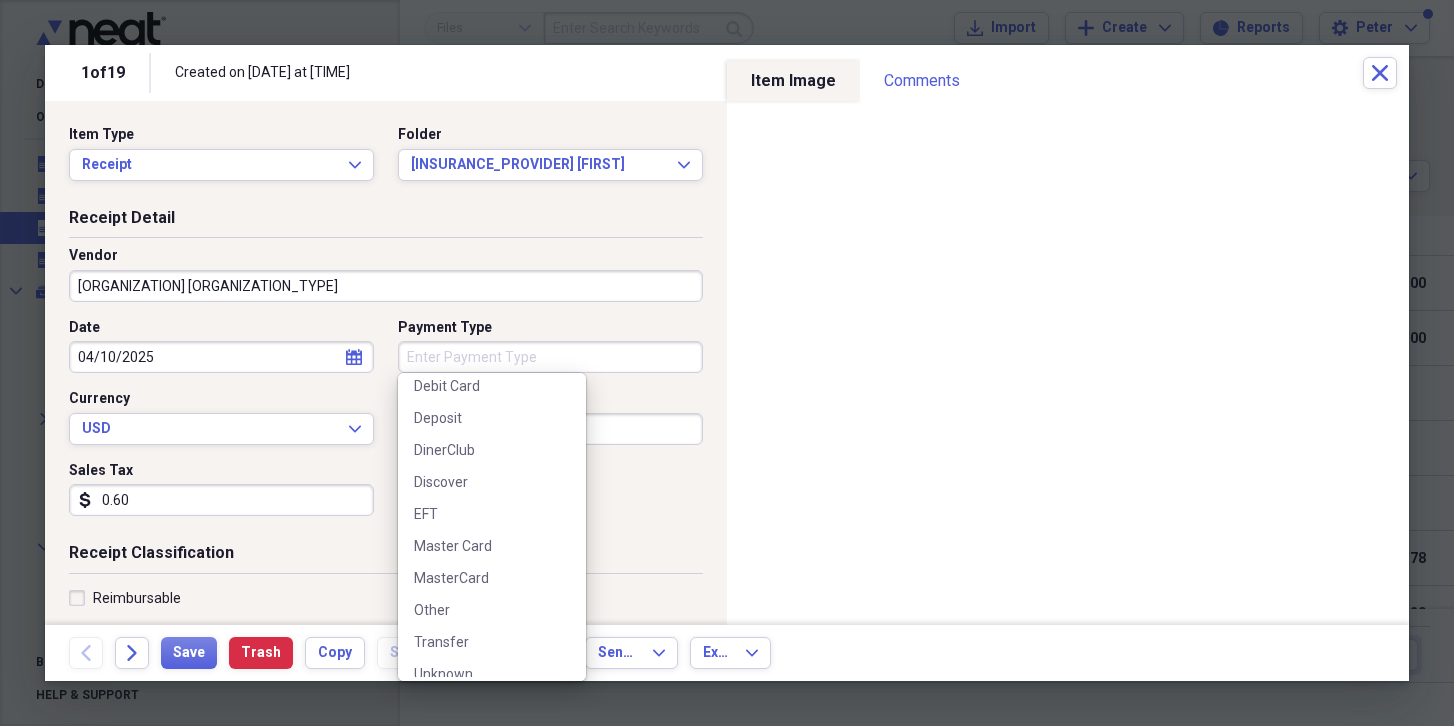 scroll, scrollTop: 303, scrollLeft: 0, axis: vertical 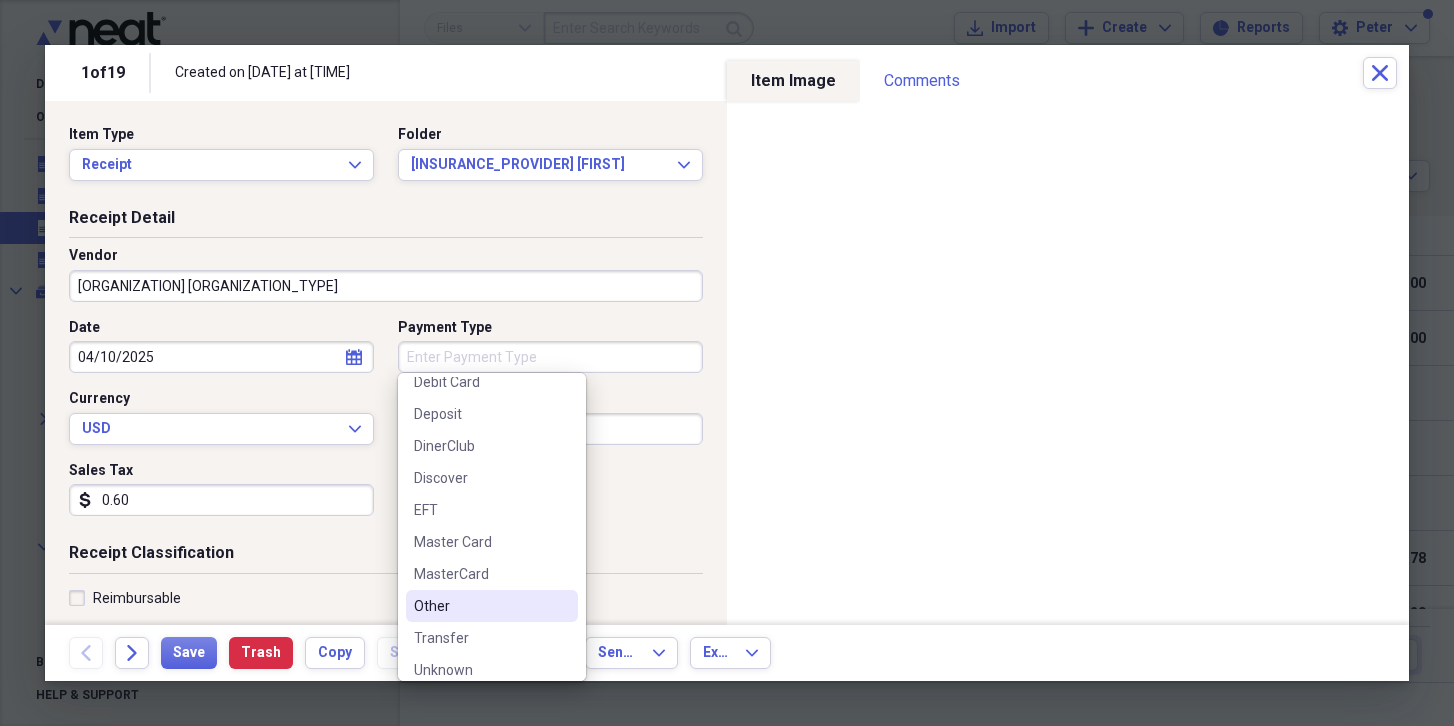 click on "Other" at bounding box center [480, 606] 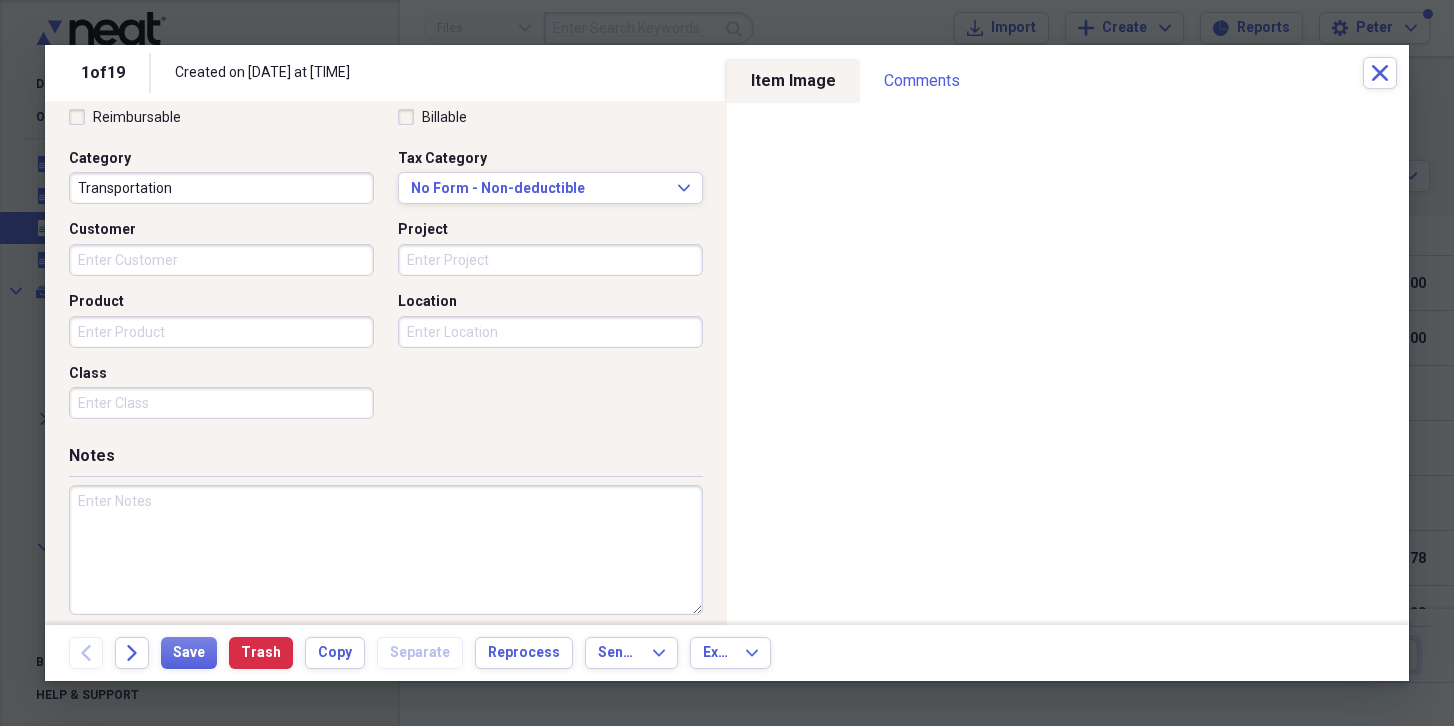 scroll, scrollTop: 496, scrollLeft: 0, axis: vertical 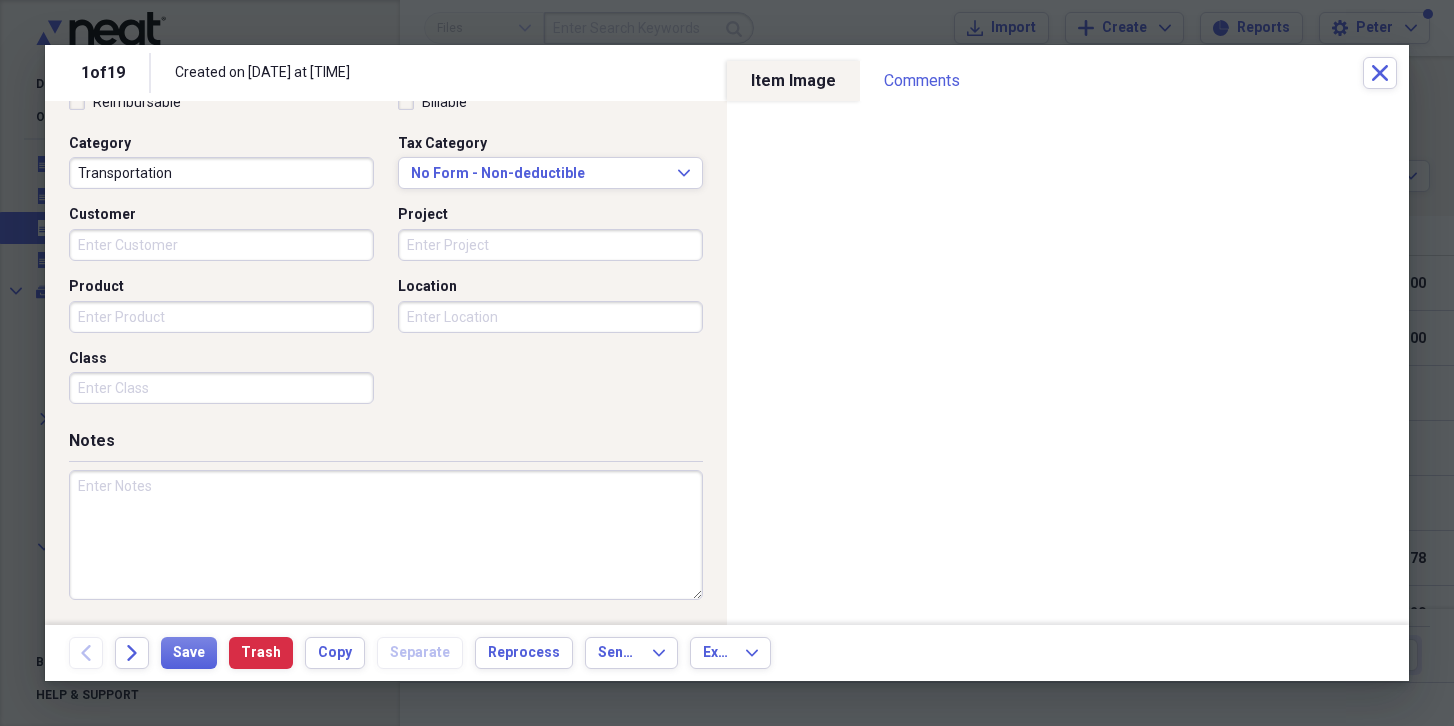 click at bounding box center [386, 535] 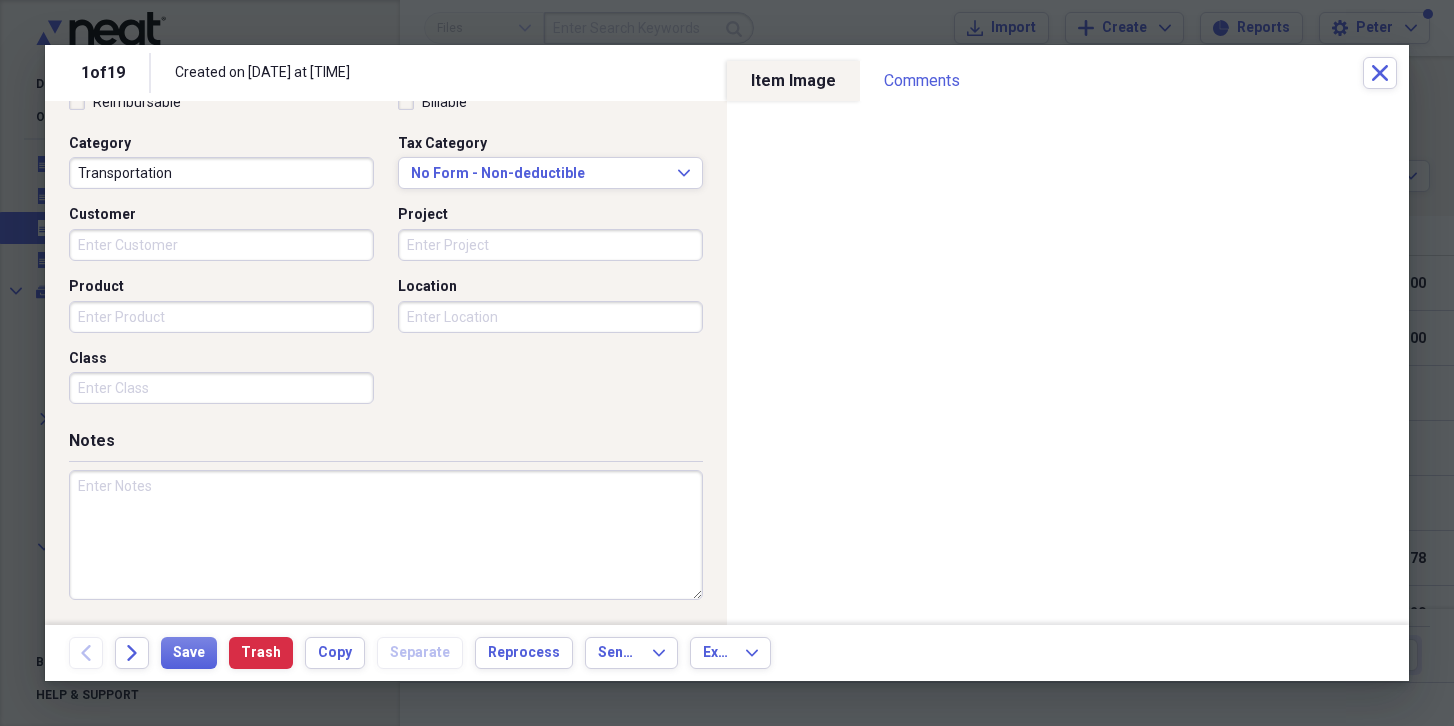 click at bounding box center (386, 535) 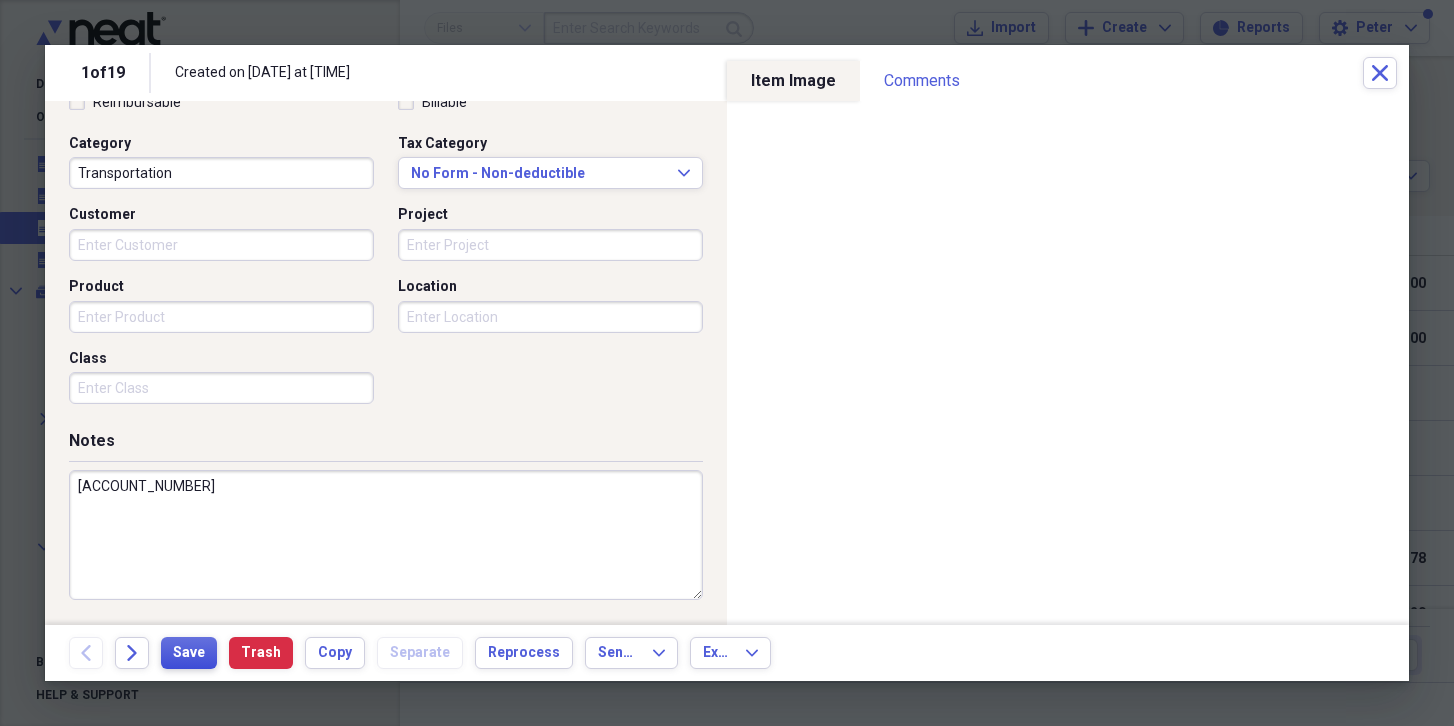type on "[ACCOUNT_NUMBER]" 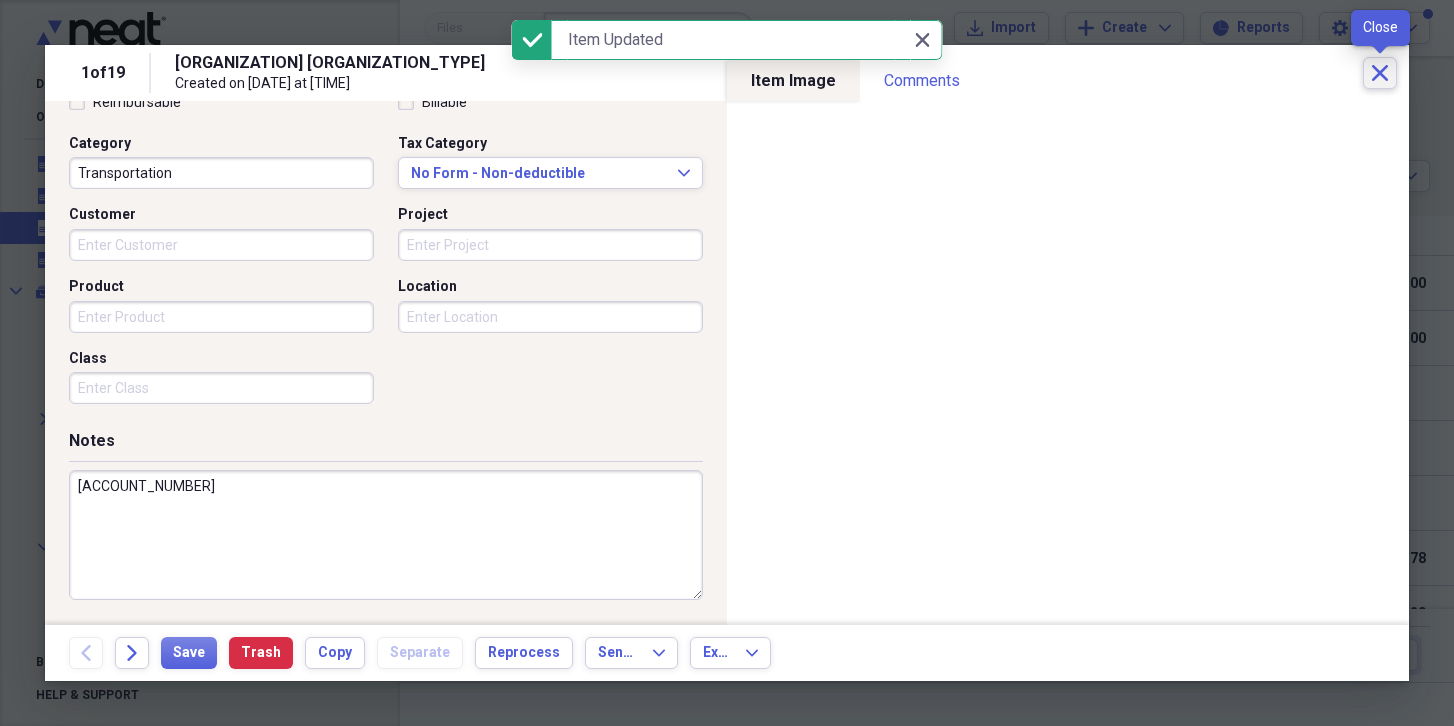 click on "Close" at bounding box center [1380, 73] 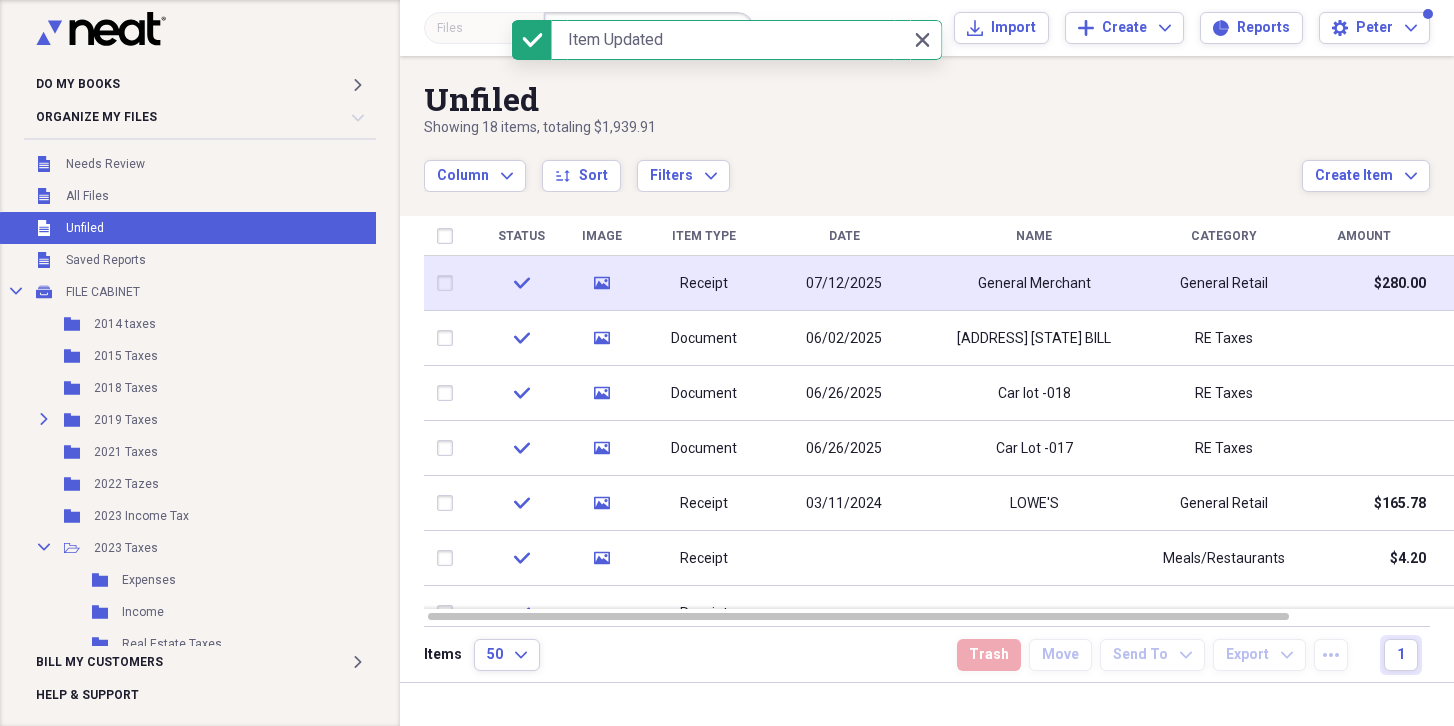 click on "07/12/2025" at bounding box center (844, 283) 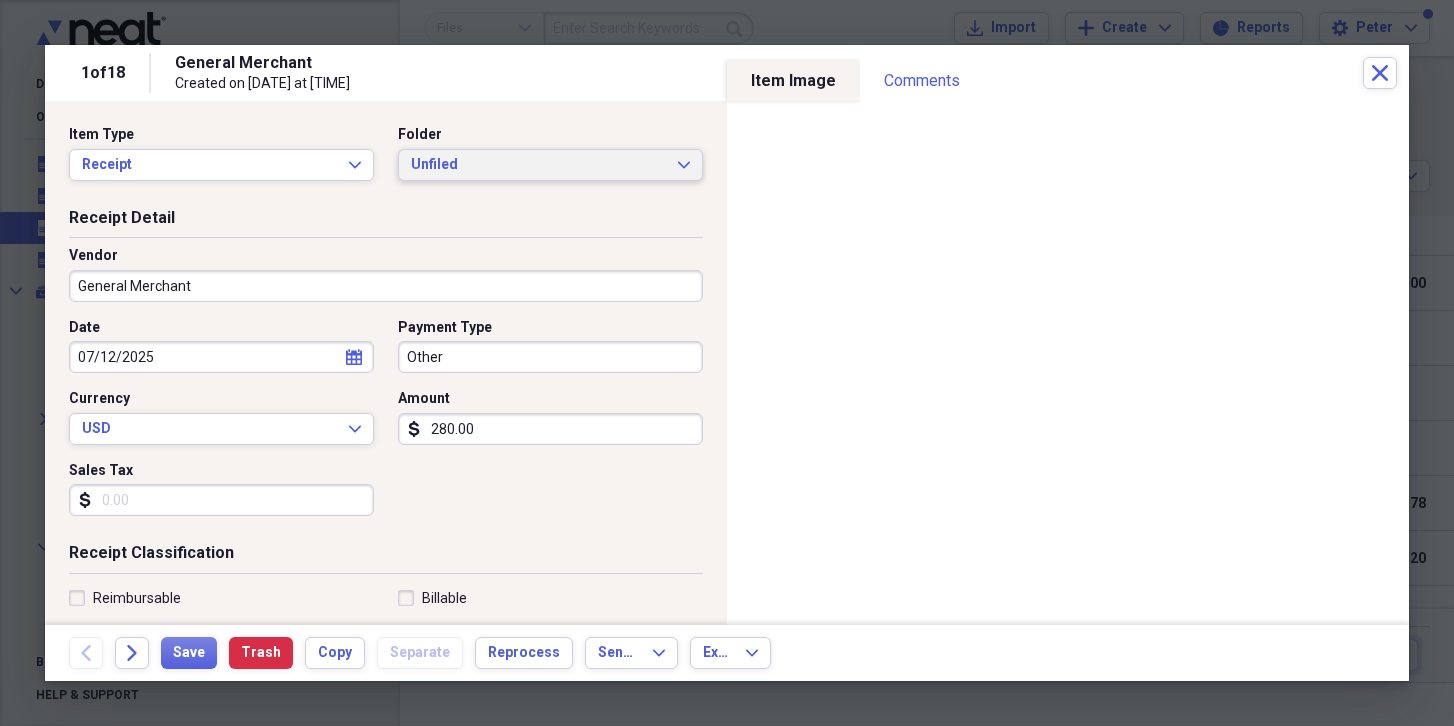 click on "Unfiled" at bounding box center [538, 165] 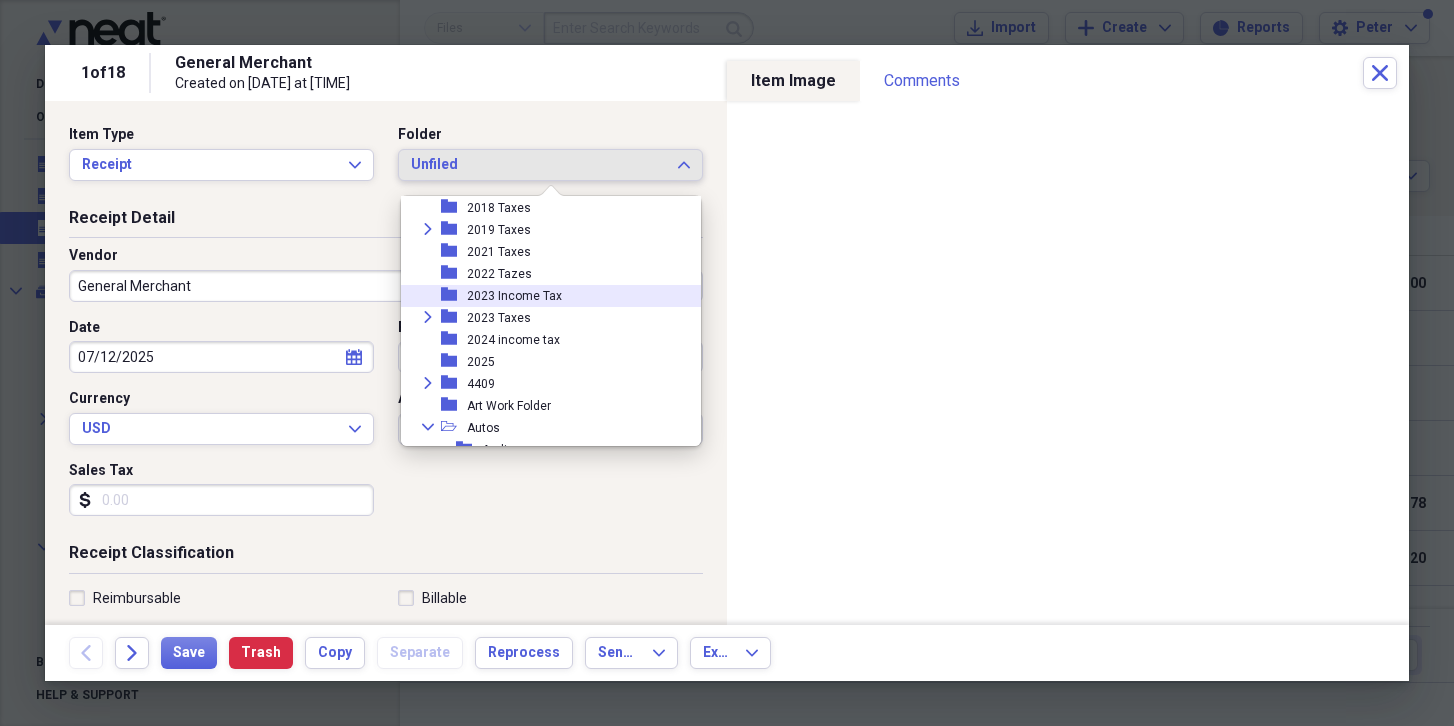 scroll, scrollTop: 149, scrollLeft: 0, axis: vertical 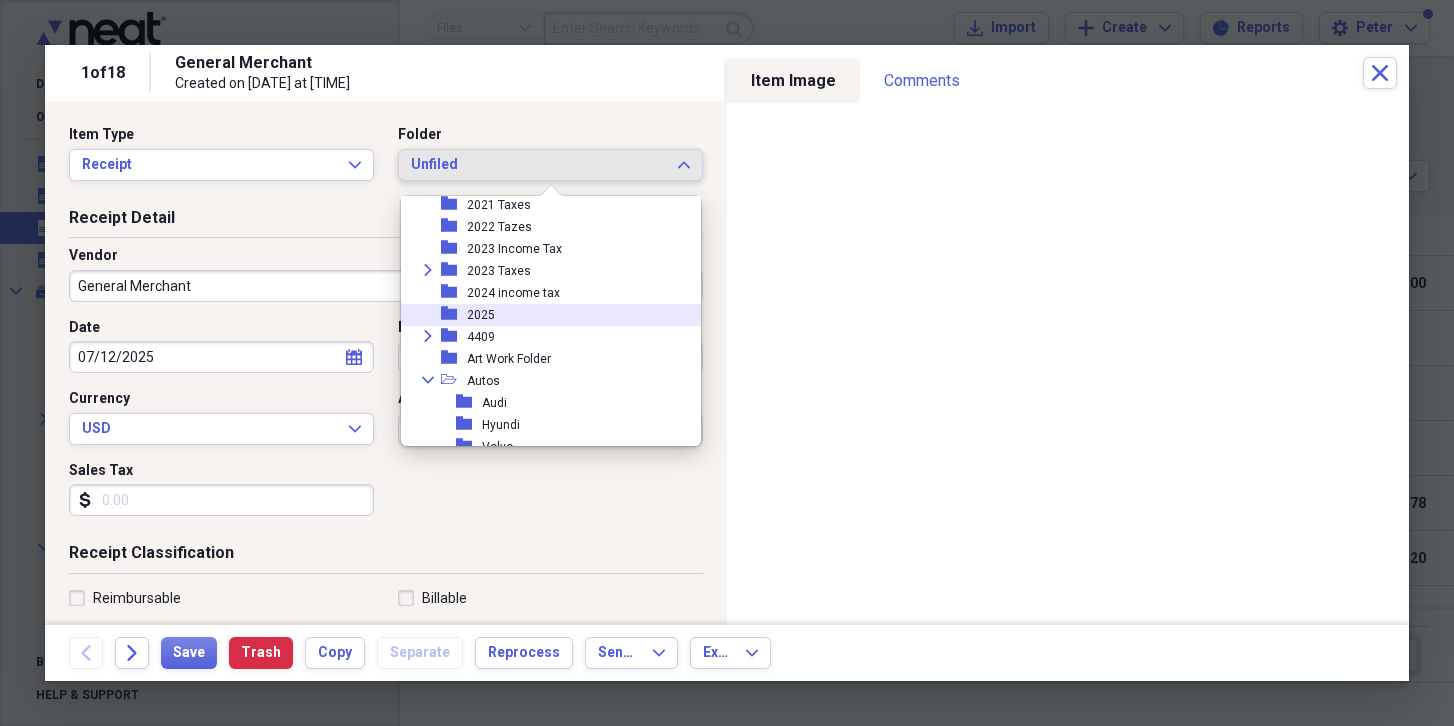 click on "2025" at bounding box center [481, 315] 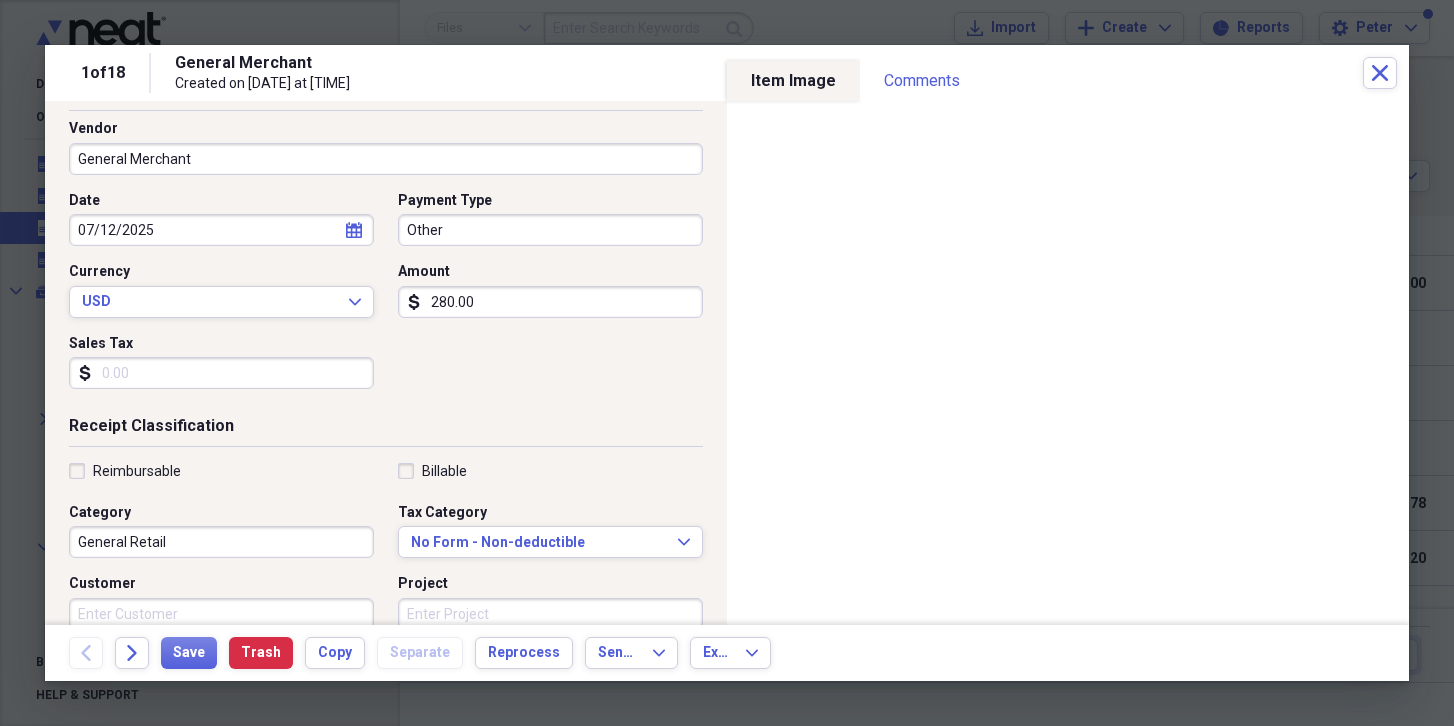 scroll, scrollTop: 215, scrollLeft: 0, axis: vertical 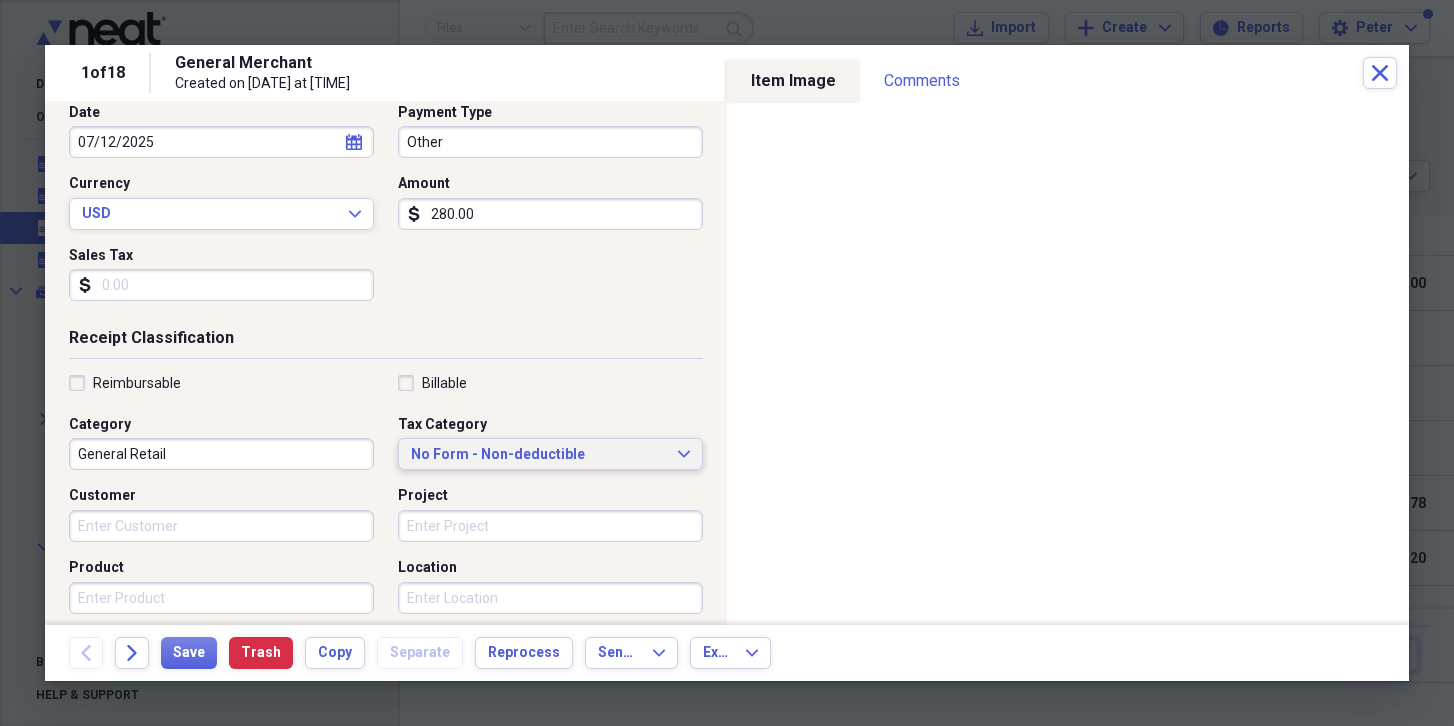 click on "Expand" 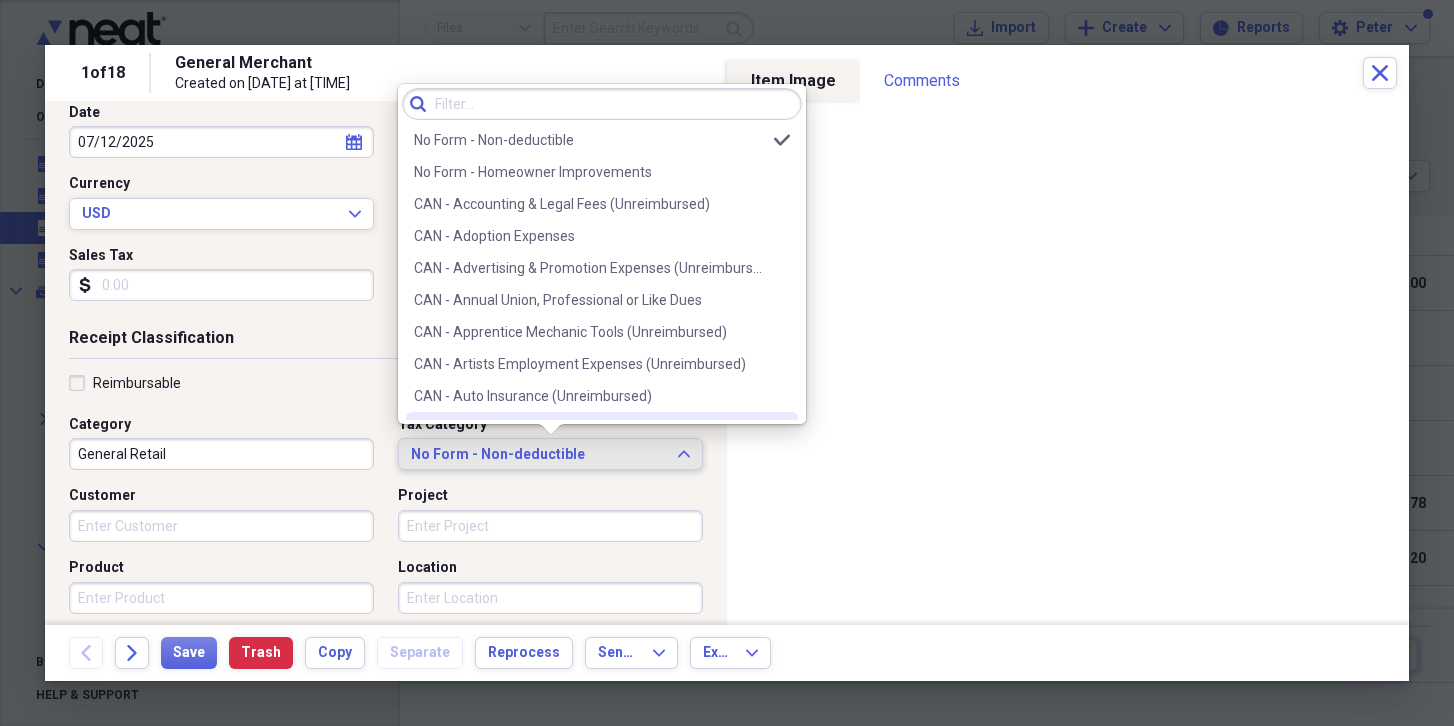 click on "No Form - Non-deductible" at bounding box center [538, 455] 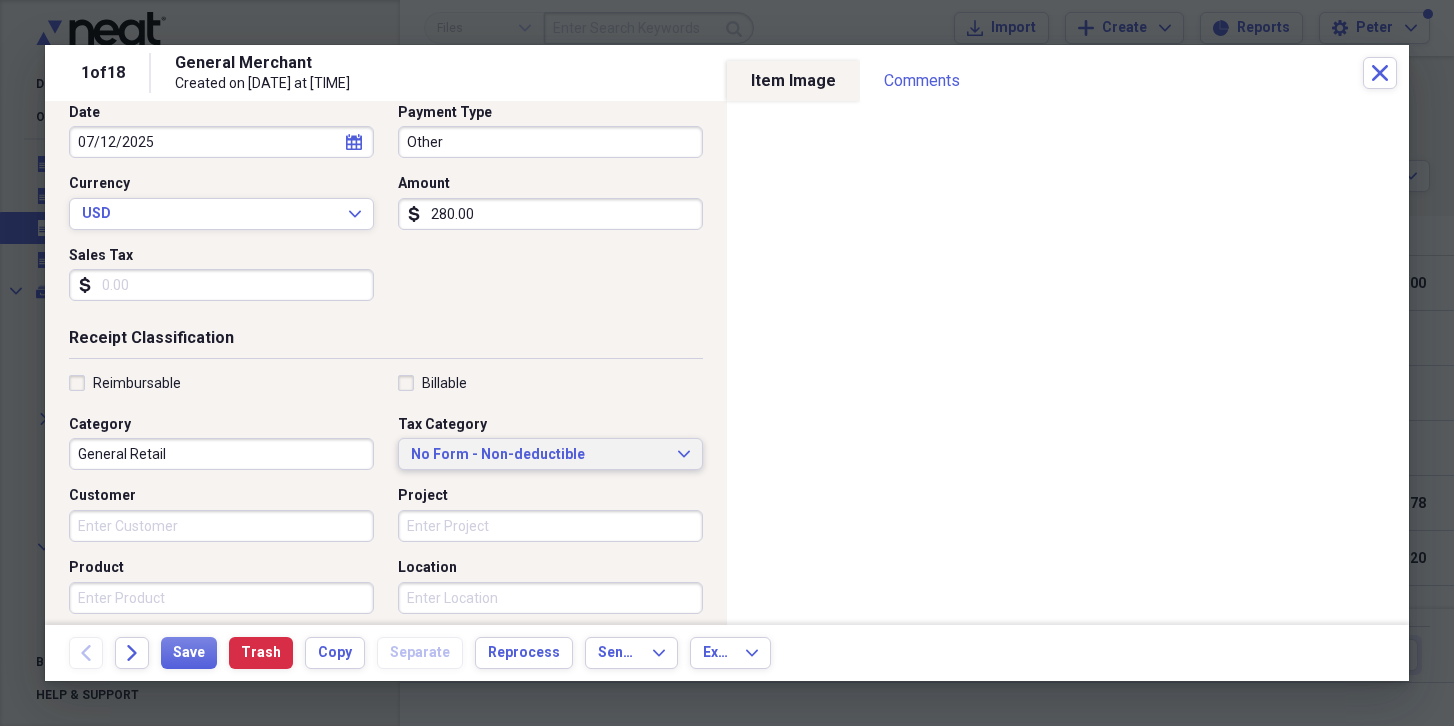 click on "No Form - Non-deductible" at bounding box center [538, 455] 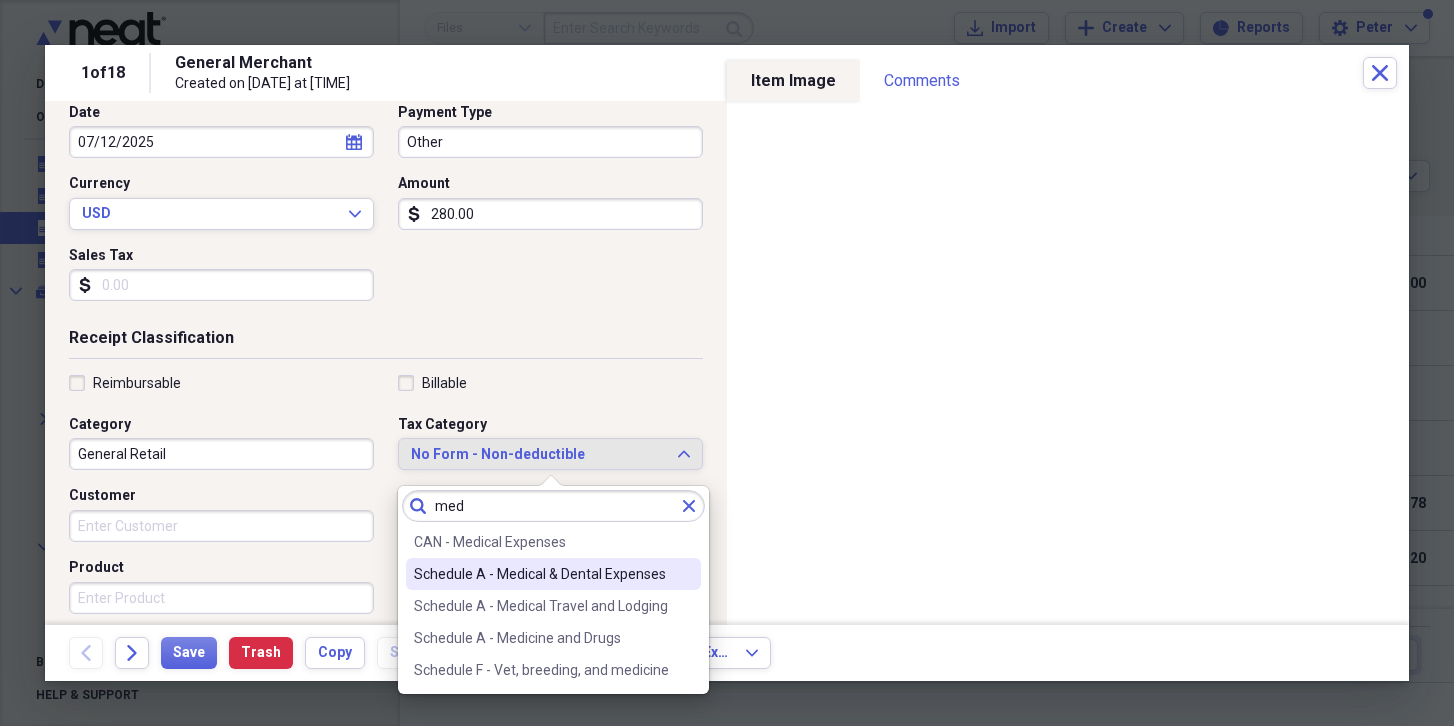 type on "med" 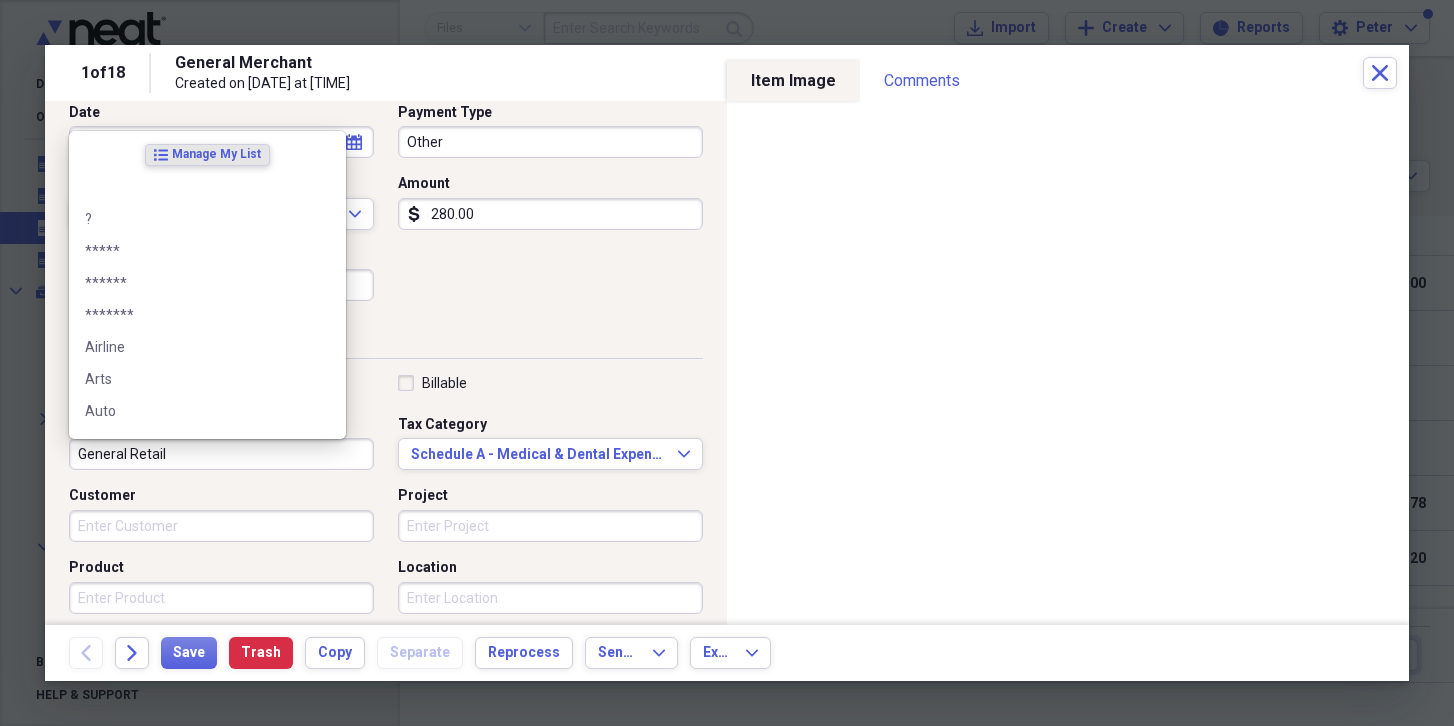 click on "General Retail" at bounding box center (221, 454) 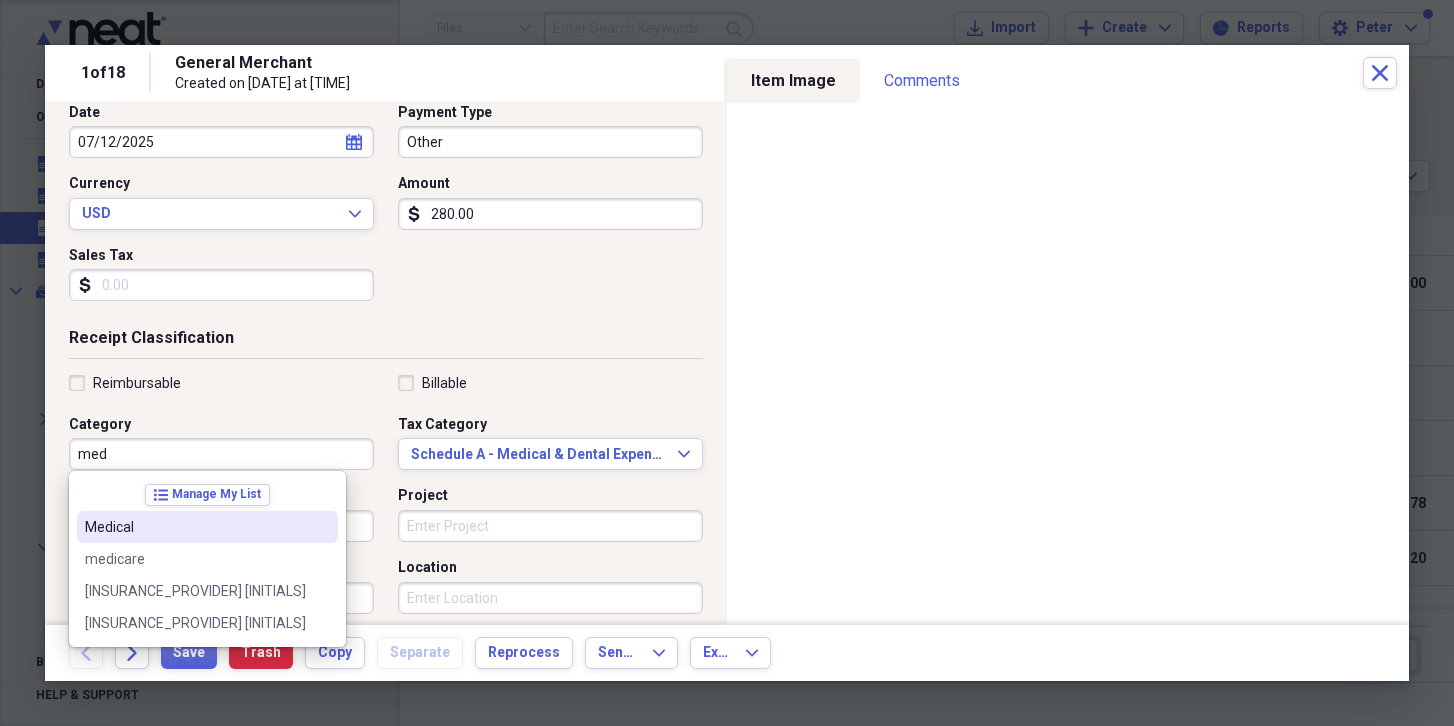 click on "Medical" at bounding box center (195, 527) 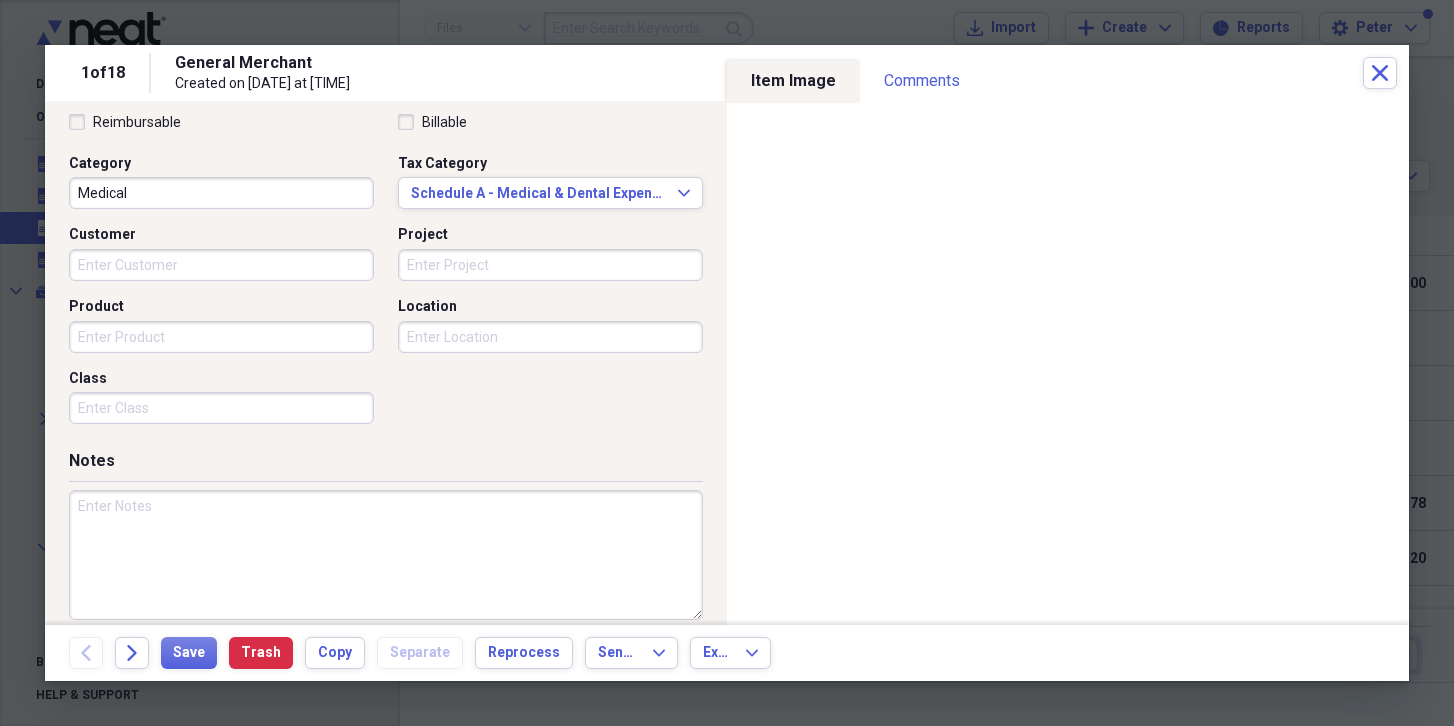 scroll, scrollTop: 496, scrollLeft: 0, axis: vertical 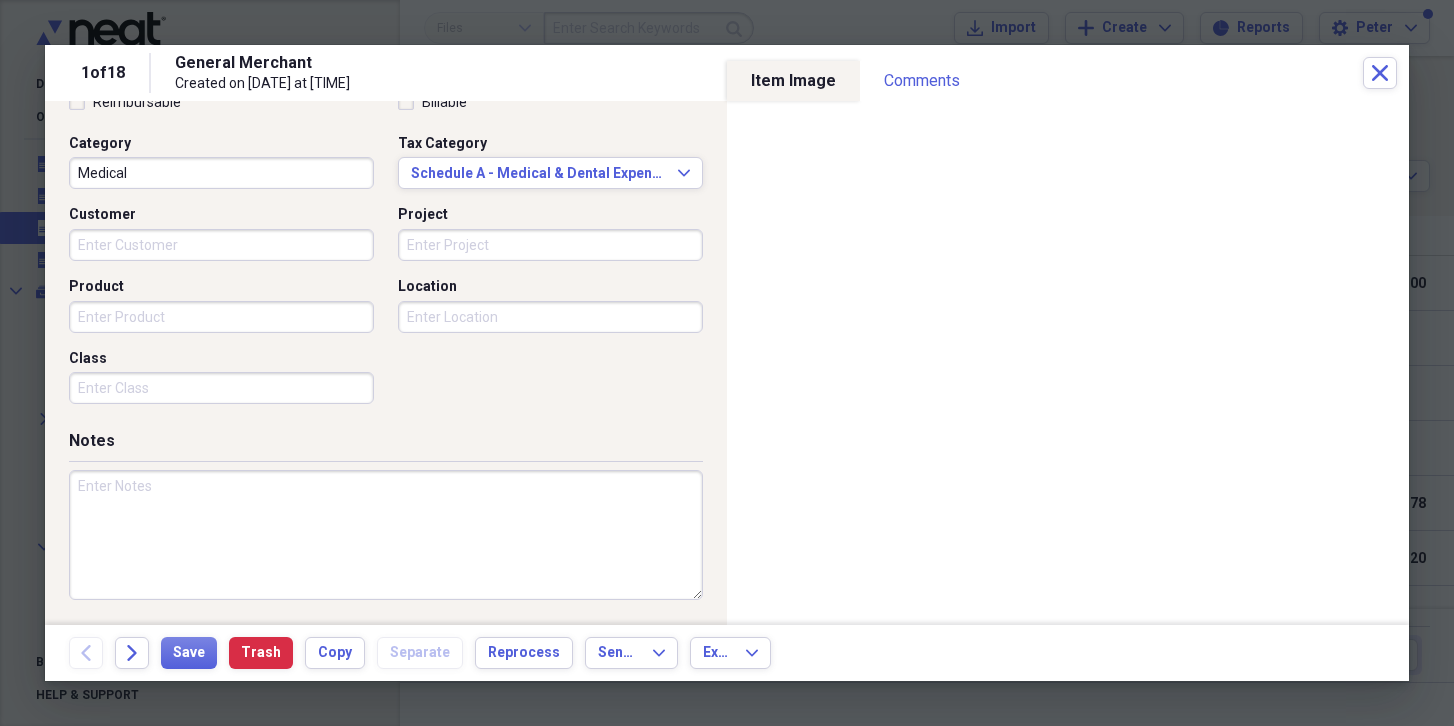 click at bounding box center [386, 535] 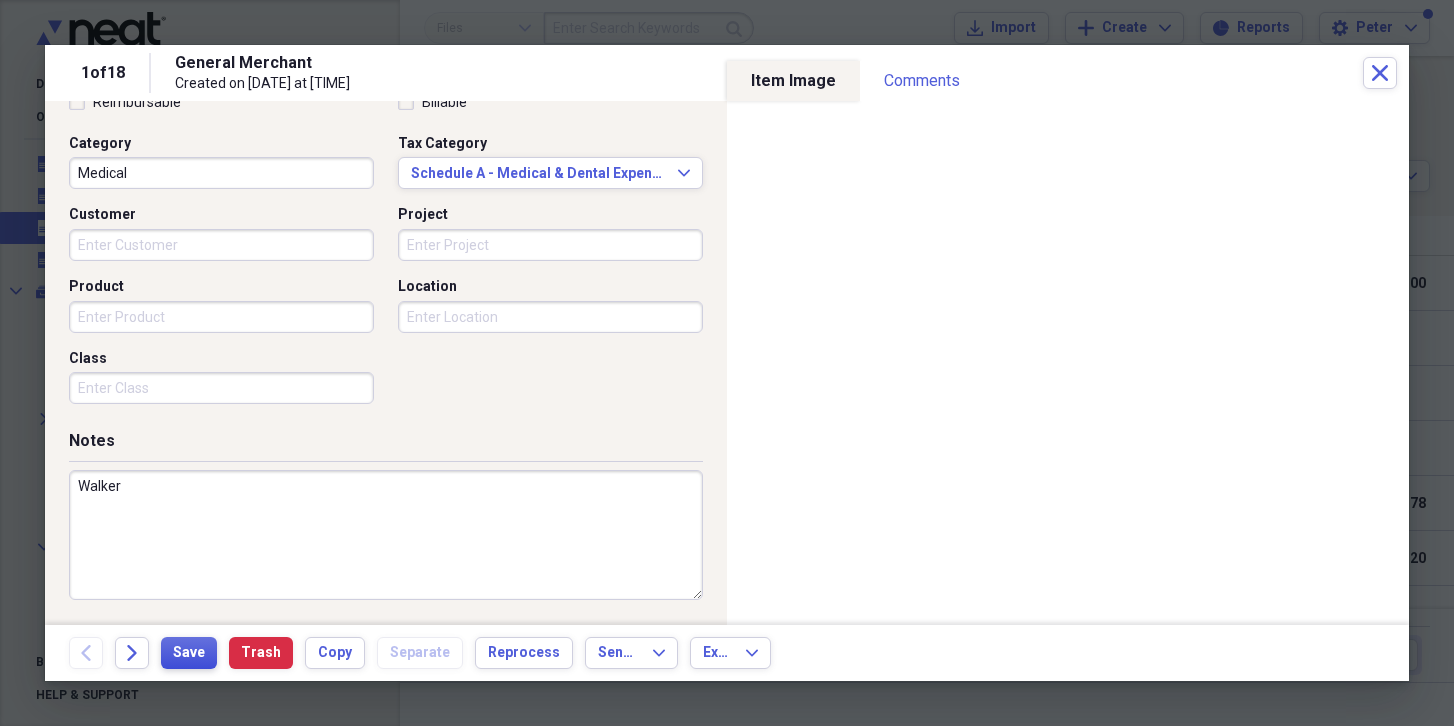 type on "Walker" 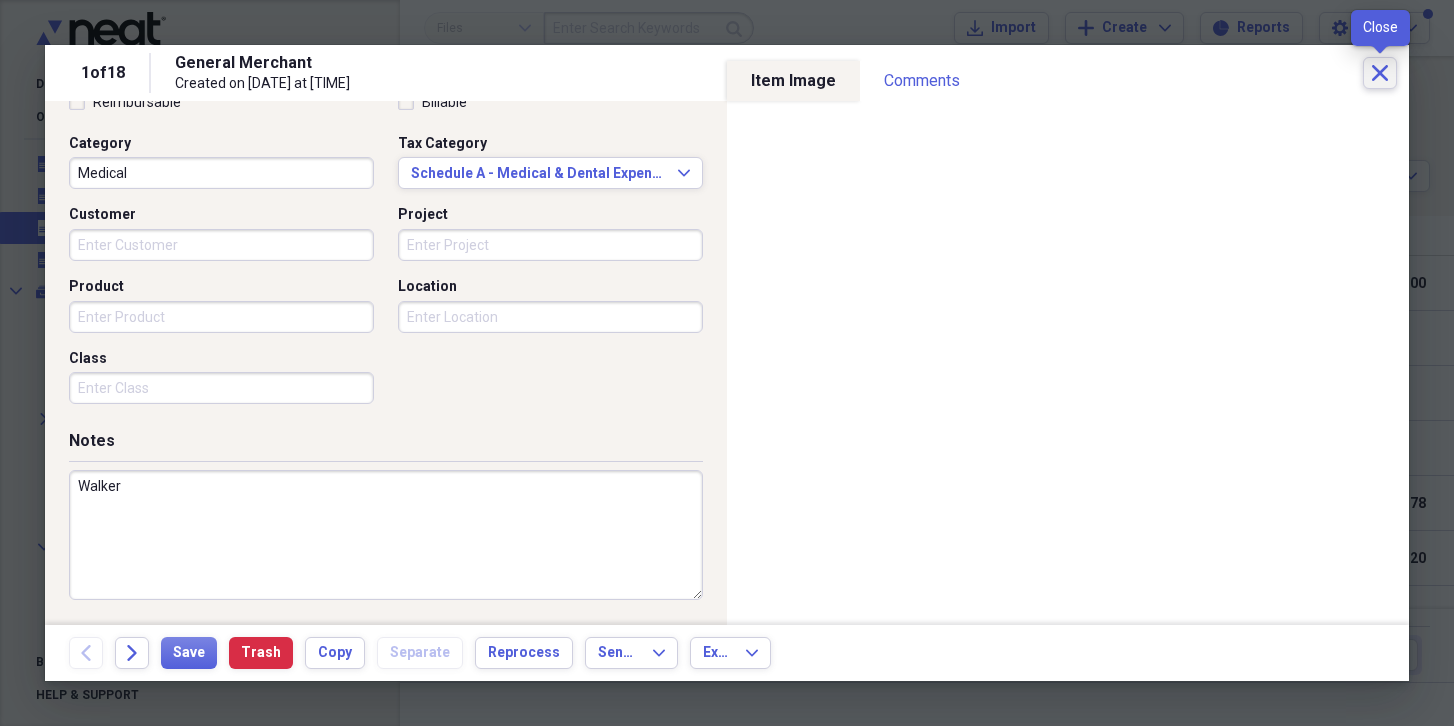 click on "Close" 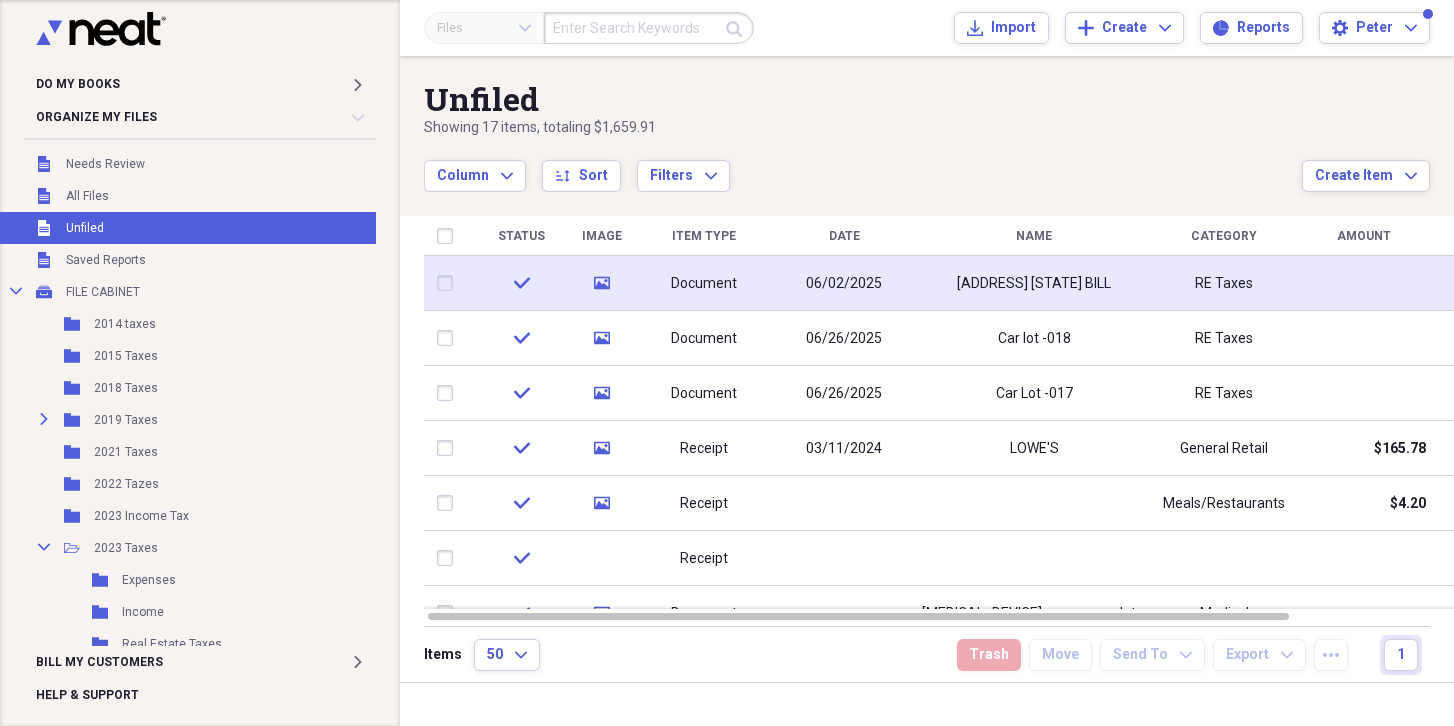 click on "06/02/2025" at bounding box center [844, 284] 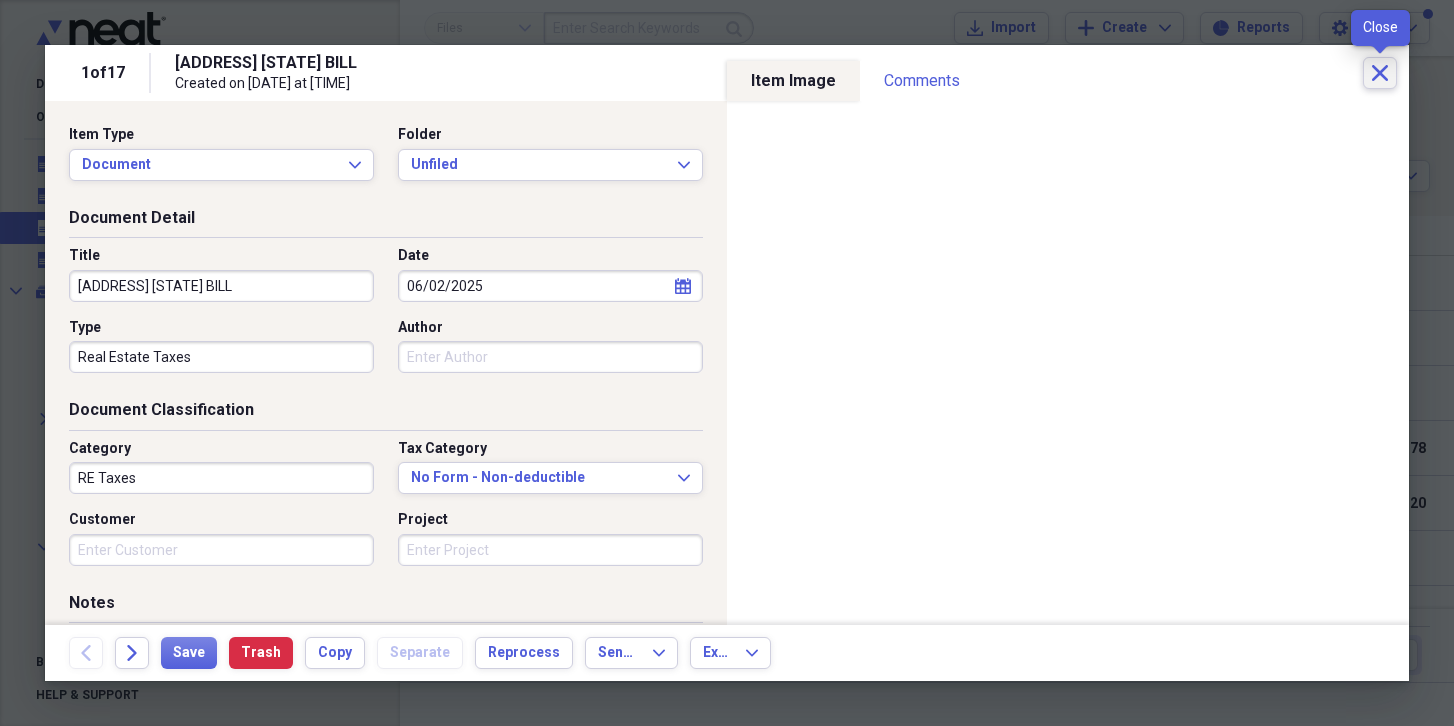 click on "Close" 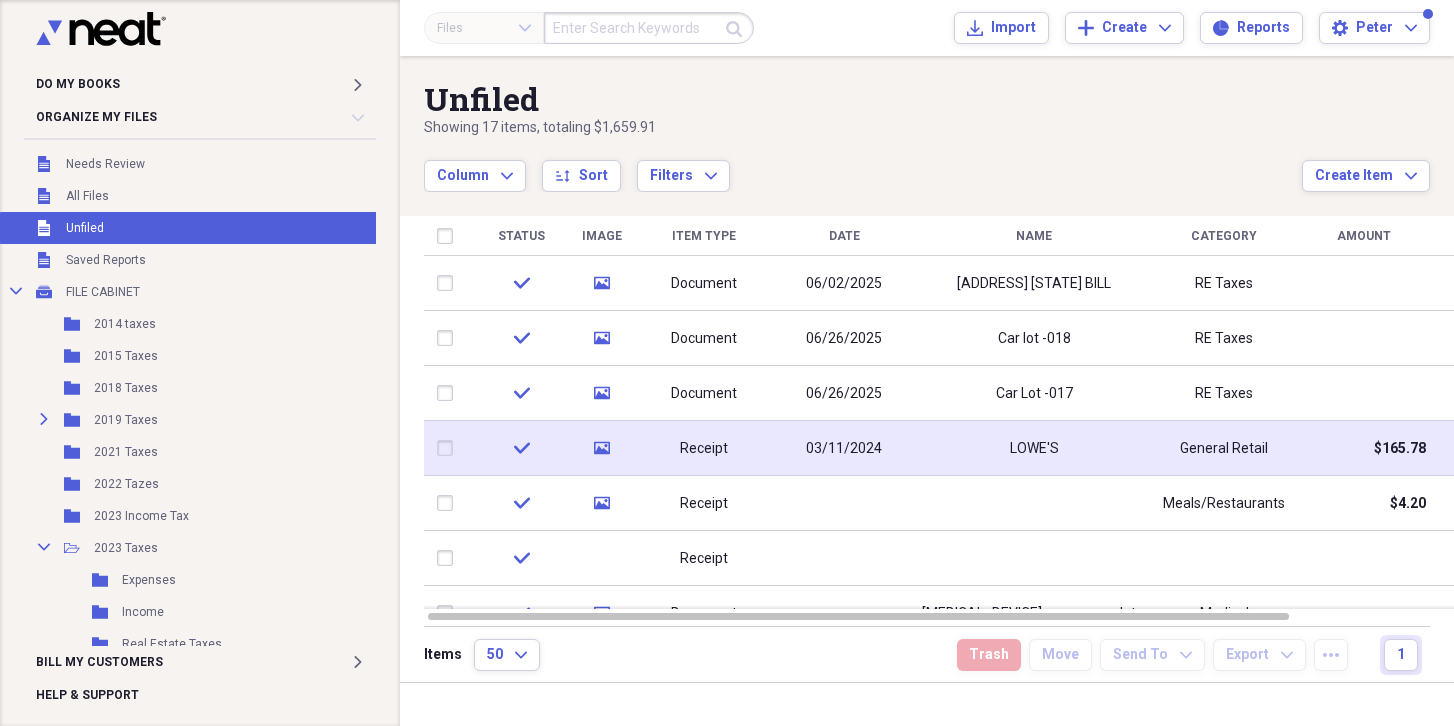 click on "03/11/2024" at bounding box center (844, 449) 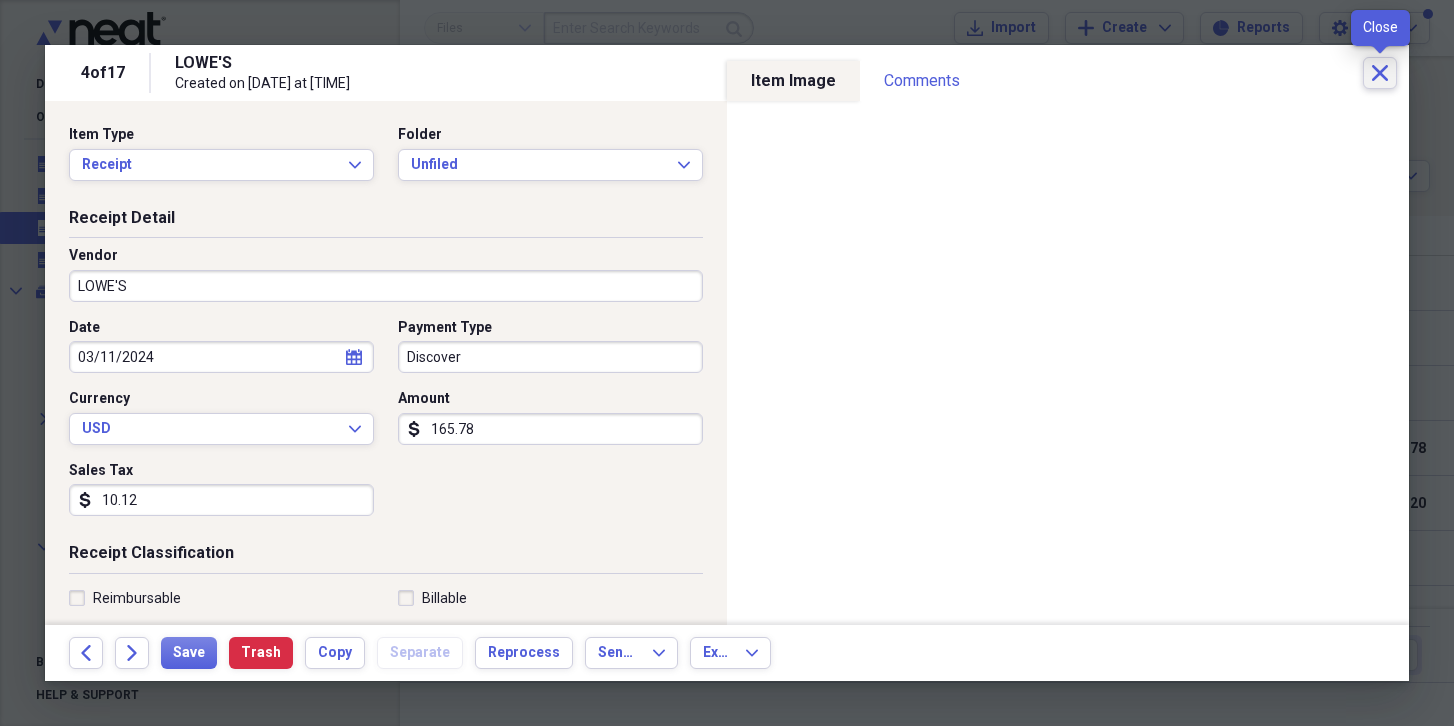 click on "Close" at bounding box center (1380, 73) 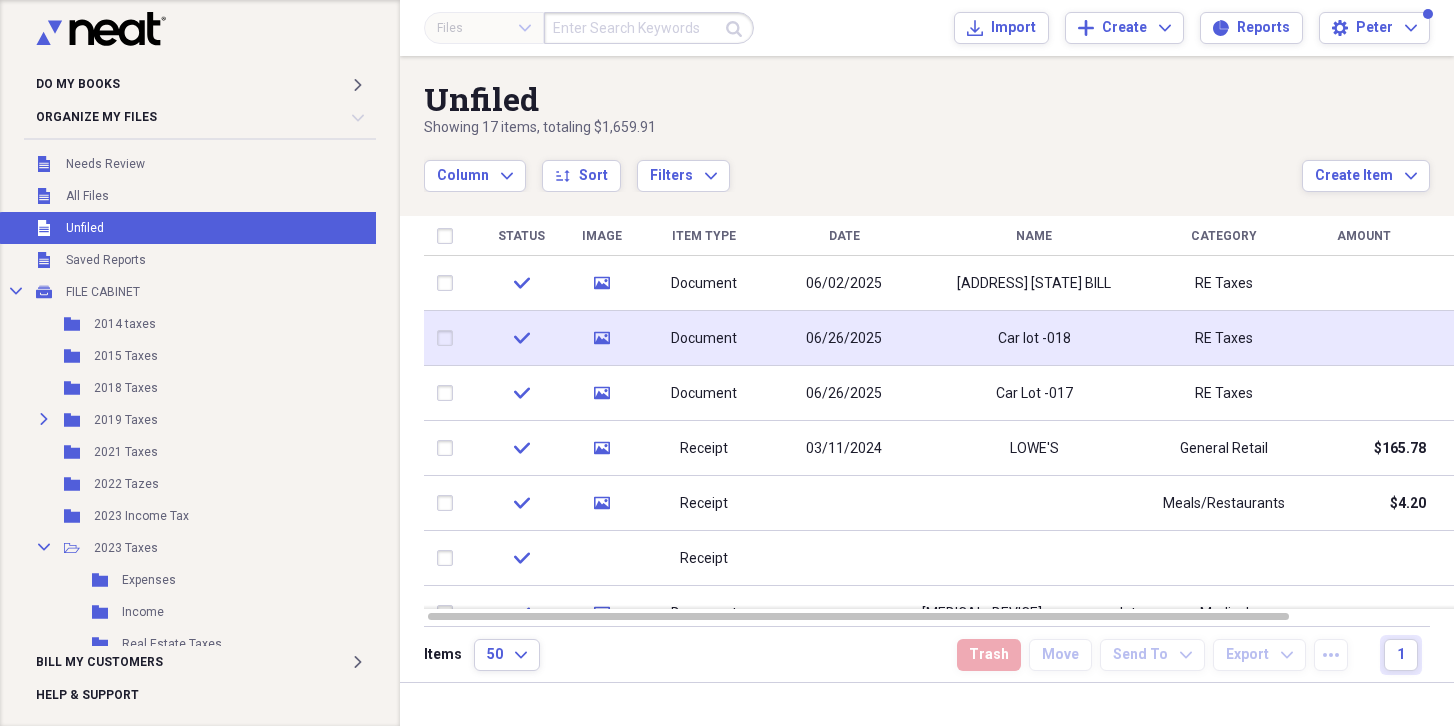 click on "06/26/2025" at bounding box center [844, 338] 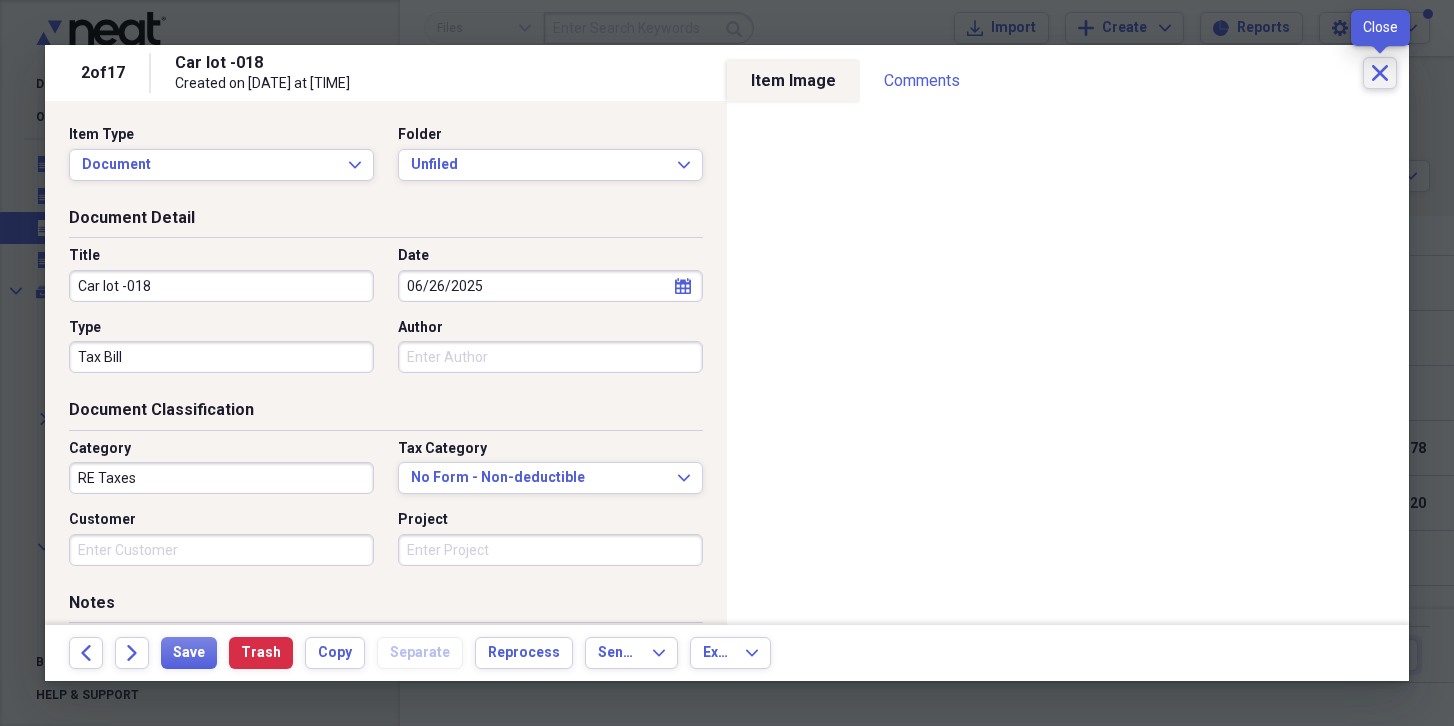 click 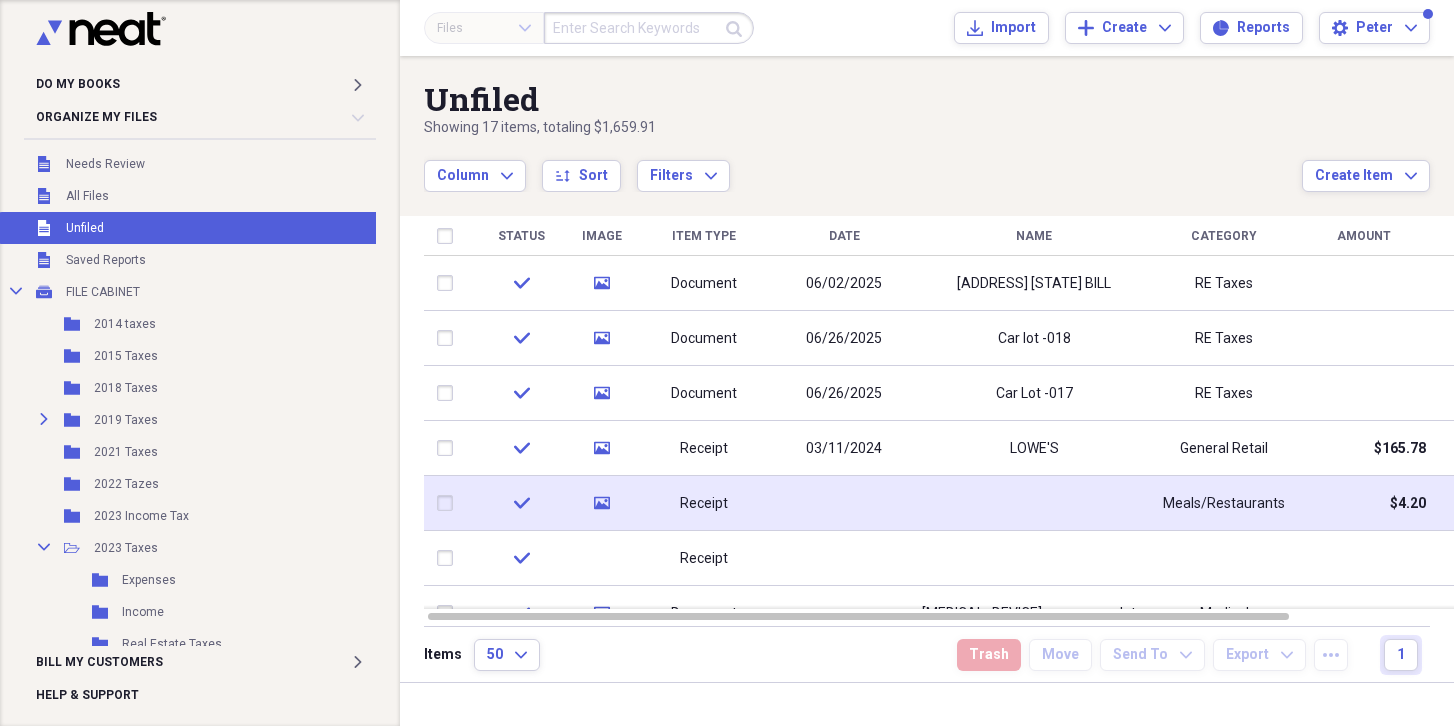 click at bounding box center [844, 503] 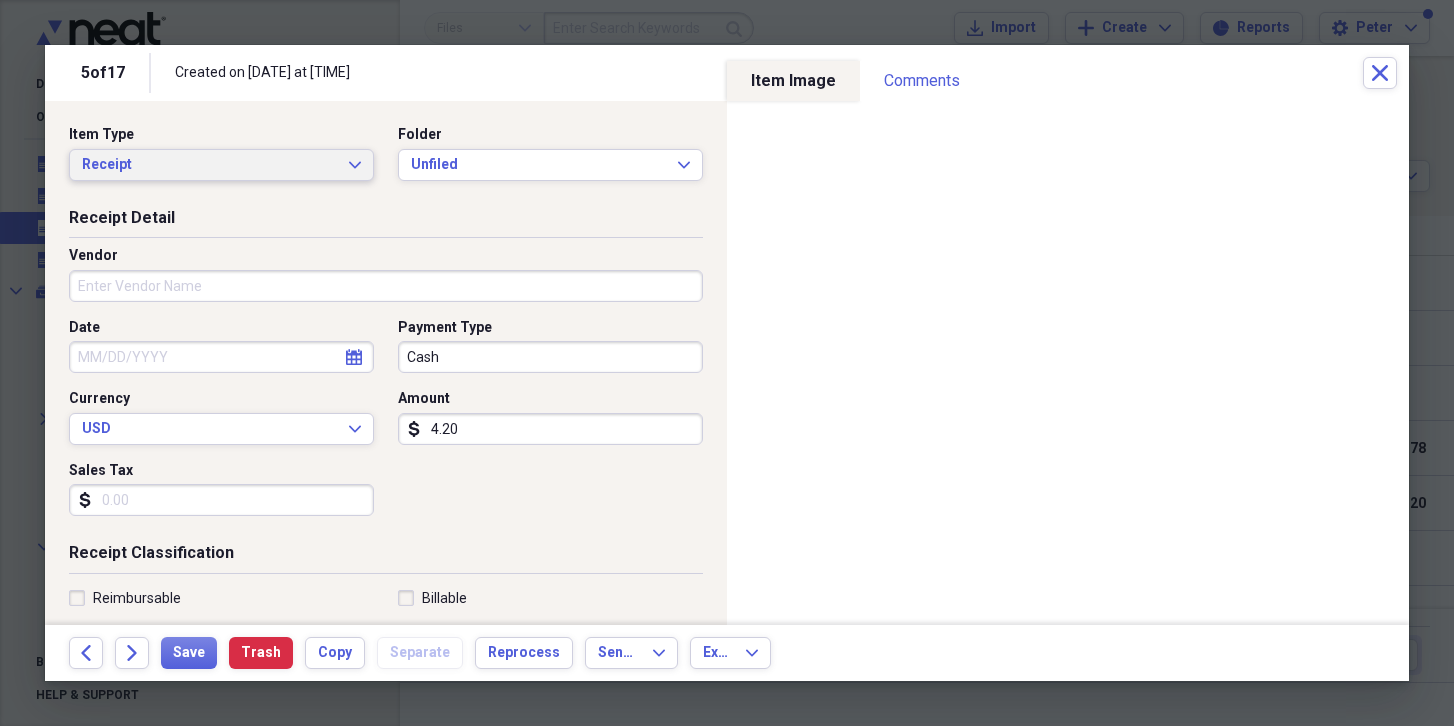 click 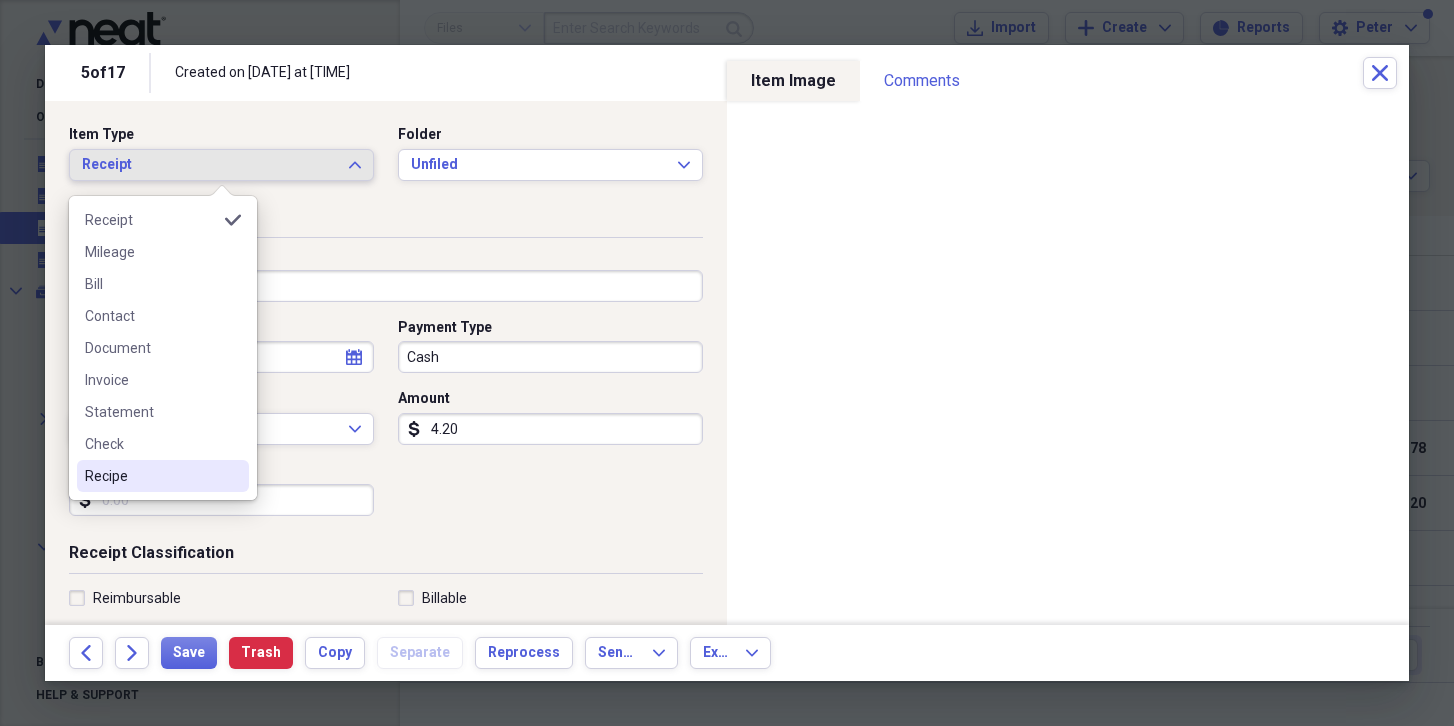 click on "Recipe" at bounding box center [151, 476] 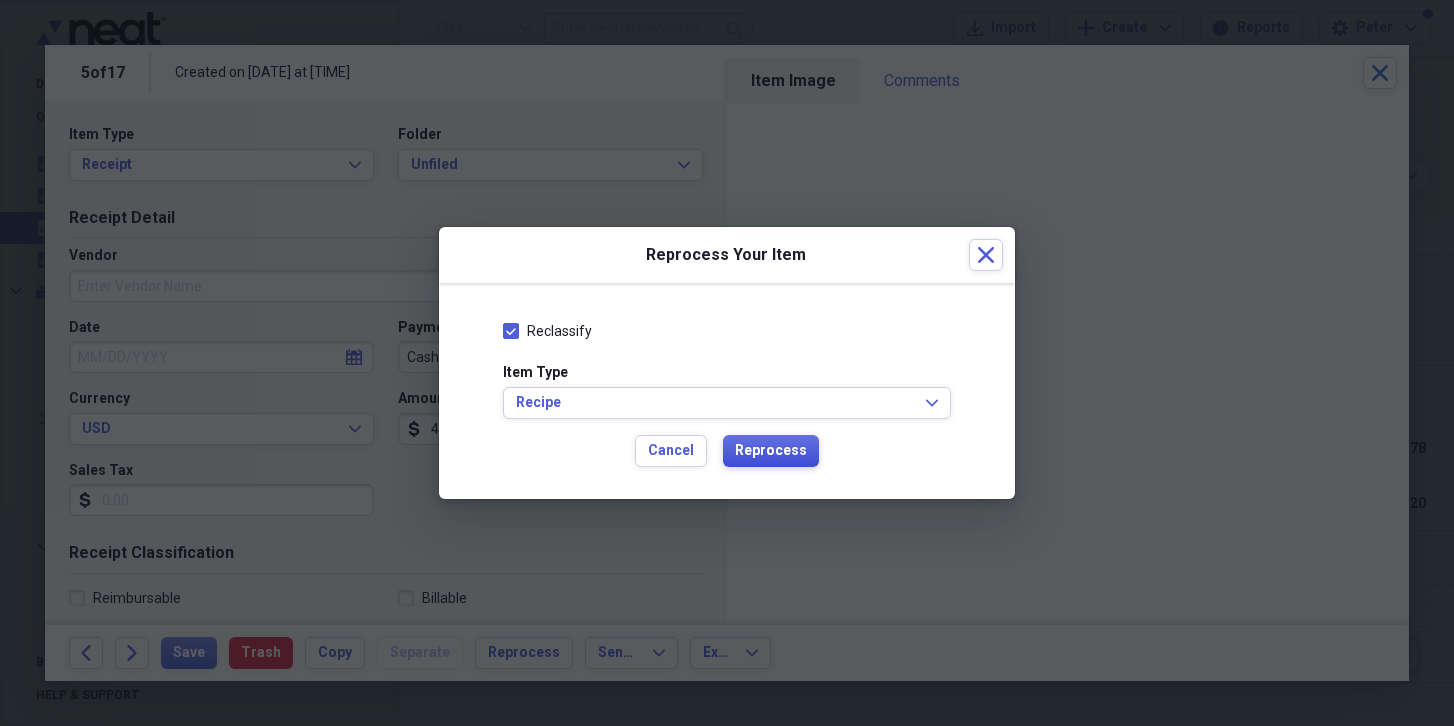 click on "Reprocess" at bounding box center (771, 451) 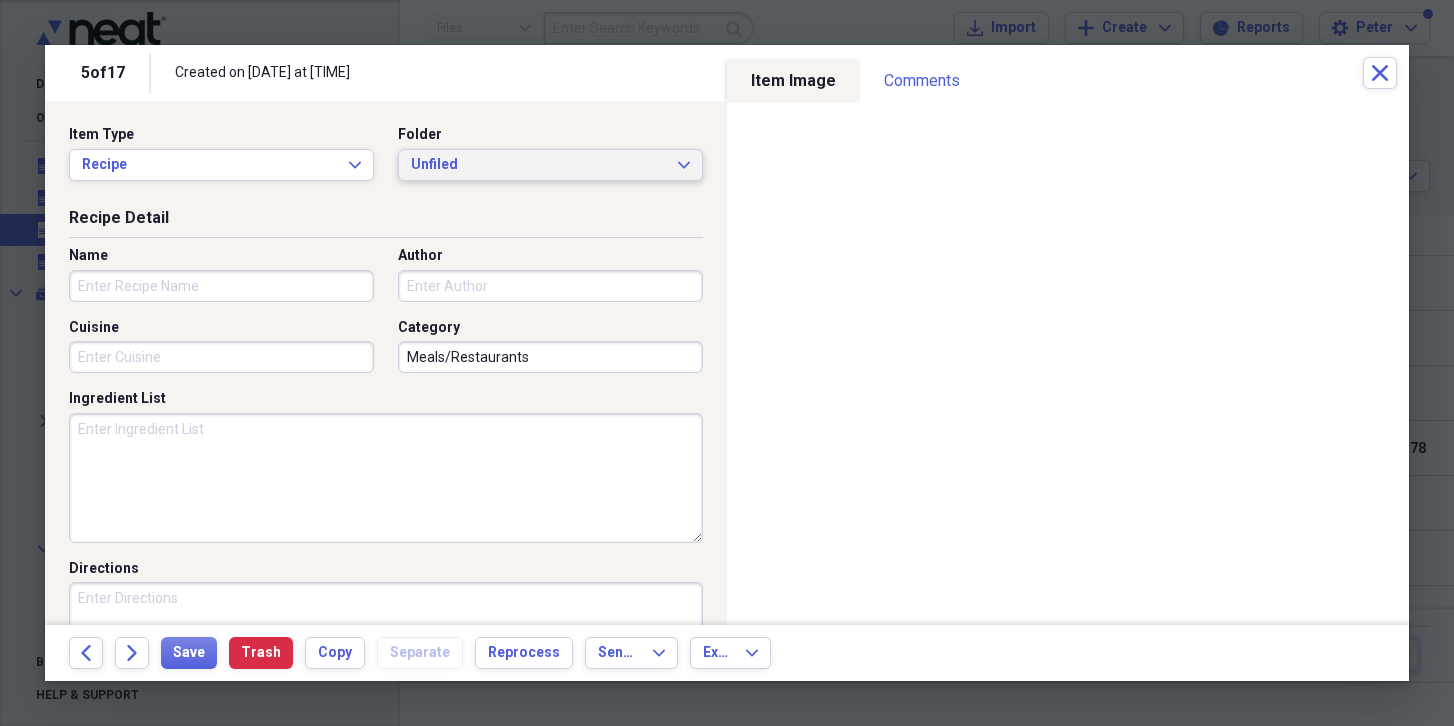 click on "Unfiled" at bounding box center [538, 165] 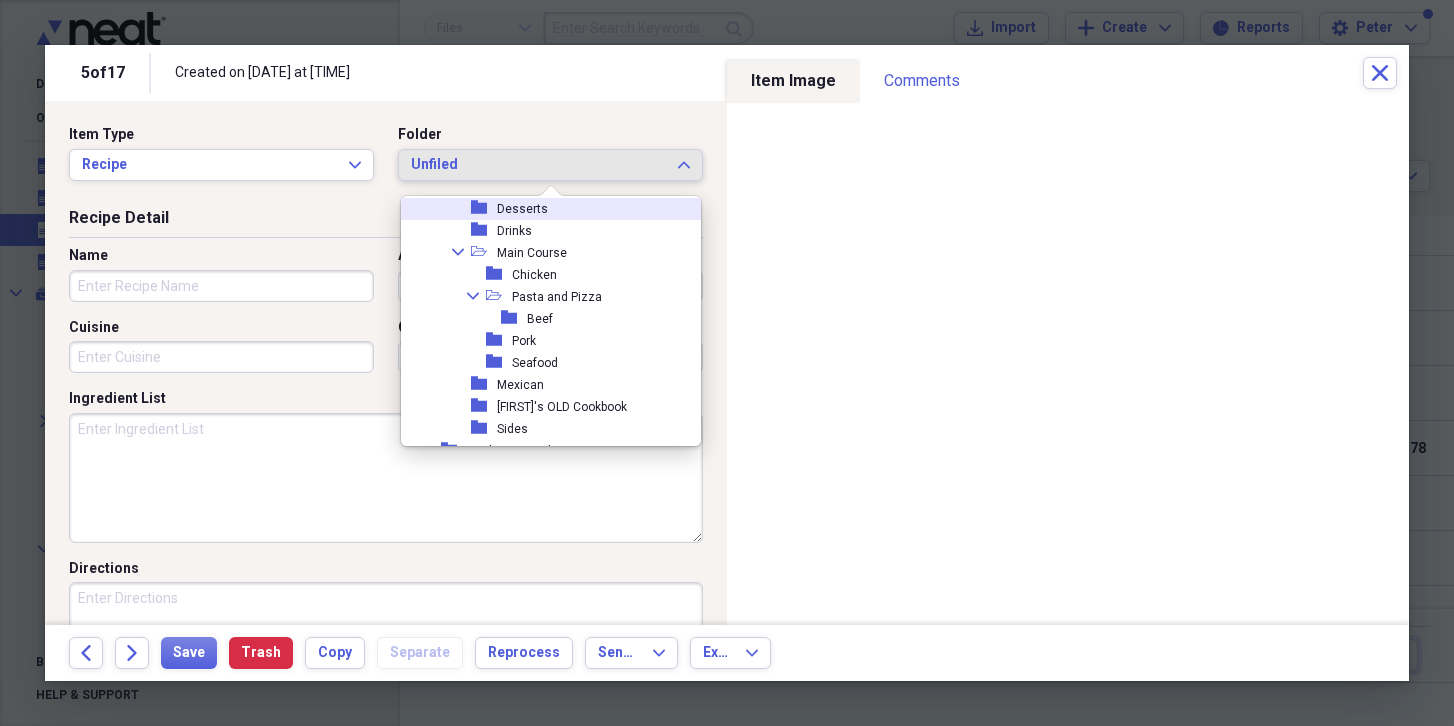 scroll, scrollTop: 1759, scrollLeft: 0, axis: vertical 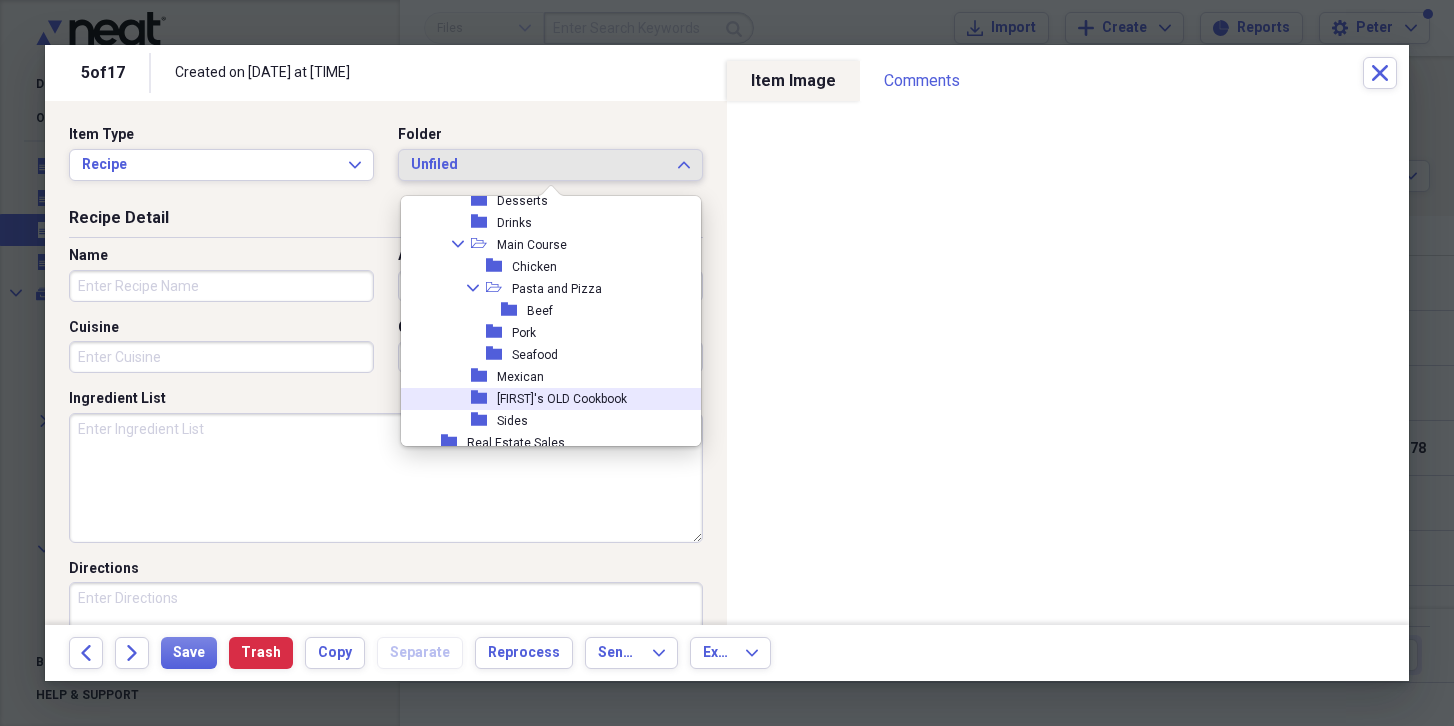 click on "[FIRST]'s OLD Cookbook" at bounding box center [562, 399] 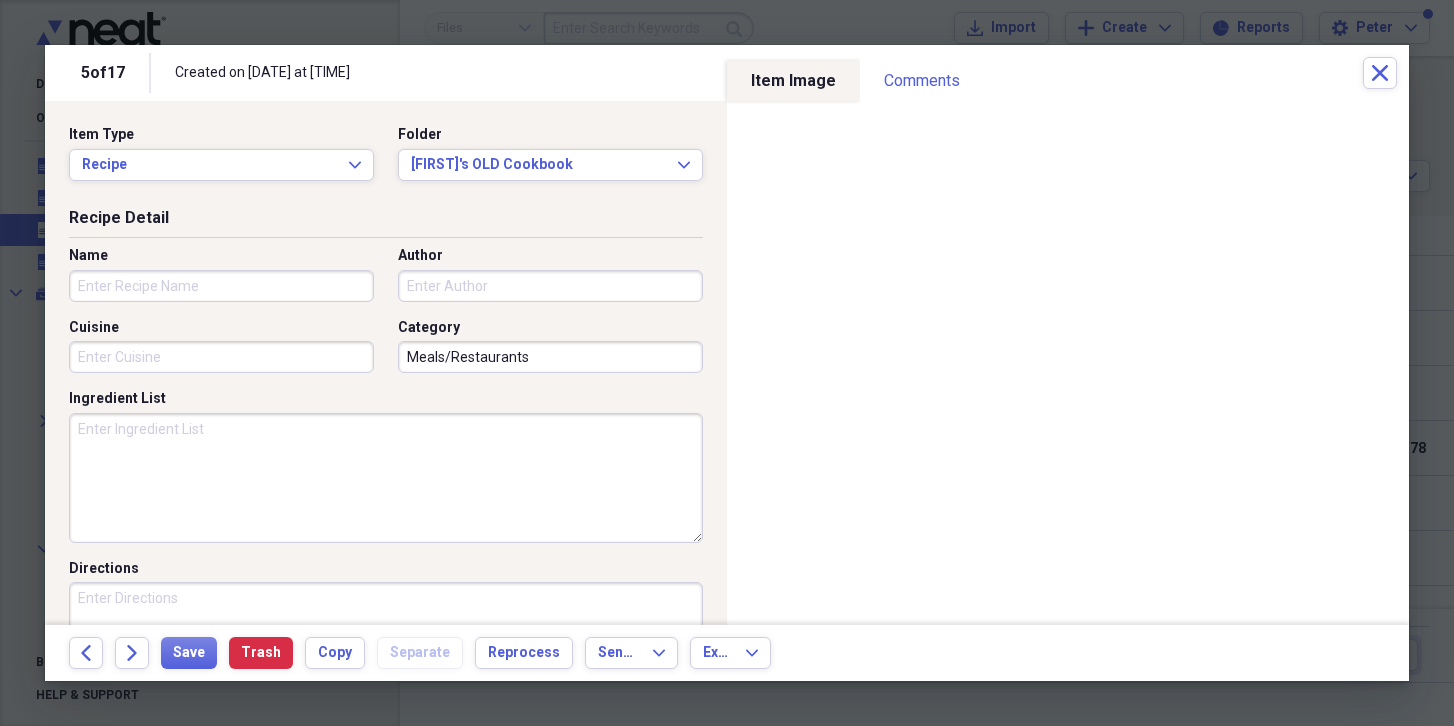 click on "Name" at bounding box center (221, 286) 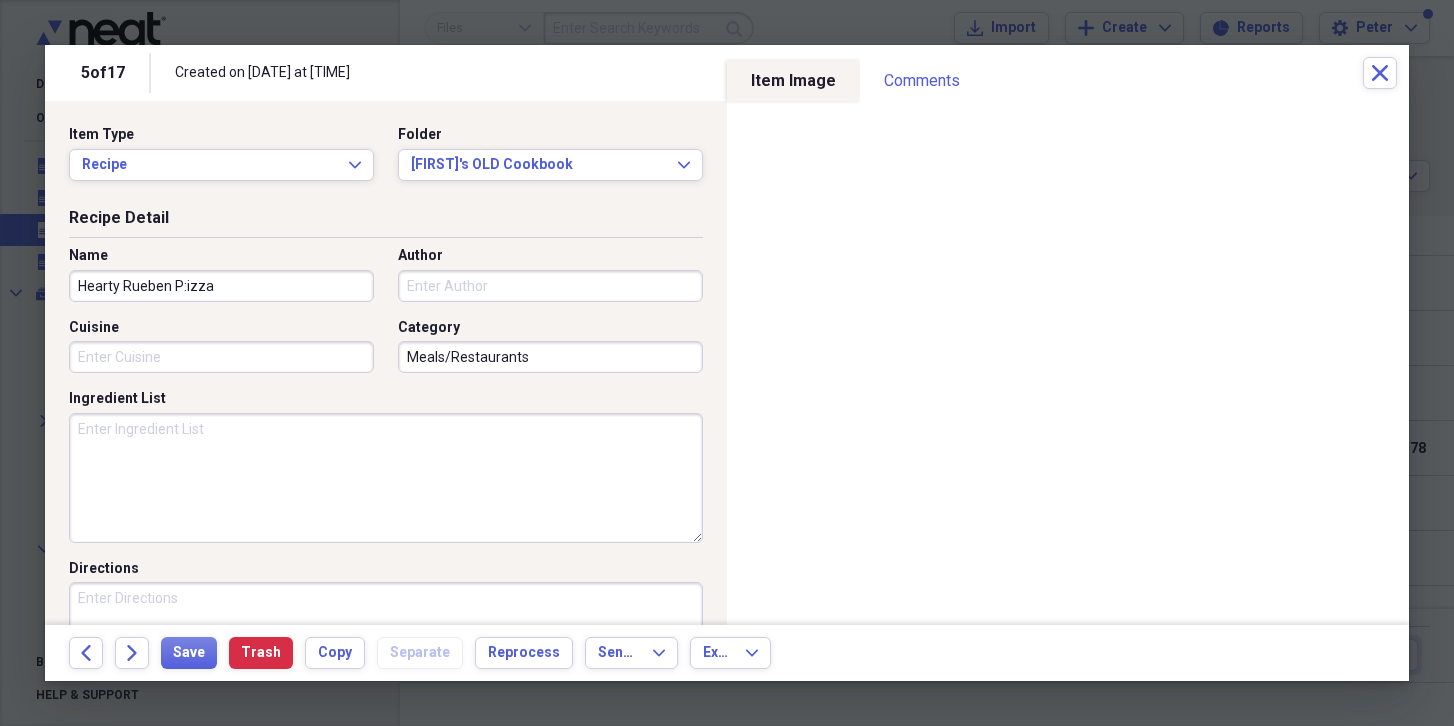click on "Hearty Rueben P:izza" at bounding box center (221, 286) 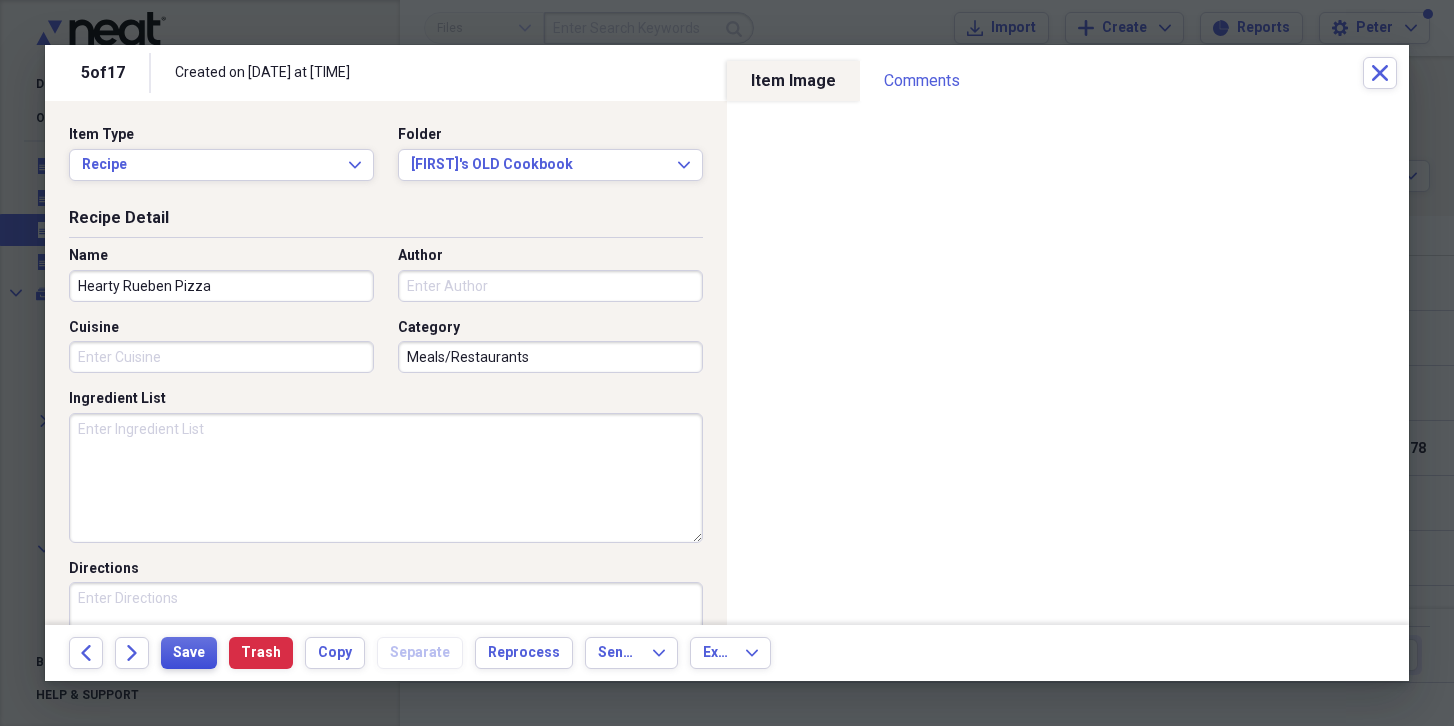 type on "Hearty Rueben Pizza" 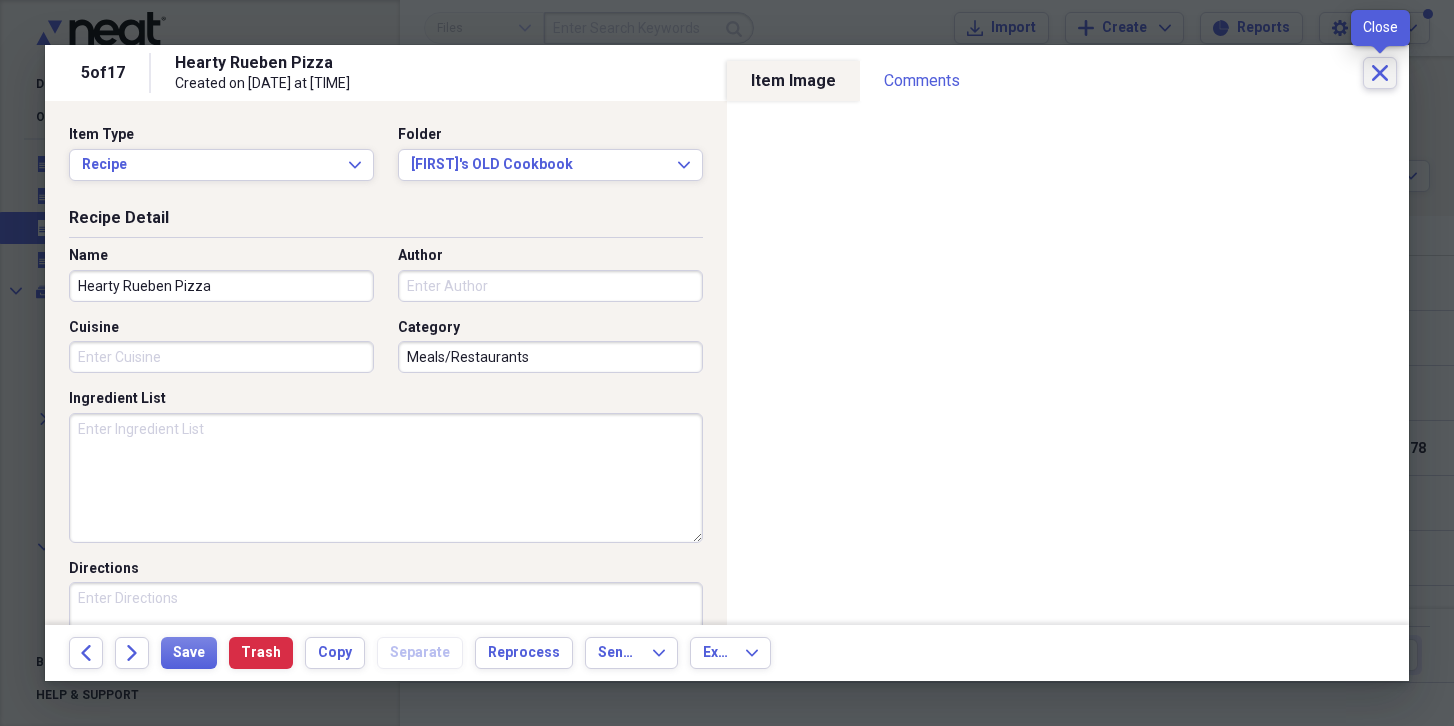 click on "Close" 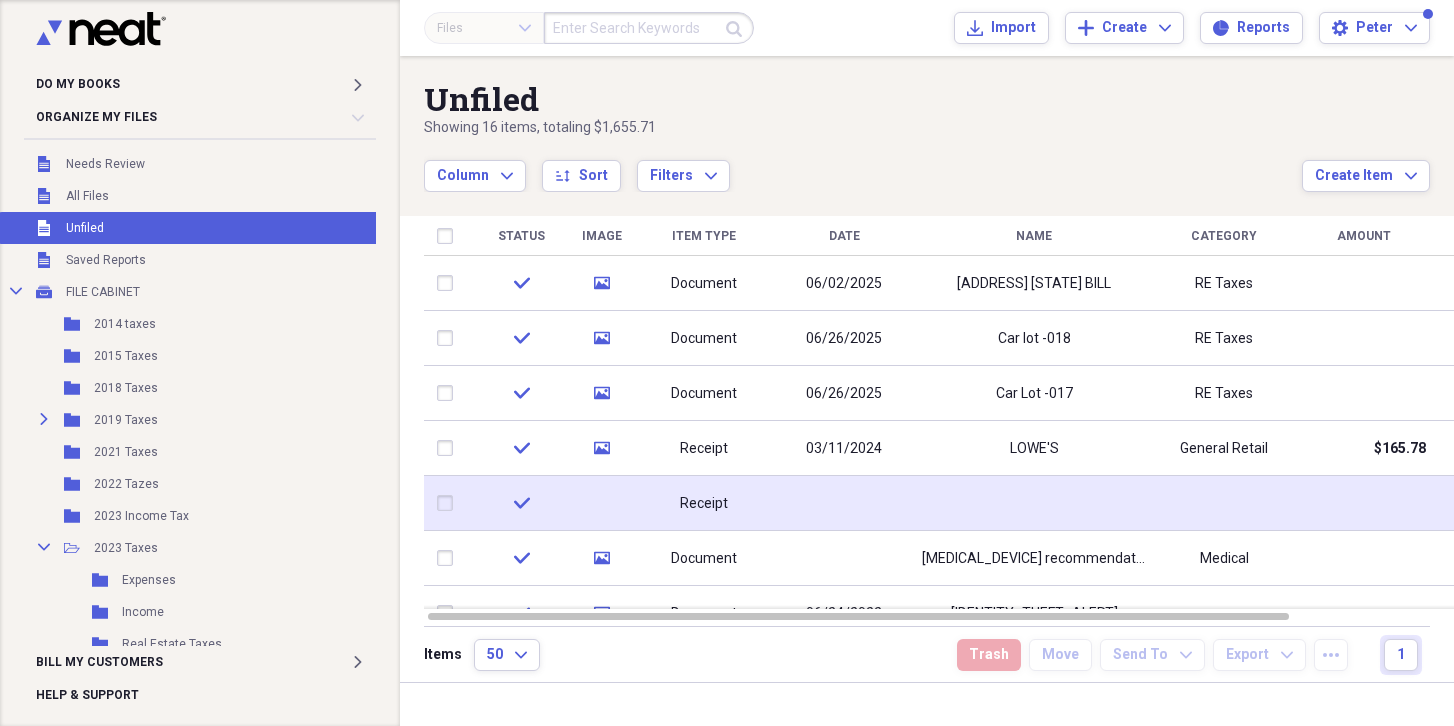 click at bounding box center (844, 503) 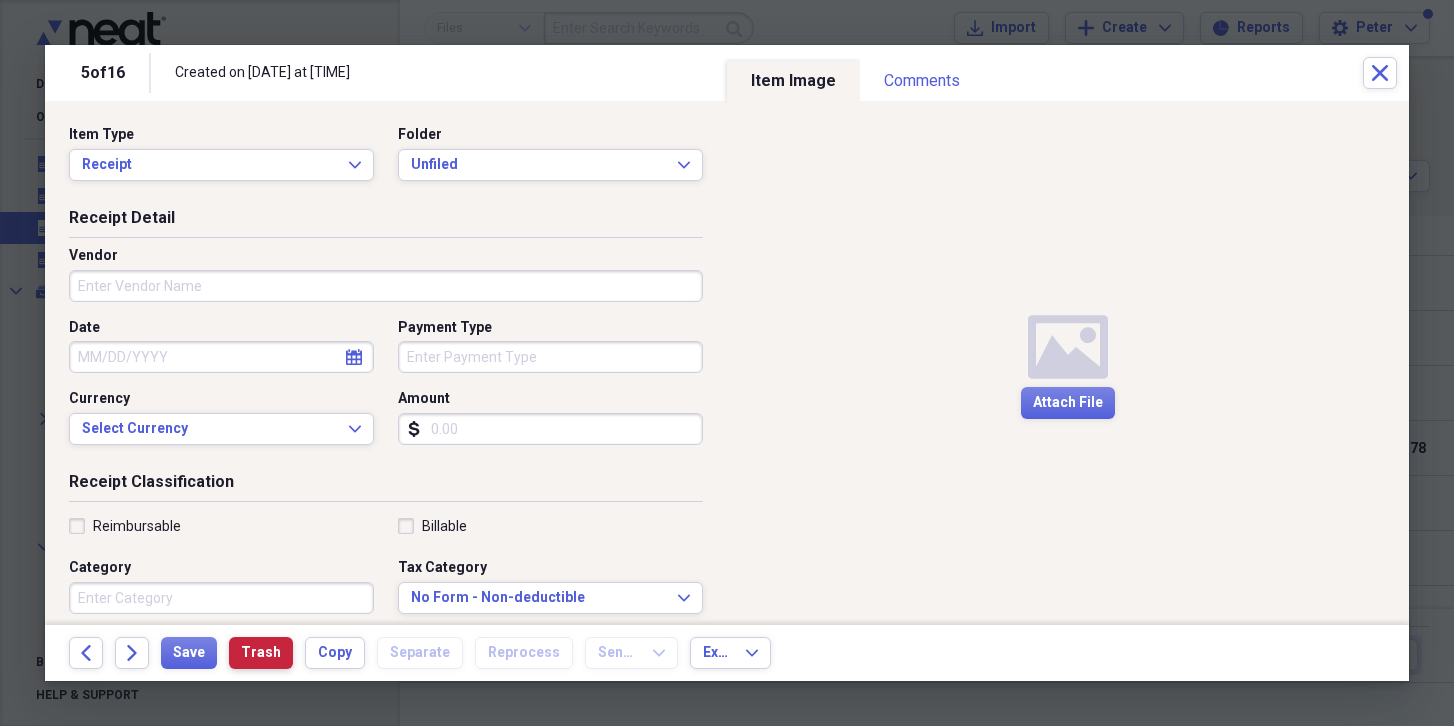 click on "Trash" at bounding box center (261, 653) 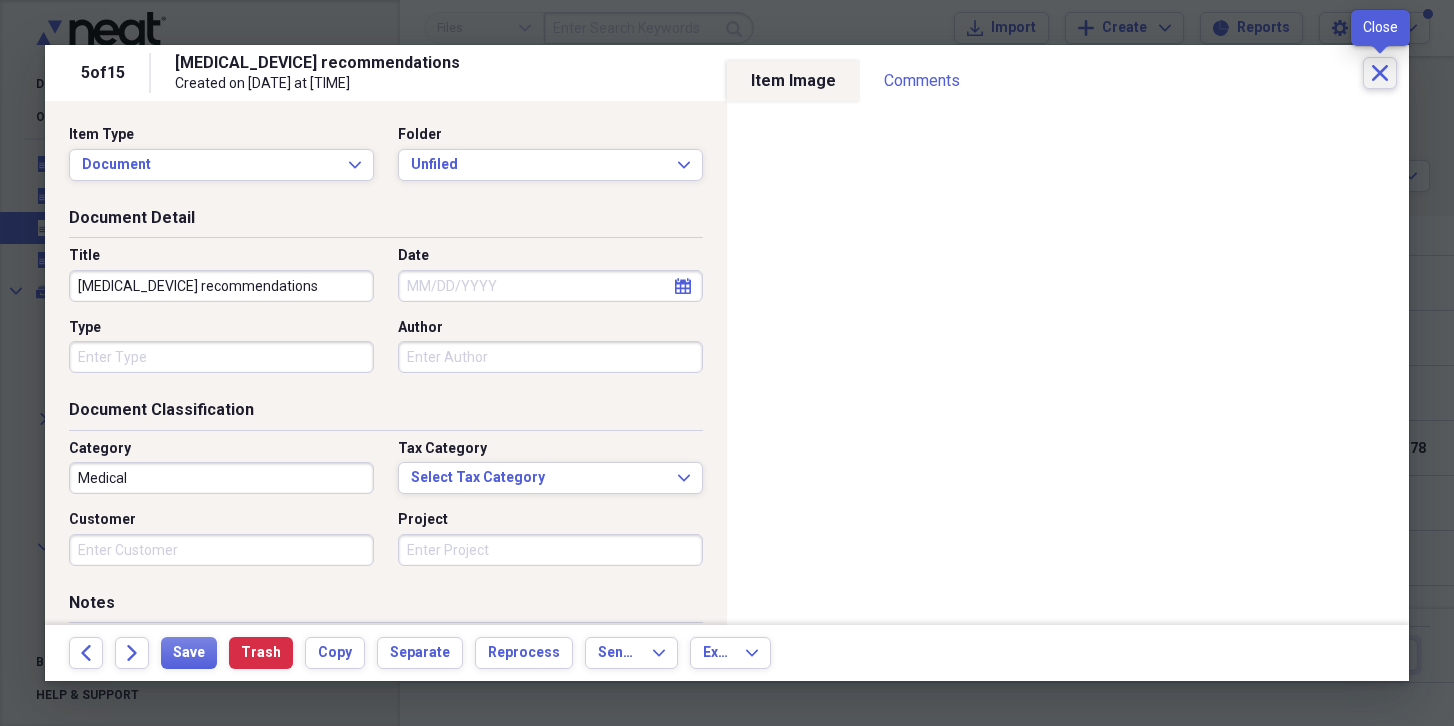 click on "Close" at bounding box center (1380, 73) 